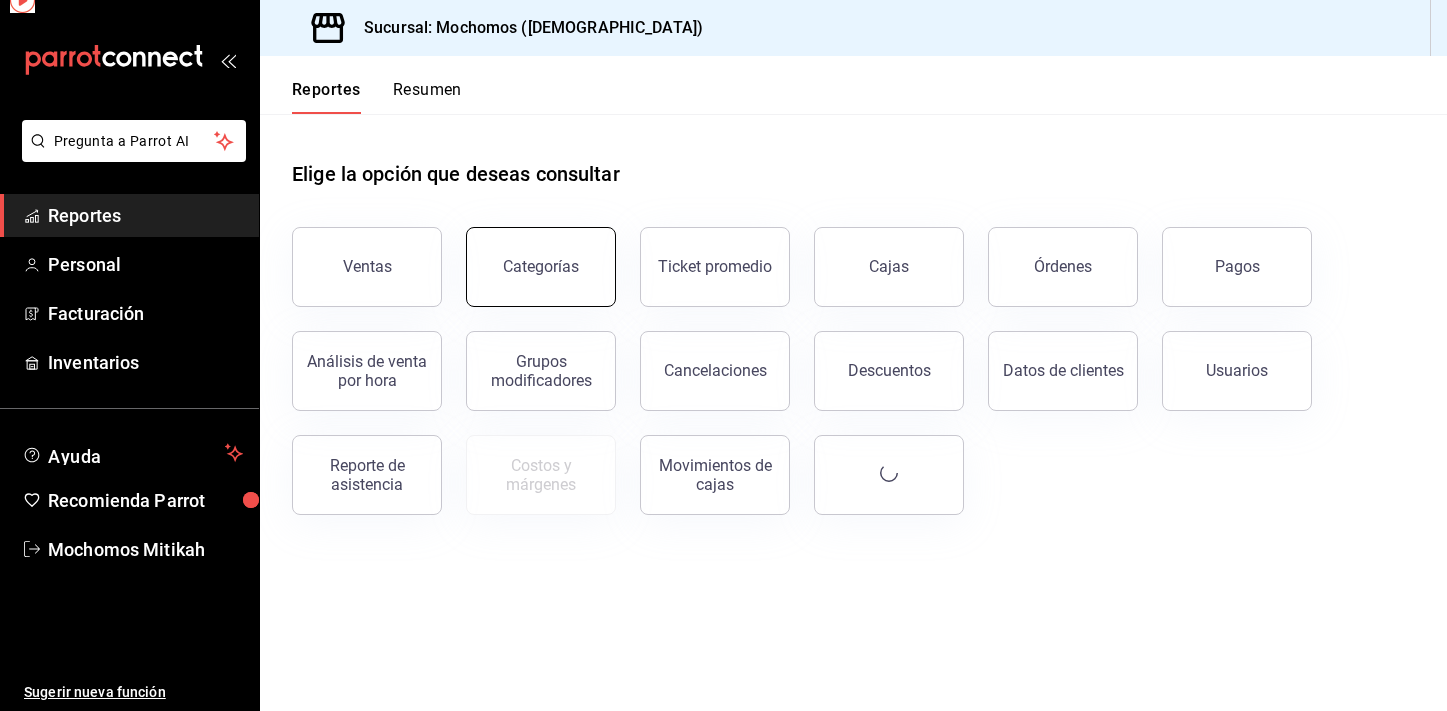 scroll, scrollTop: 0, scrollLeft: 0, axis: both 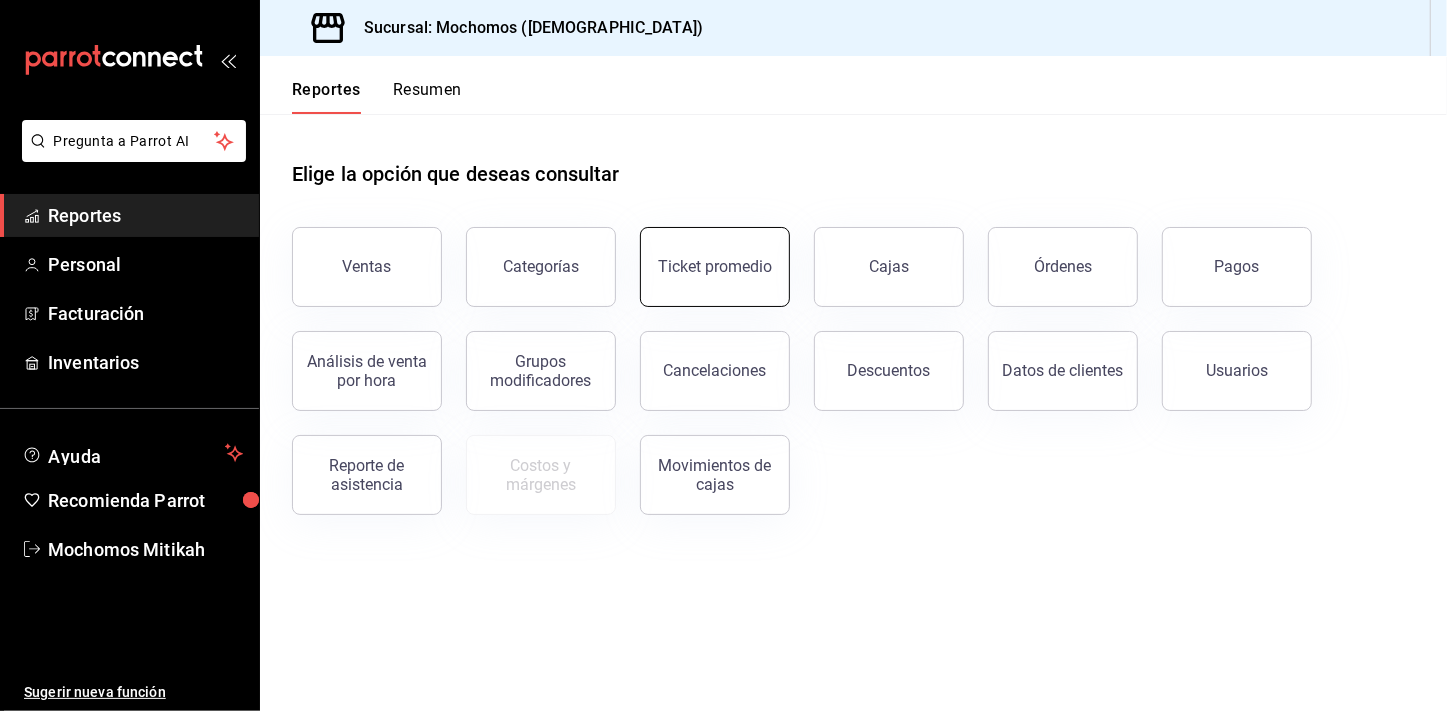 click on "Ticket promedio" at bounding box center (715, 267) 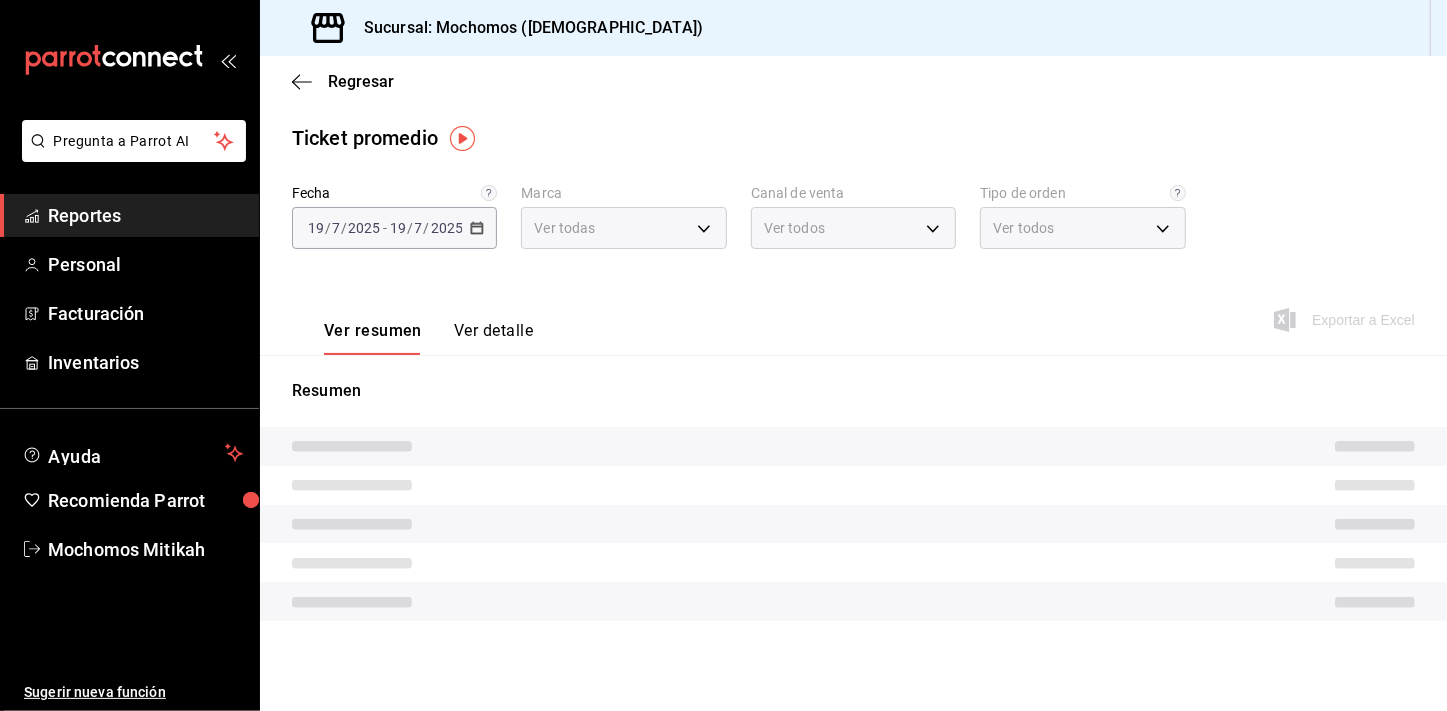 type on "d0e5f648-281b-433d-bf08-9501e0541b8c" 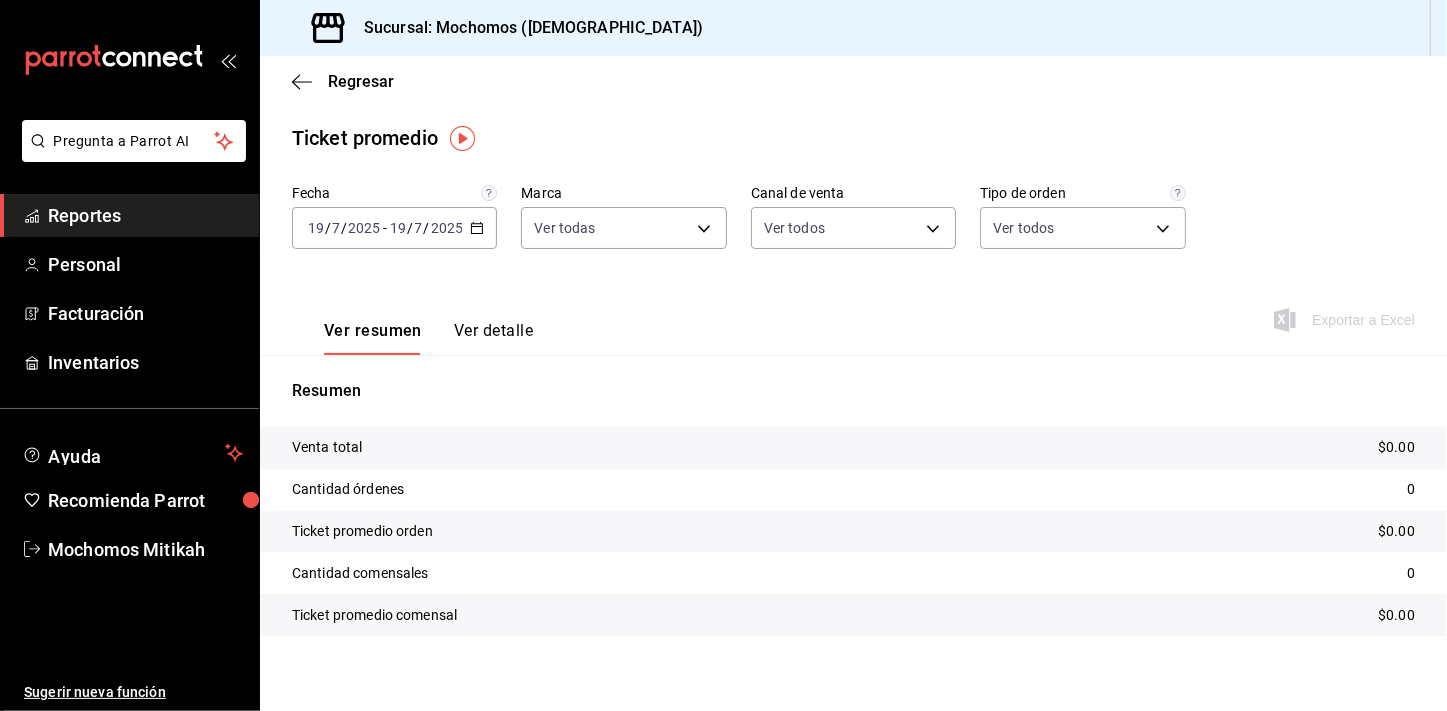click 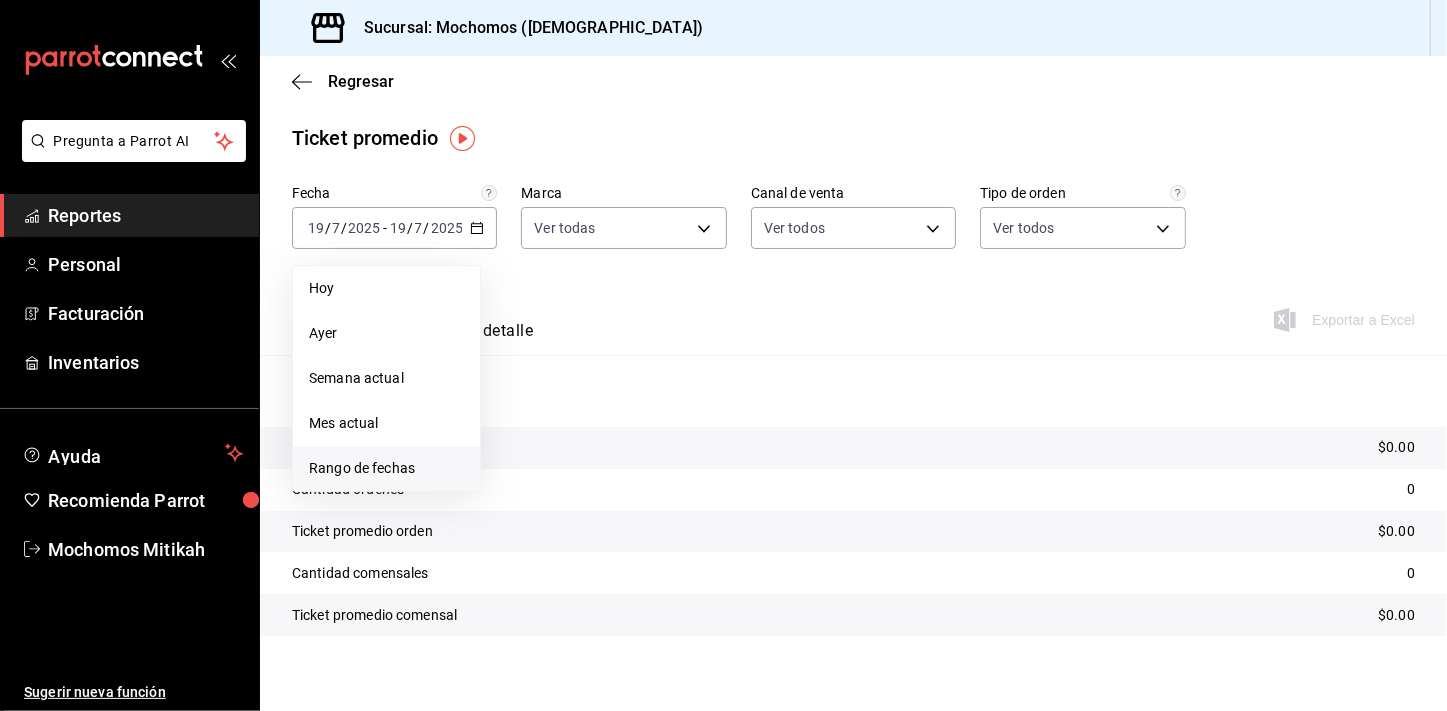 click on "Rango de fechas" at bounding box center (386, 468) 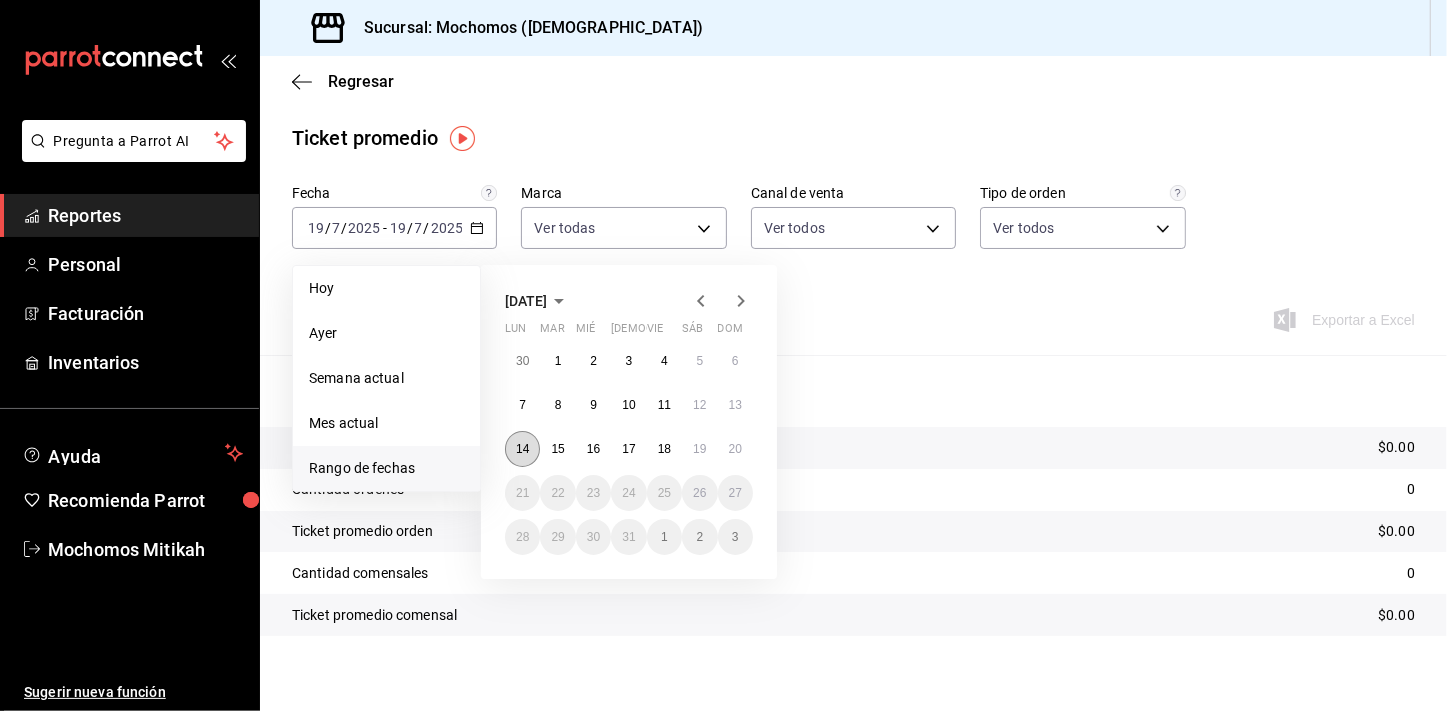 click on "14" at bounding box center (522, 449) 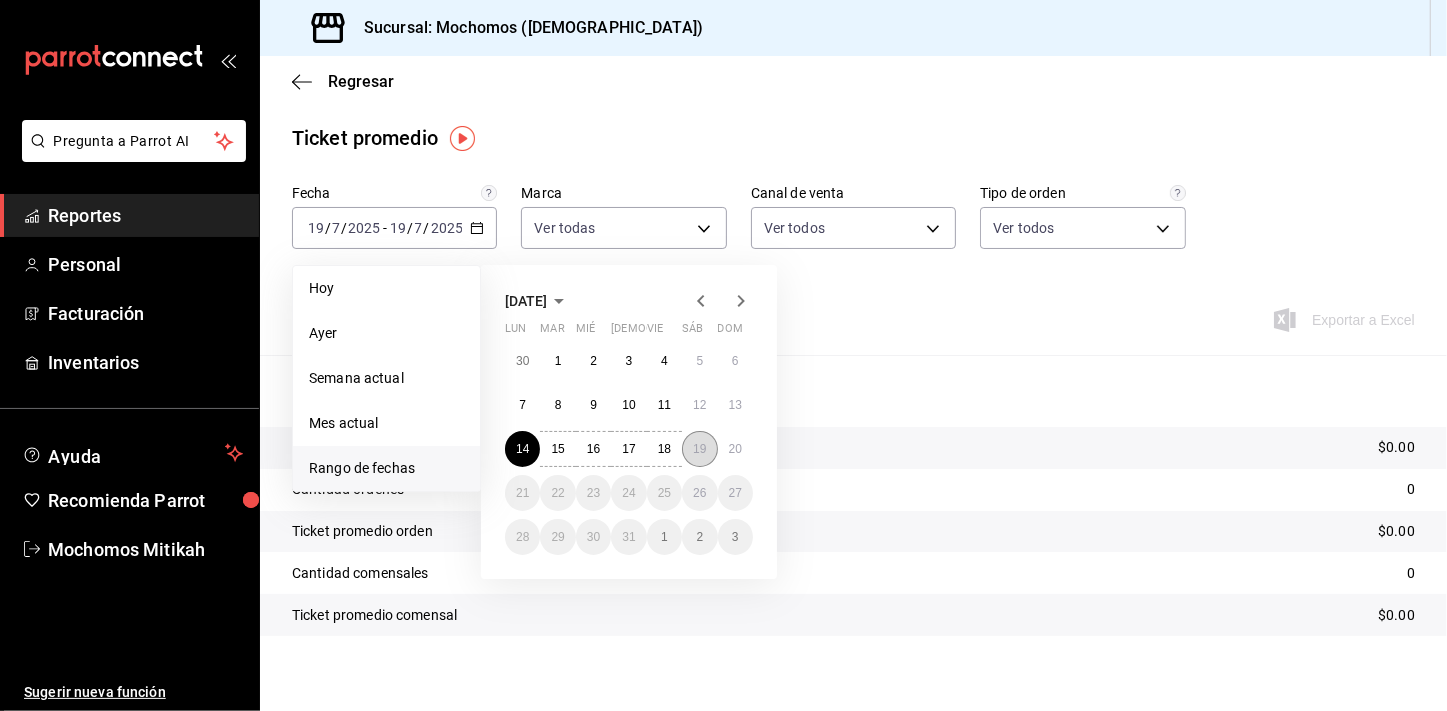 click on "19" at bounding box center (699, 449) 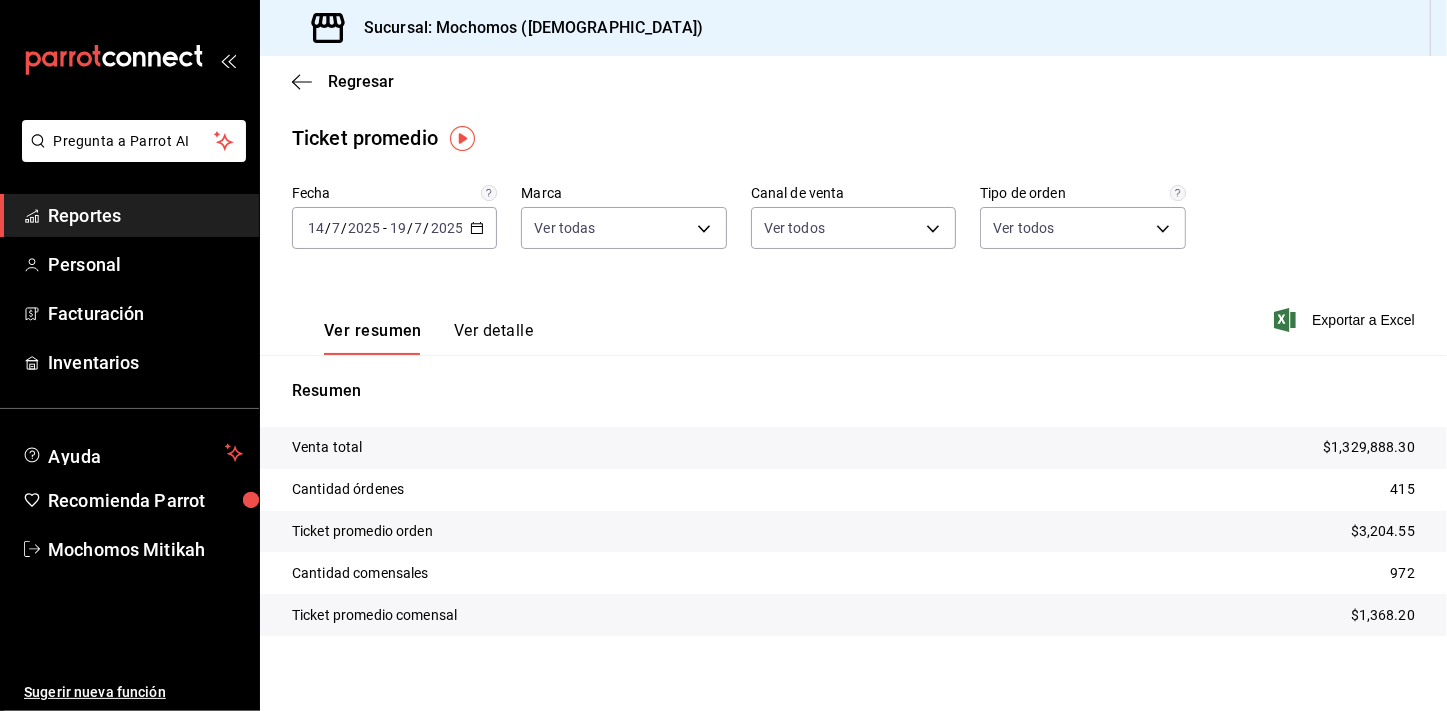 scroll, scrollTop: 12, scrollLeft: 0, axis: vertical 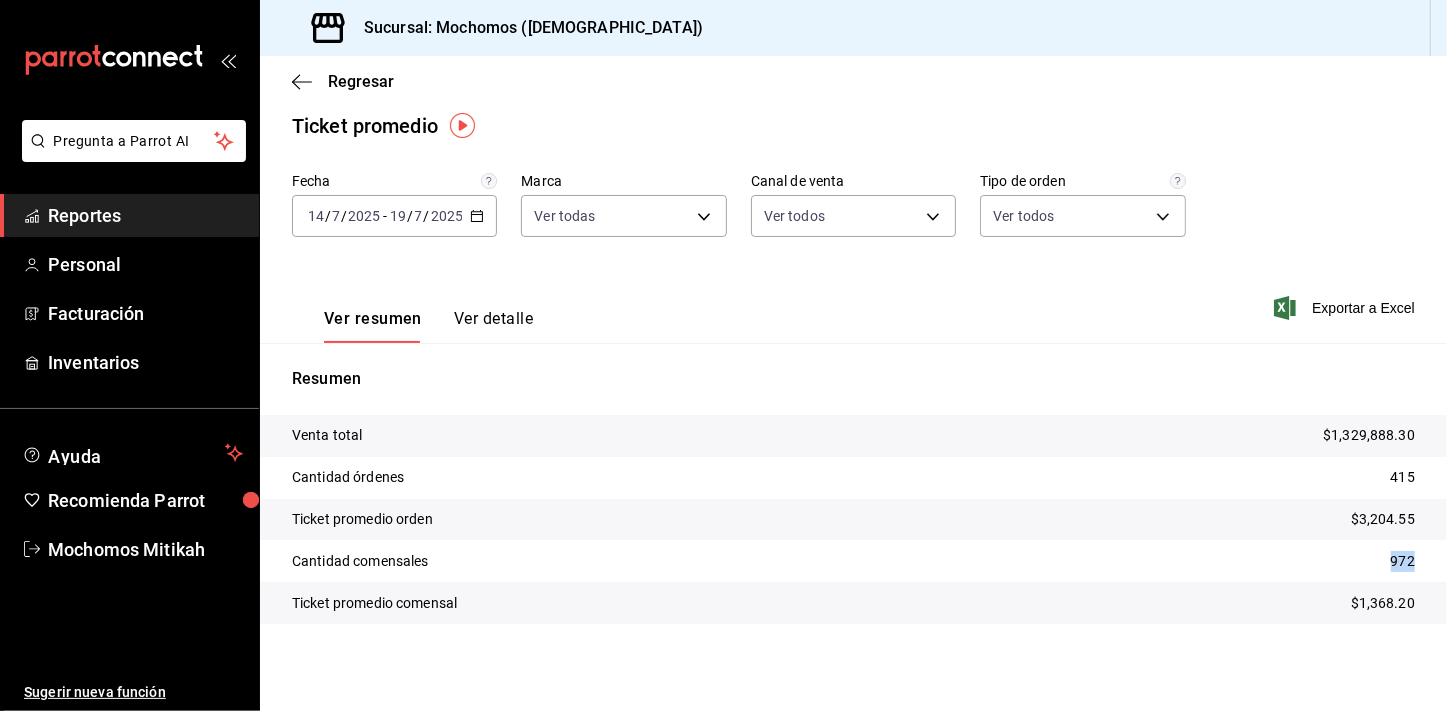 drag, startPoint x: 1374, startPoint y: 554, endPoint x: 1400, endPoint y: 554, distance: 26 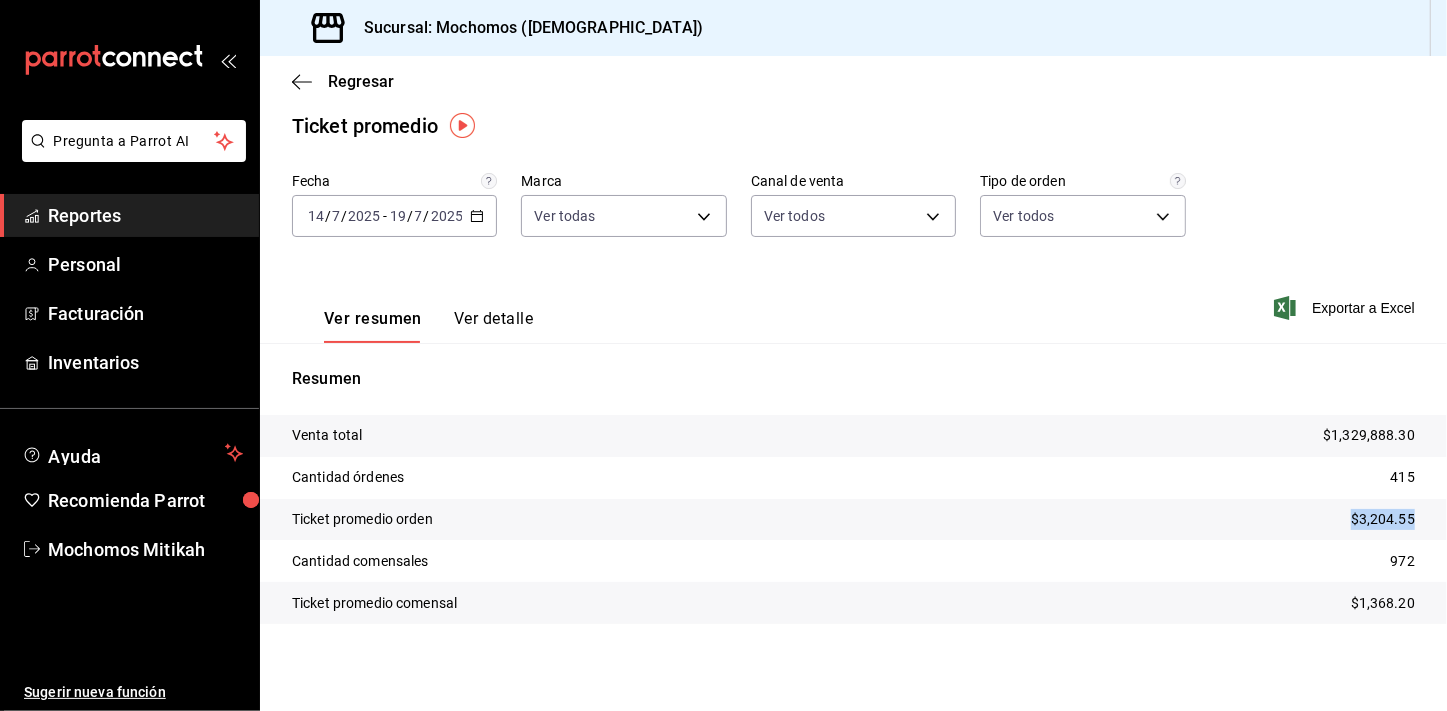 drag, startPoint x: 1400, startPoint y: 518, endPoint x: 1338, endPoint y: 519, distance: 62.008064 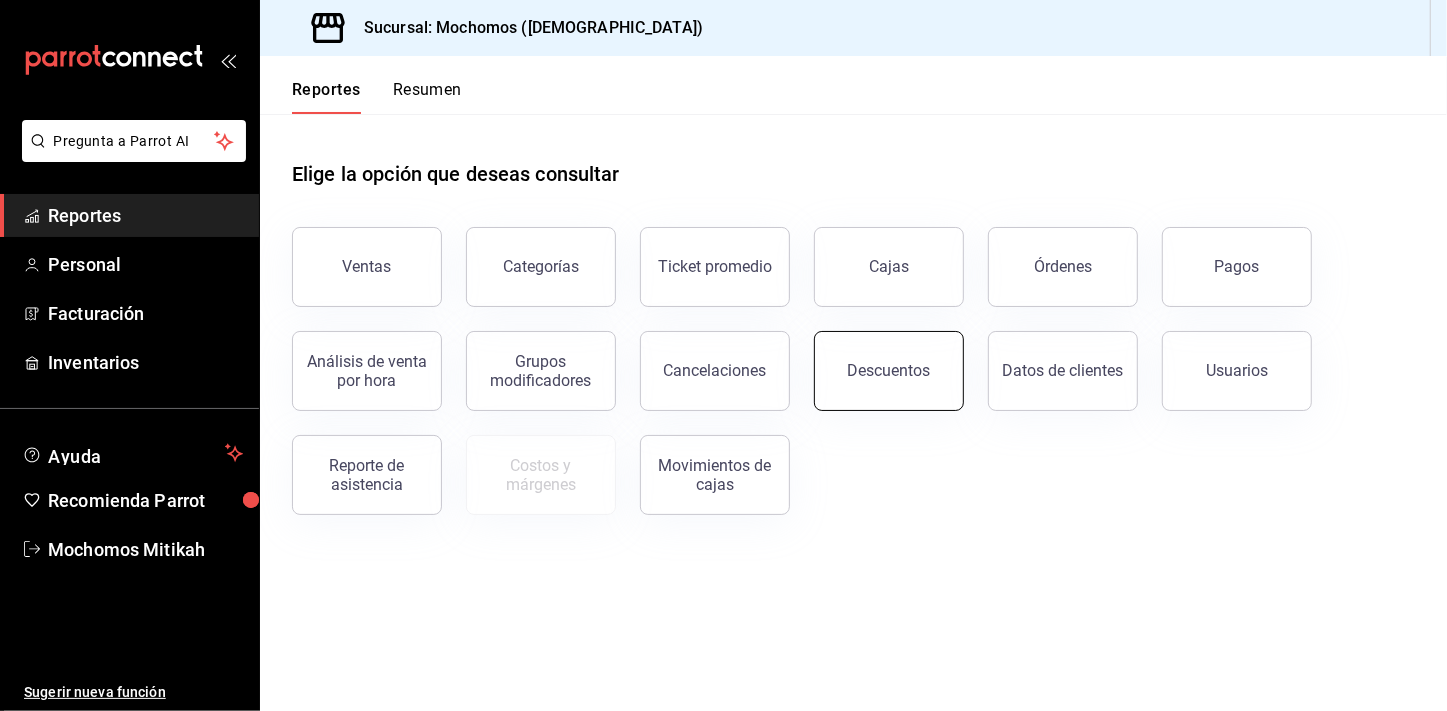 click on "Descuentos" at bounding box center (889, 370) 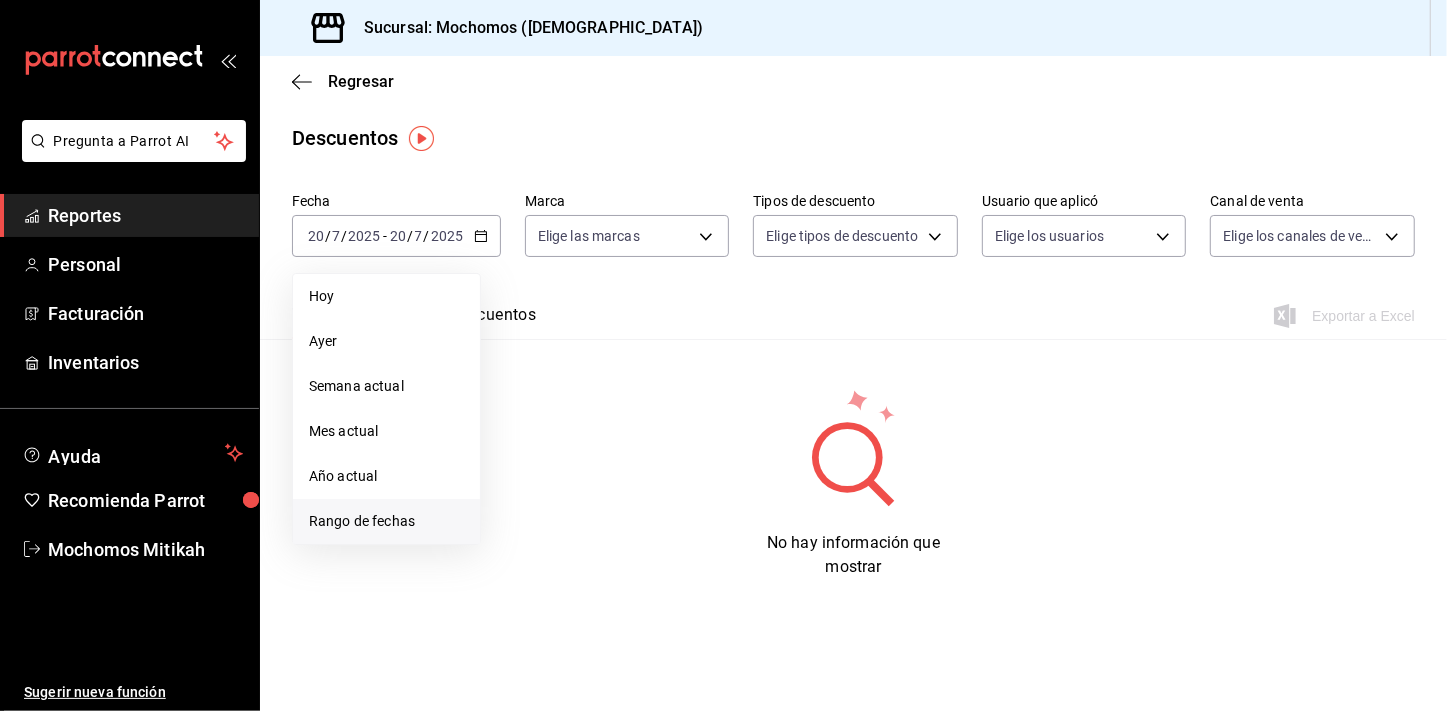click on "Rango de fechas" at bounding box center (386, 521) 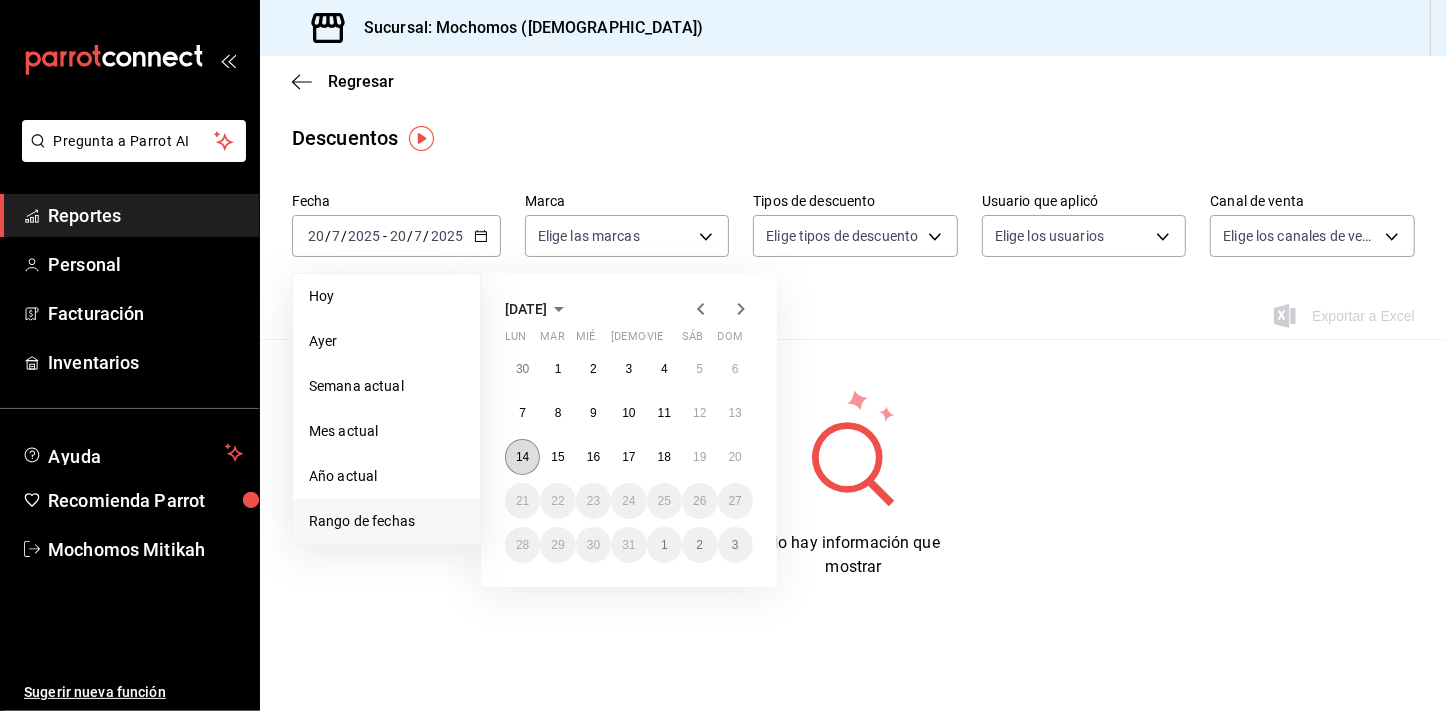 click on "14" at bounding box center [522, 457] 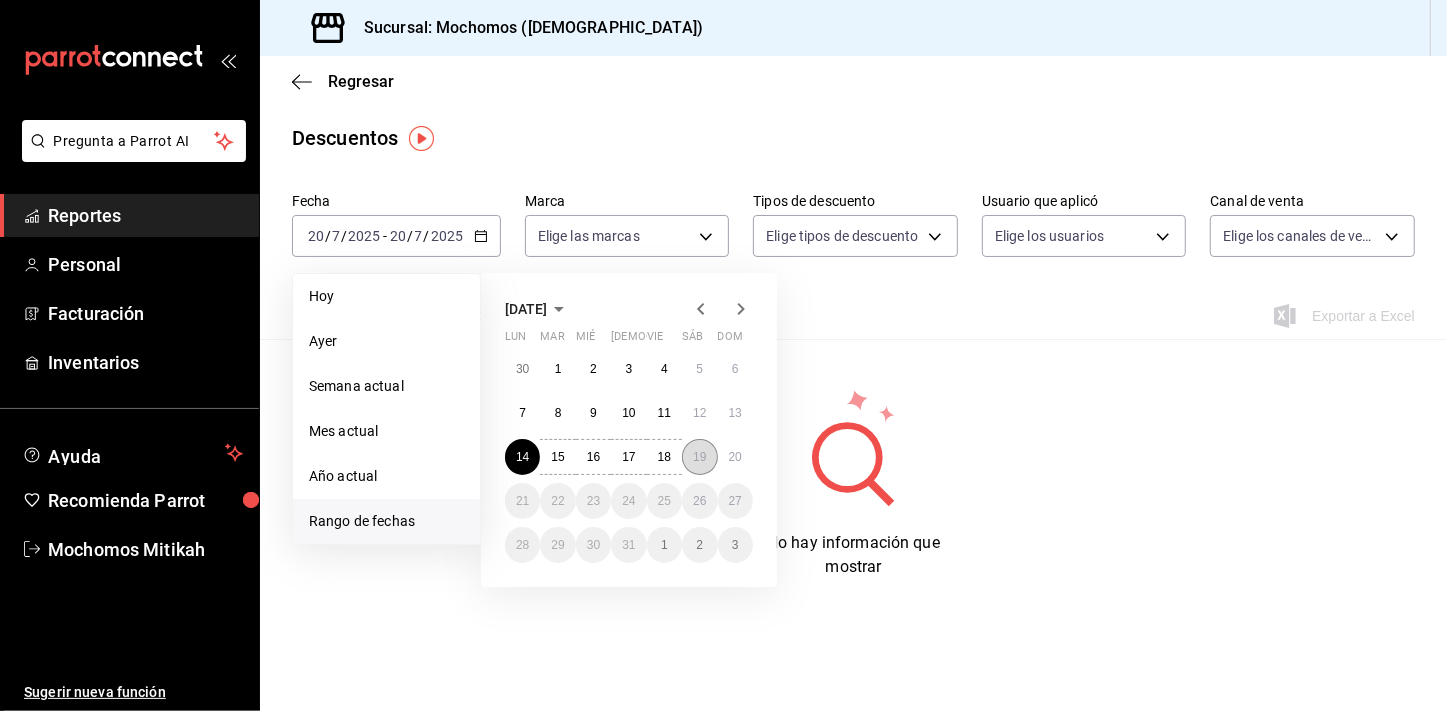 click on "19" at bounding box center (699, 457) 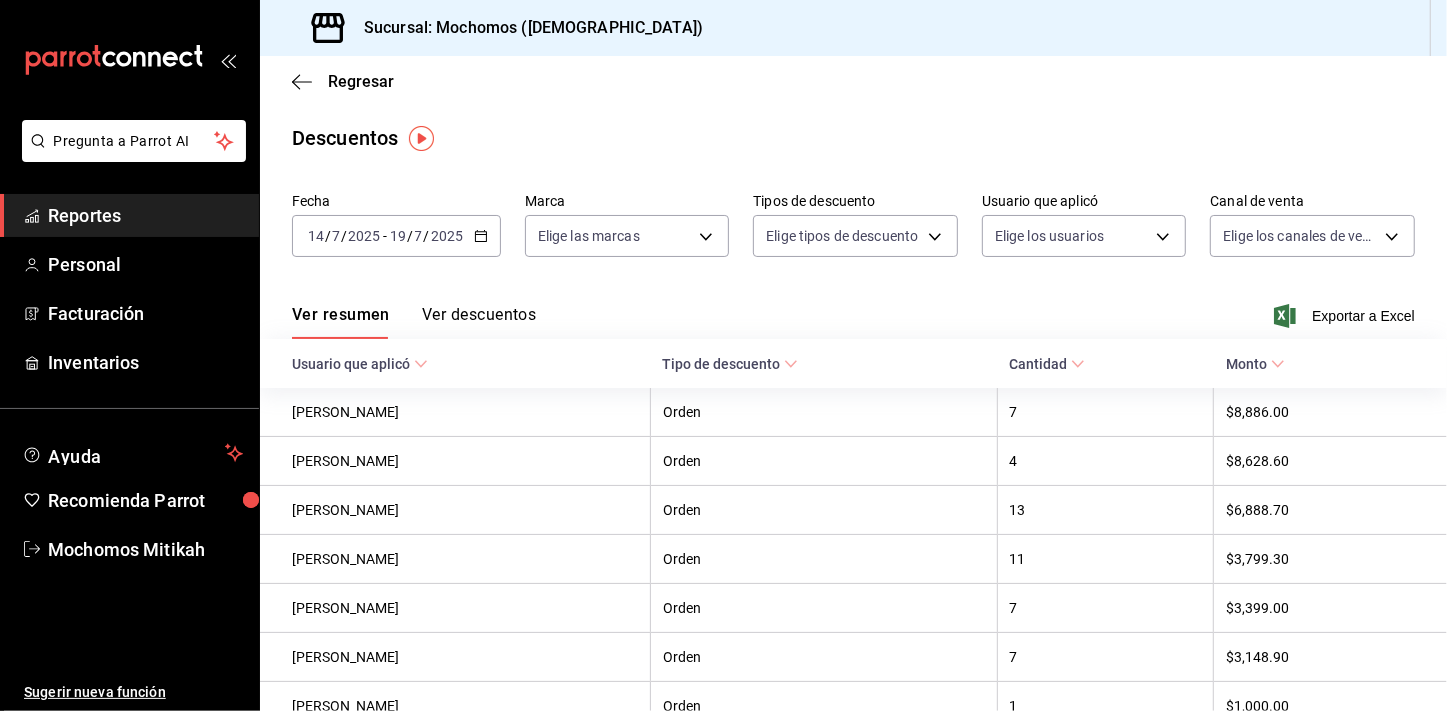 click on "[DATE] [DATE] - [DATE] [DATE]" at bounding box center (396, 236) 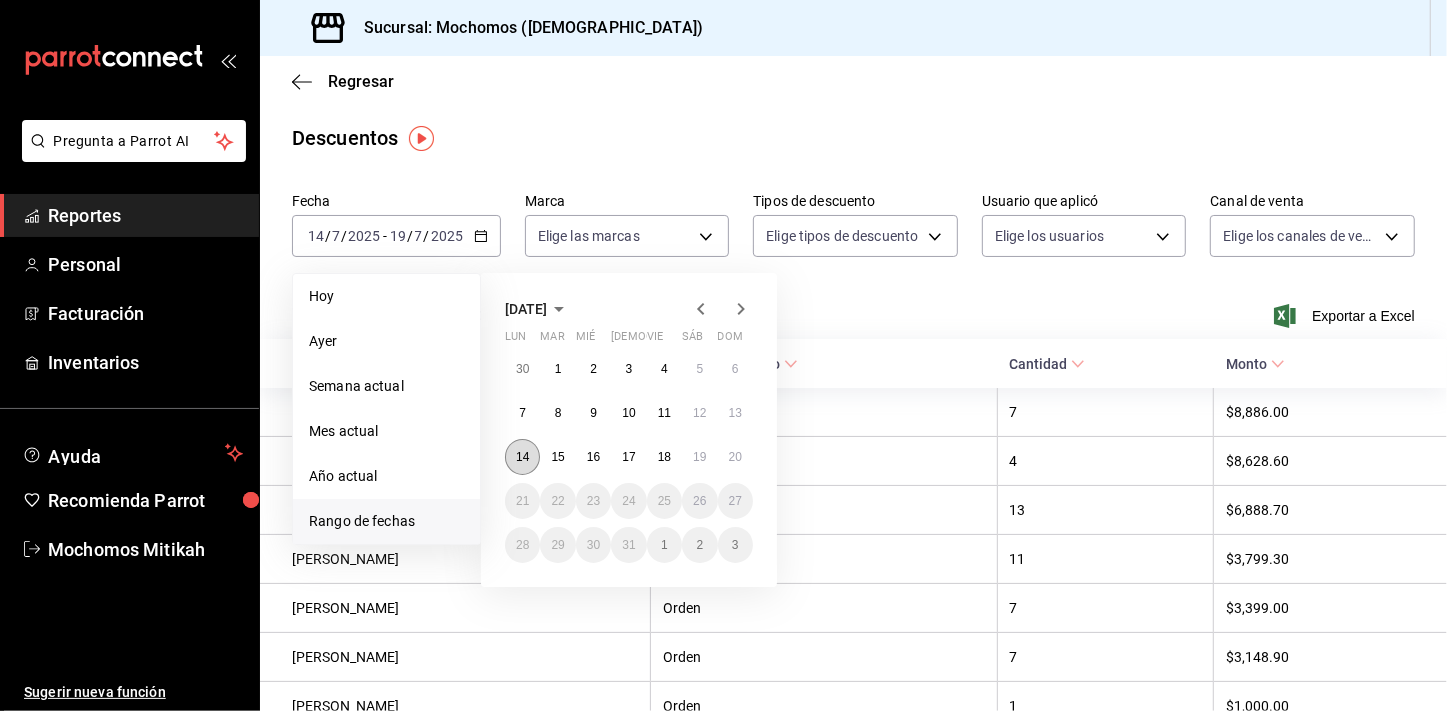click on "14" at bounding box center (522, 457) 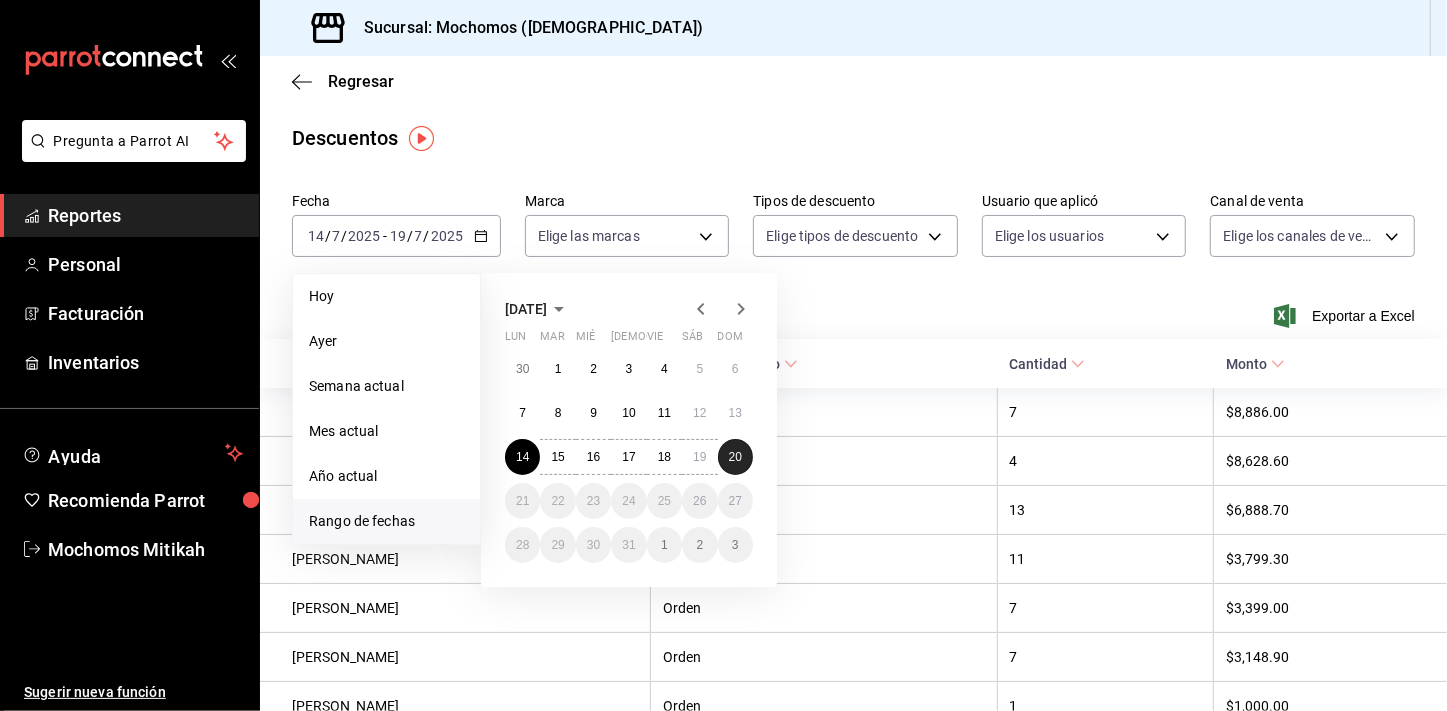 click on "20" at bounding box center [735, 457] 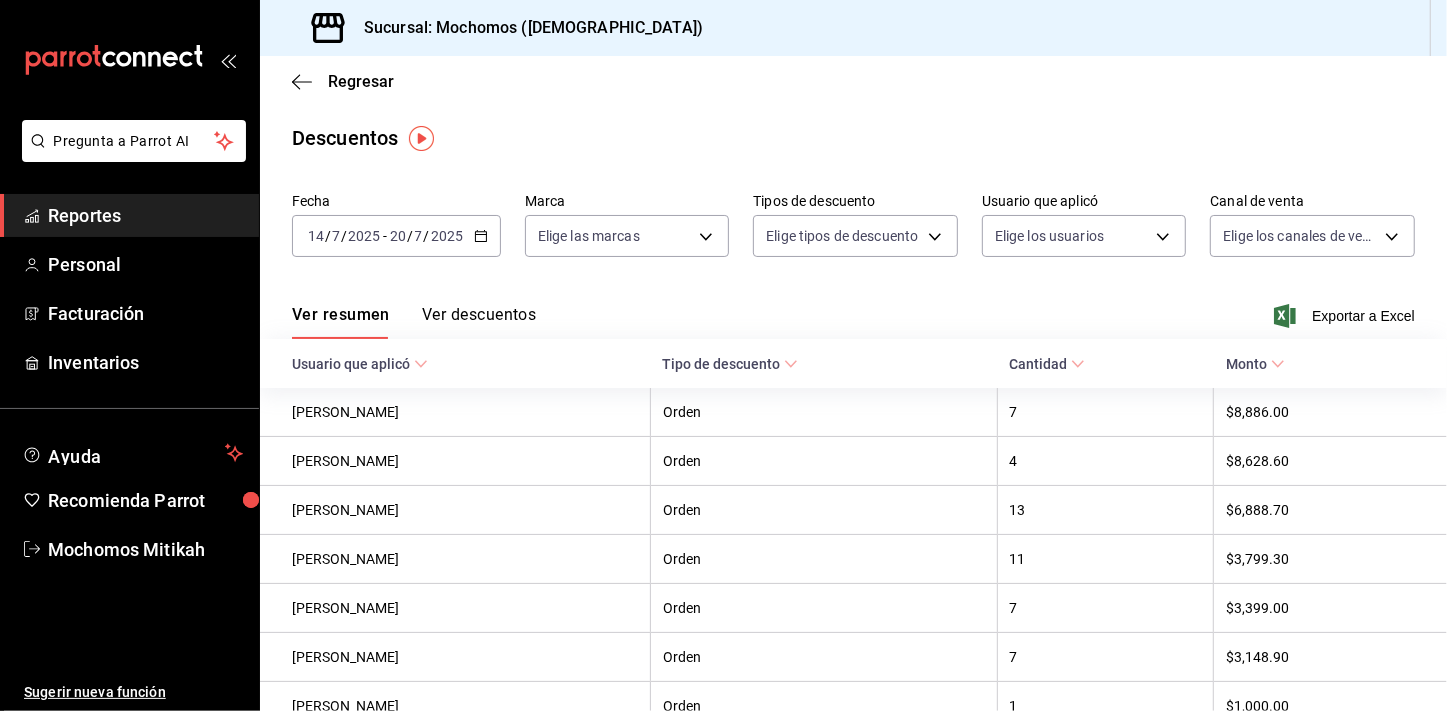 click on "Ver resumen Ver descuentos Exportar a Excel" at bounding box center [853, 310] 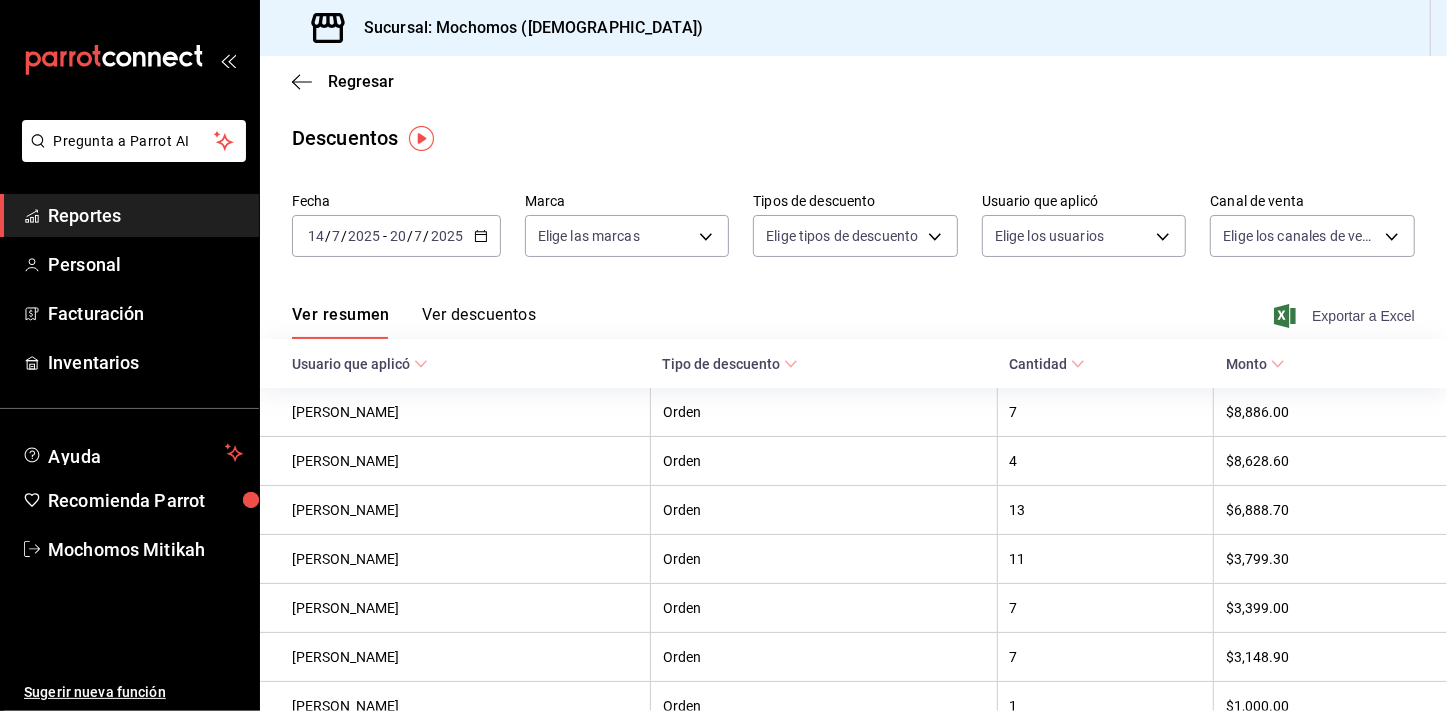click on "Exportar a Excel" at bounding box center [1346, 316] 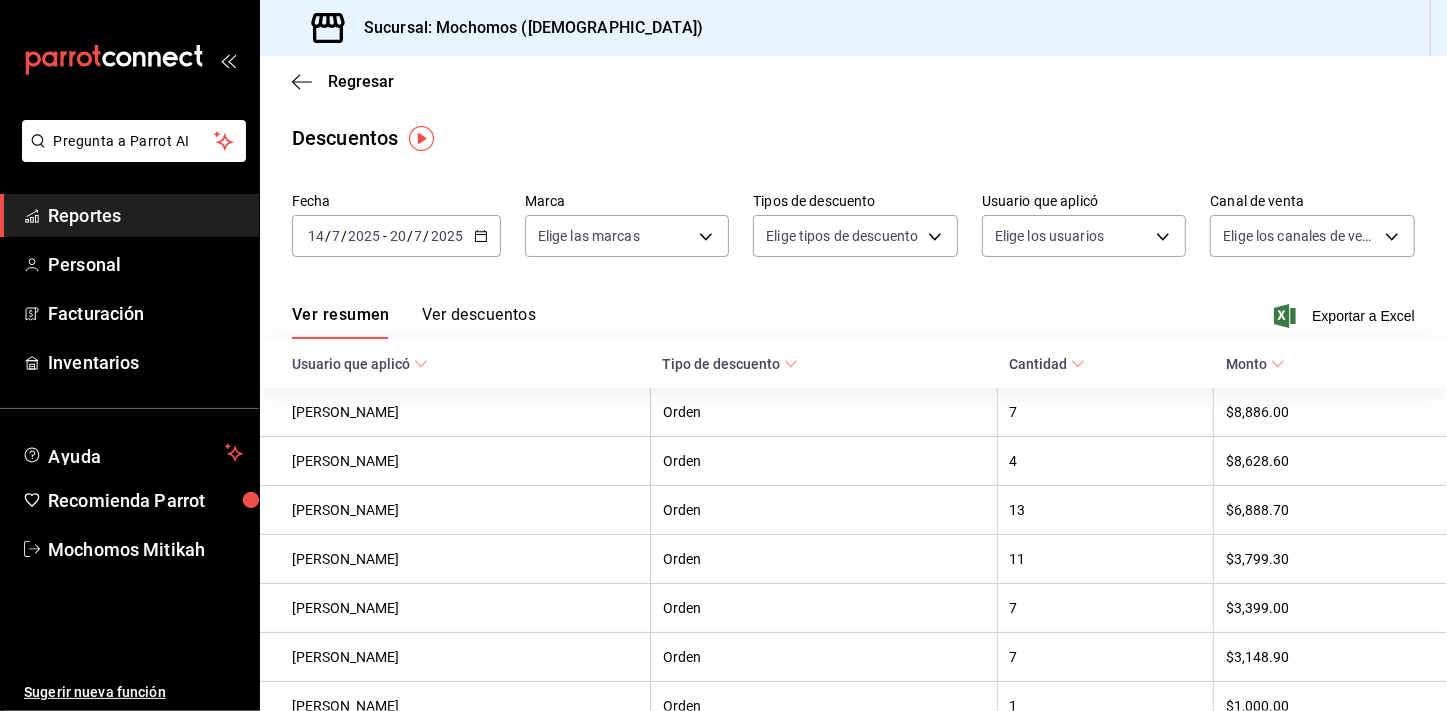 click 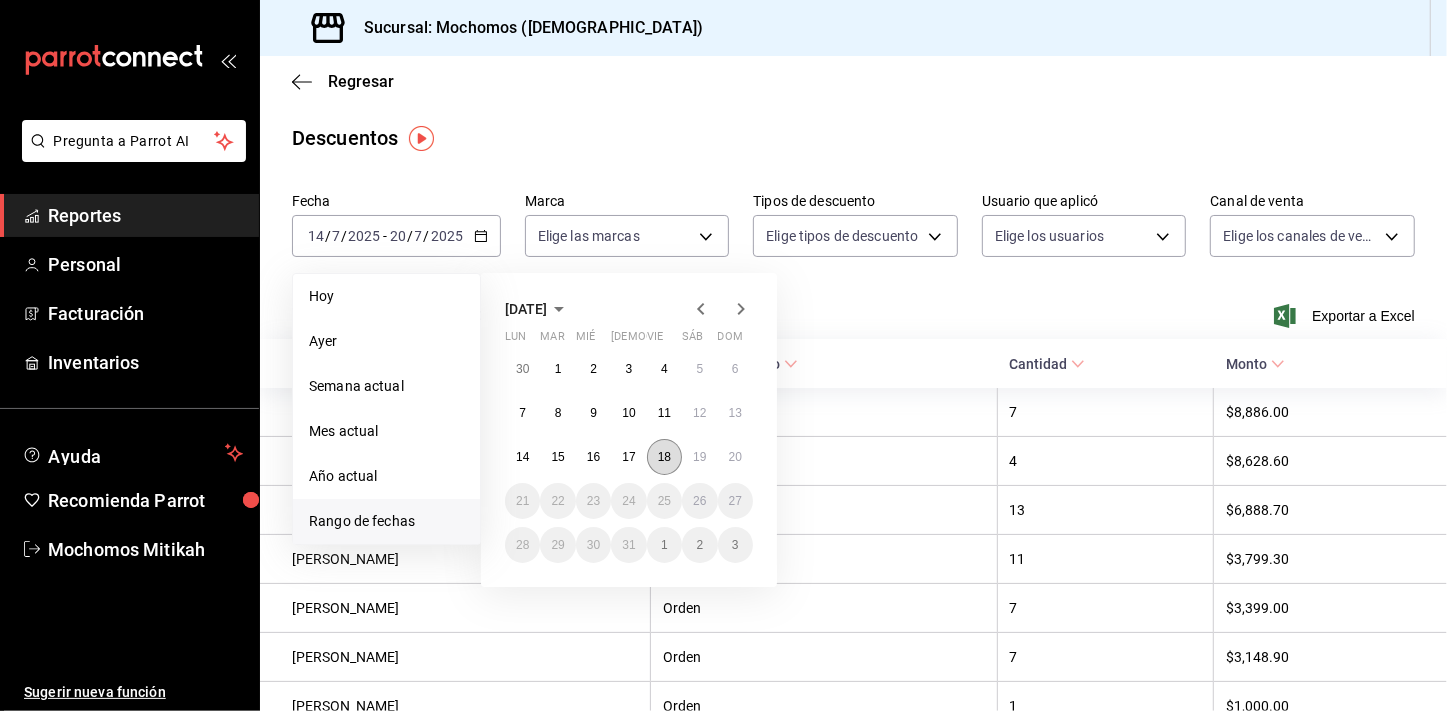 click on "18" at bounding box center (664, 457) 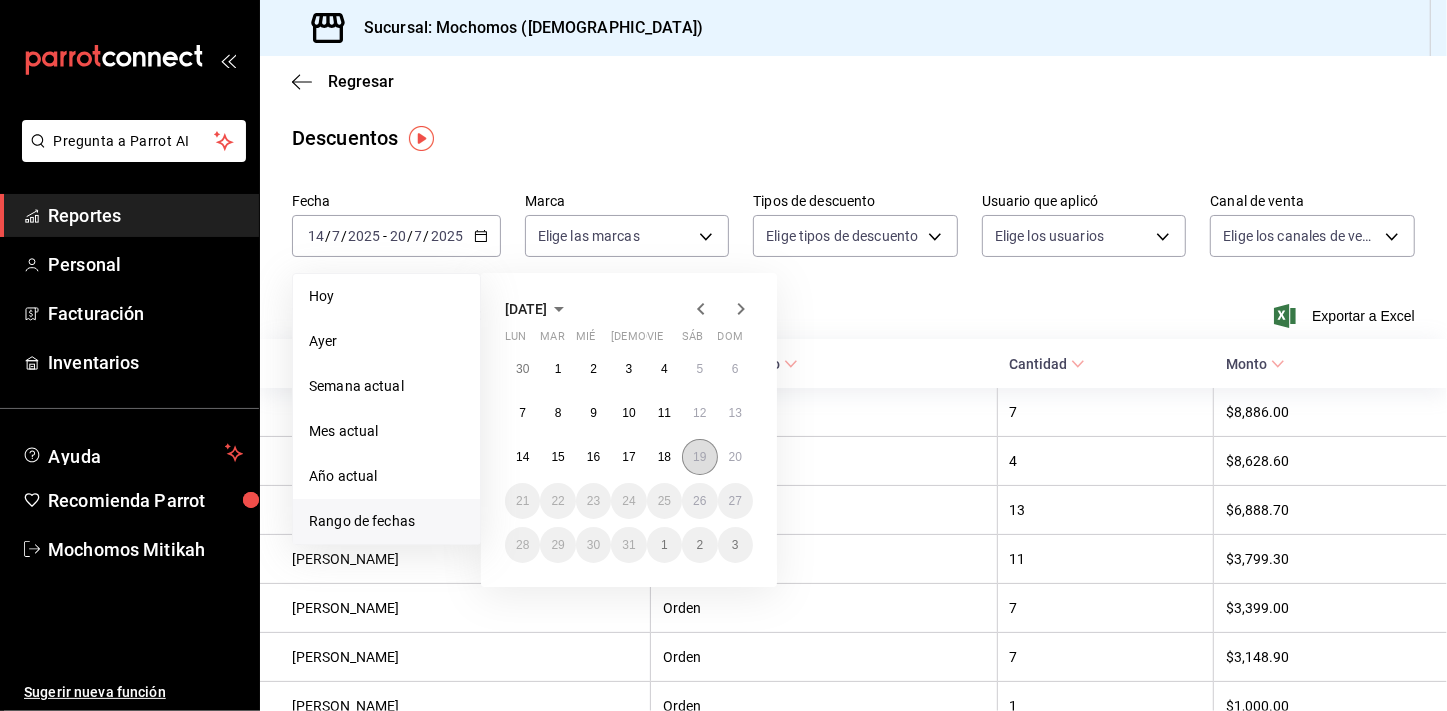 click on "19" at bounding box center (699, 457) 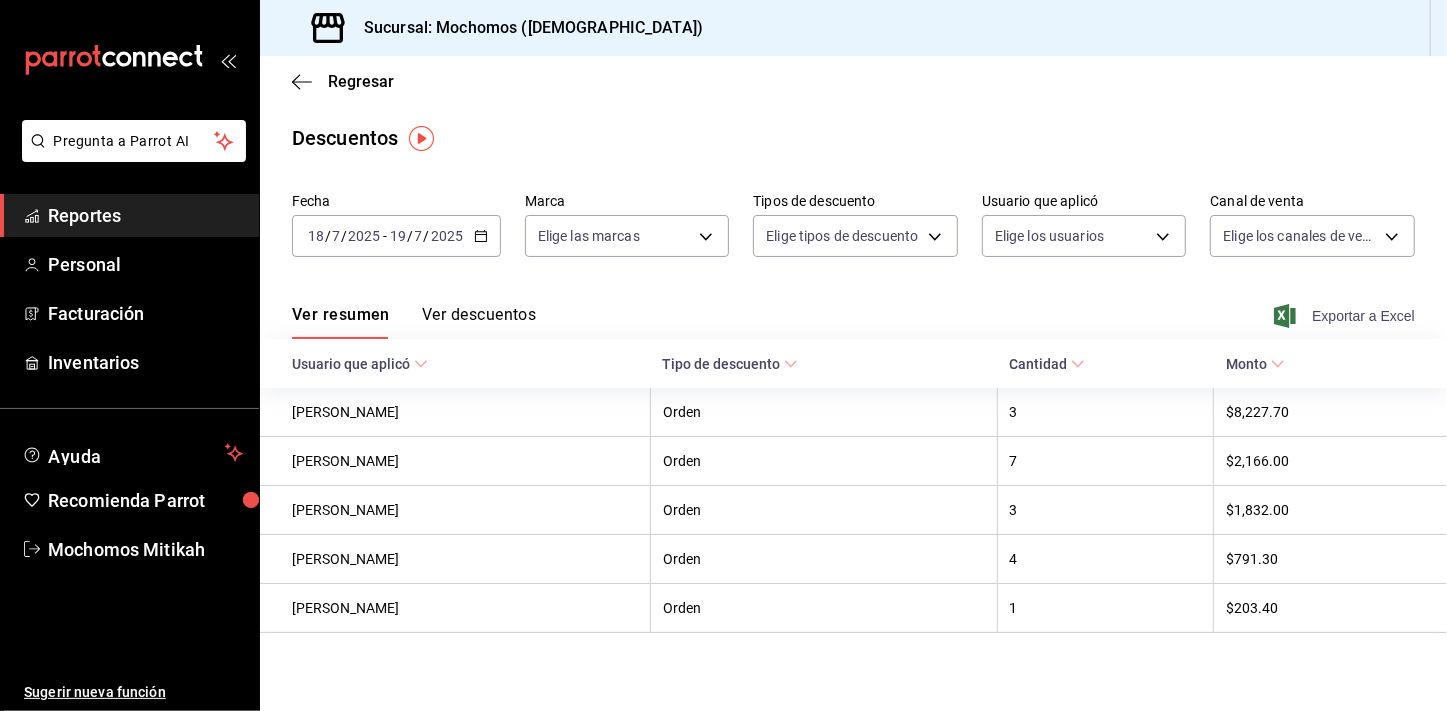 click on "Exportar a Excel" at bounding box center (1346, 316) 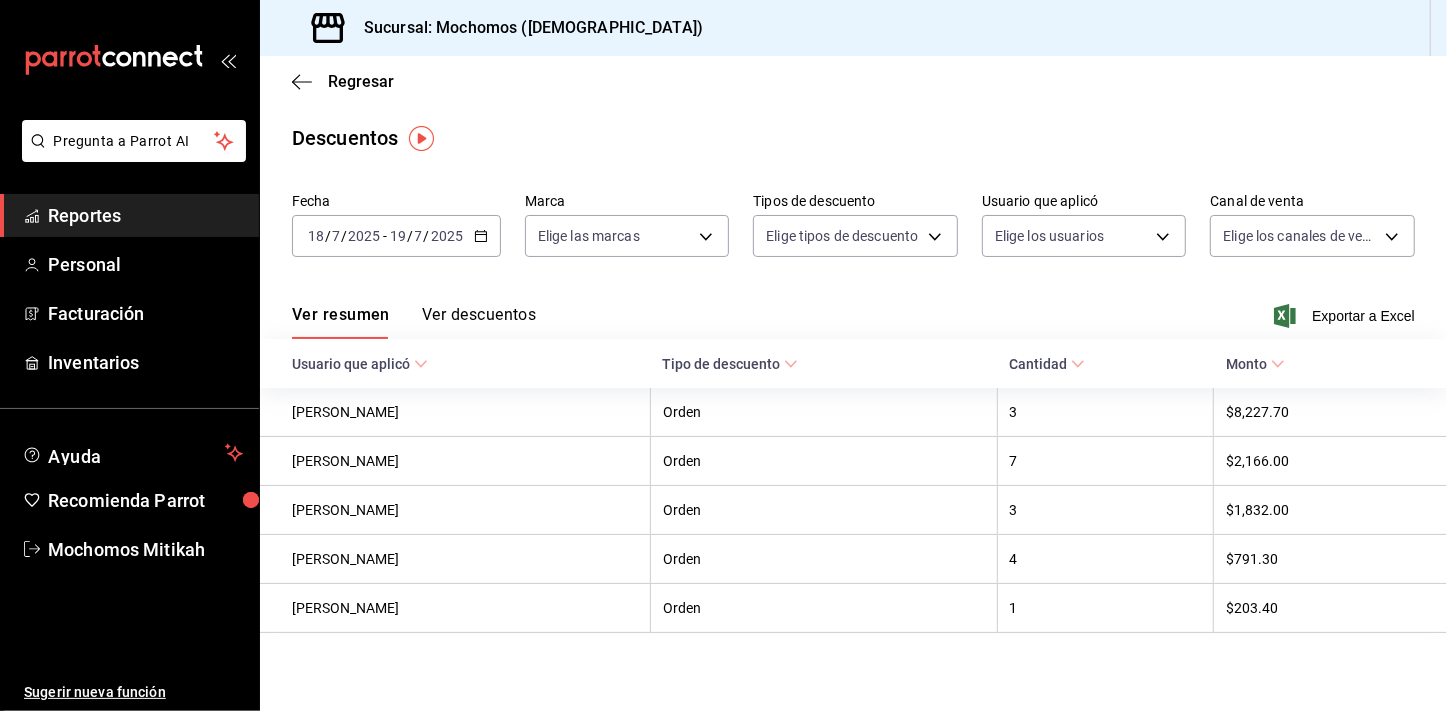 click on "Reportes" at bounding box center (145, 215) 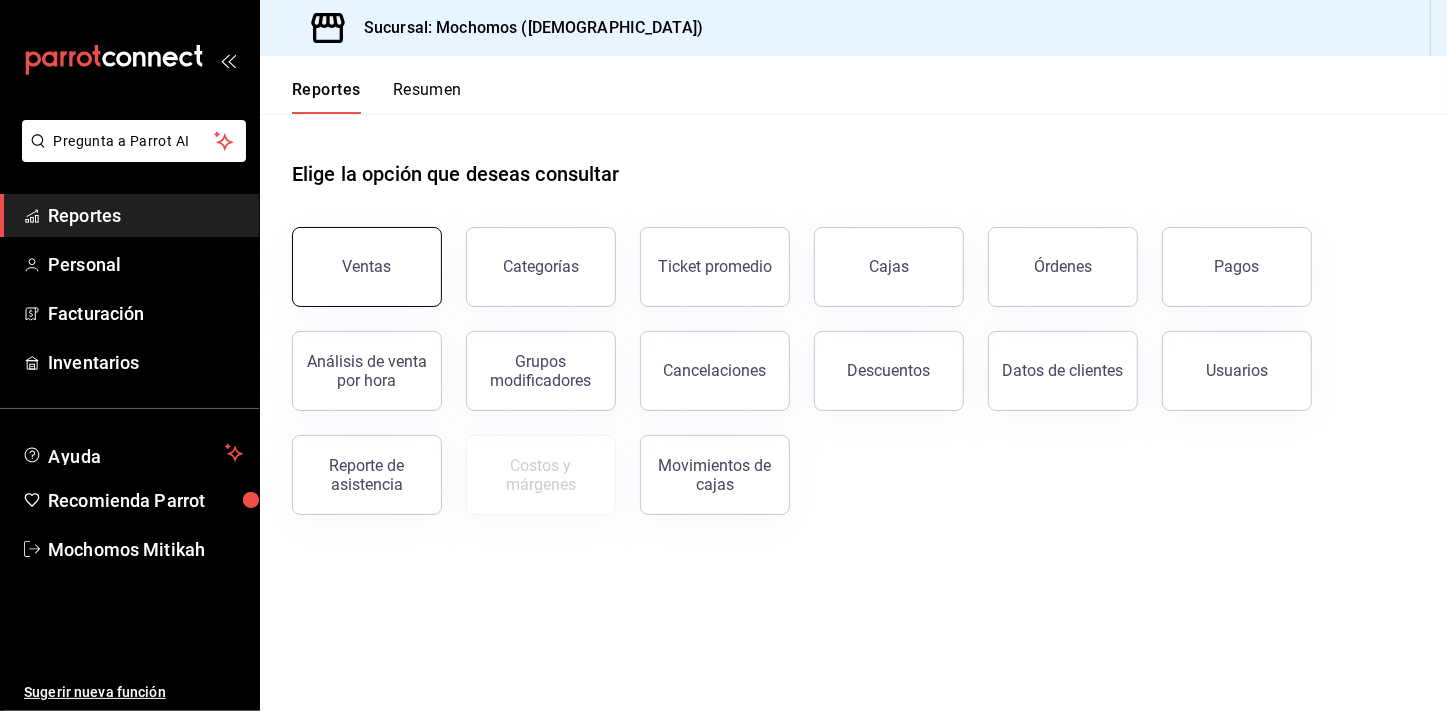 click on "Ventas" at bounding box center (367, 267) 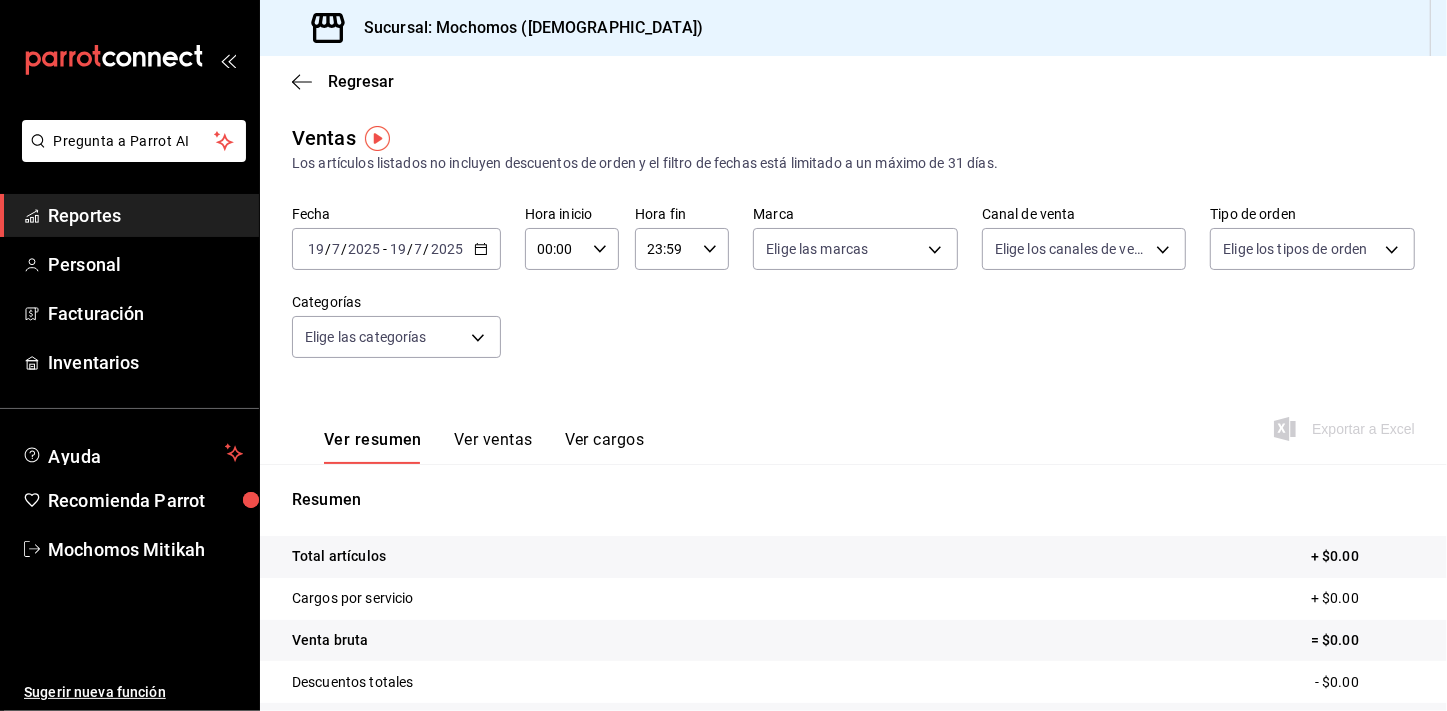 click on "[DATE] [DATE] - [DATE] [DATE]" at bounding box center (396, 249) 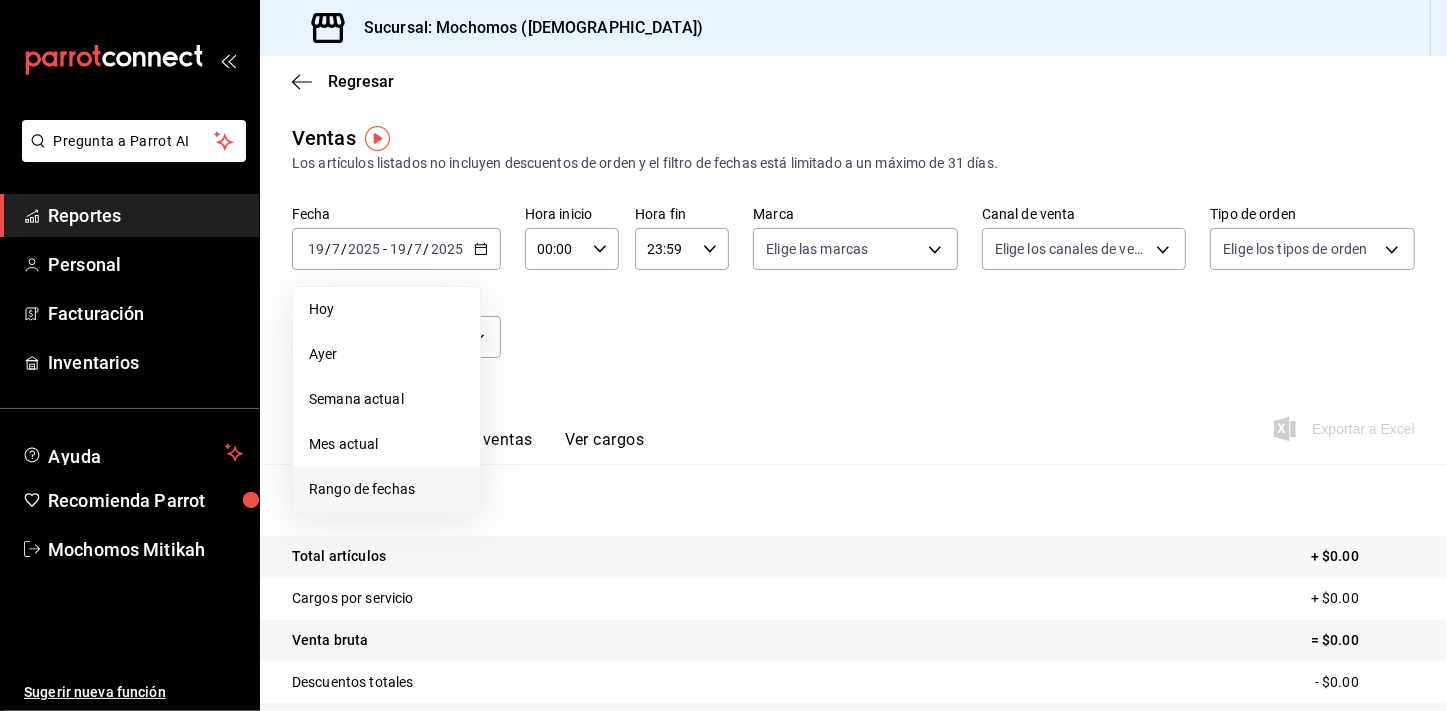 click on "Rango de fechas" at bounding box center (386, 489) 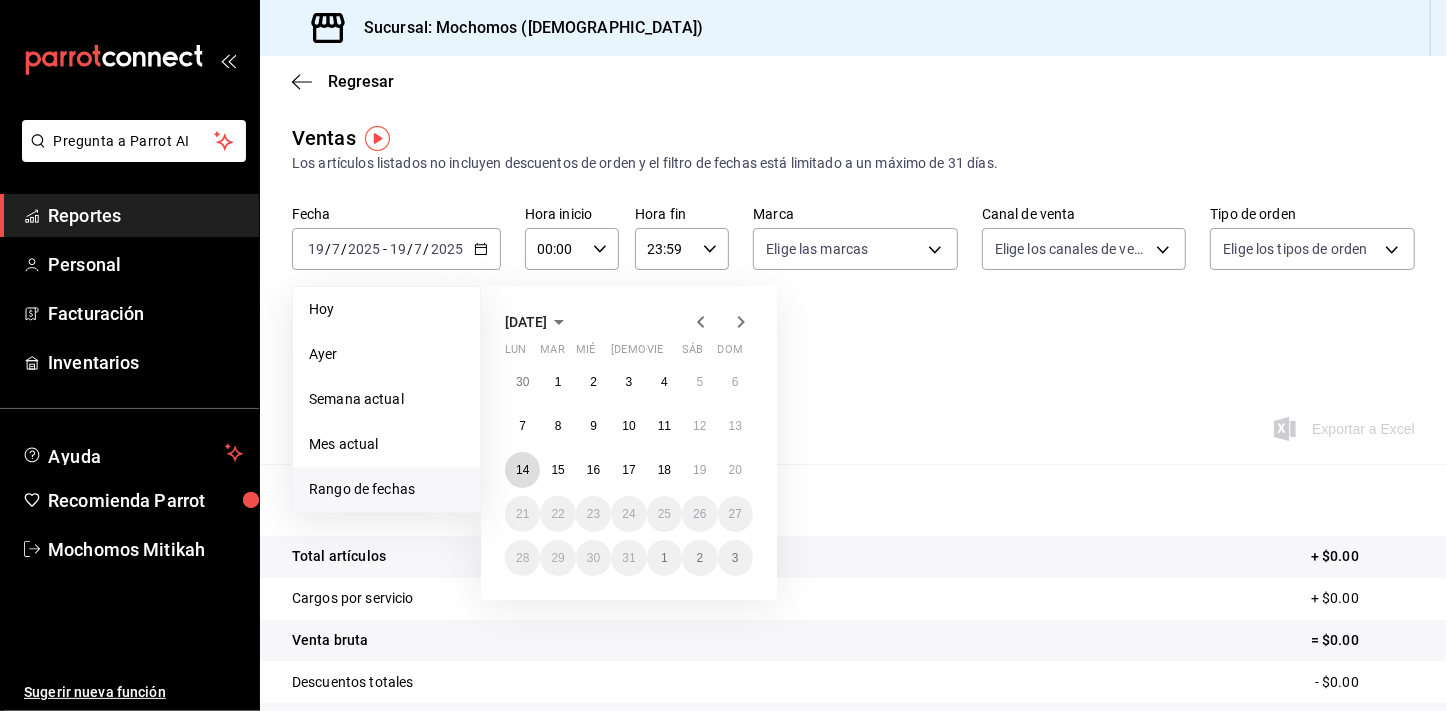 click on "14" at bounding box center (522, 470) 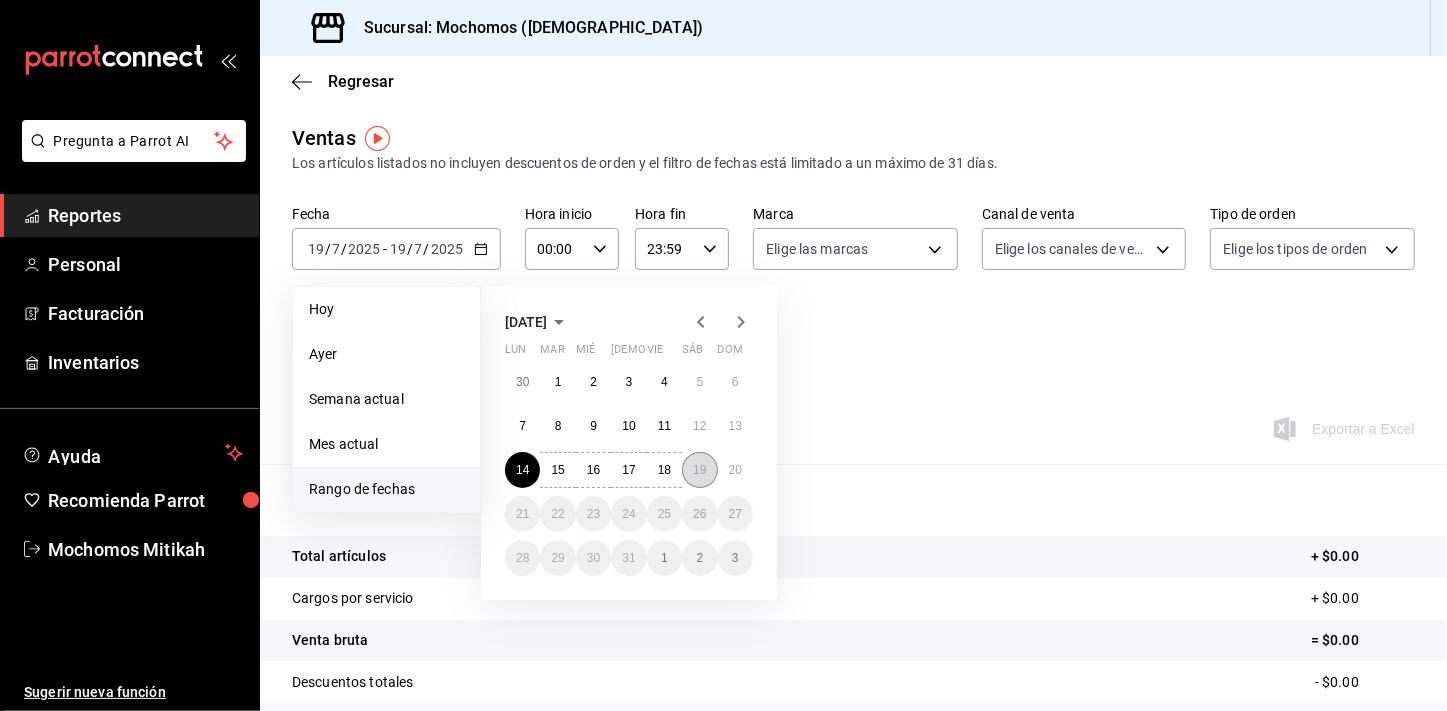 click on "19" at bounding box center [699, 470] 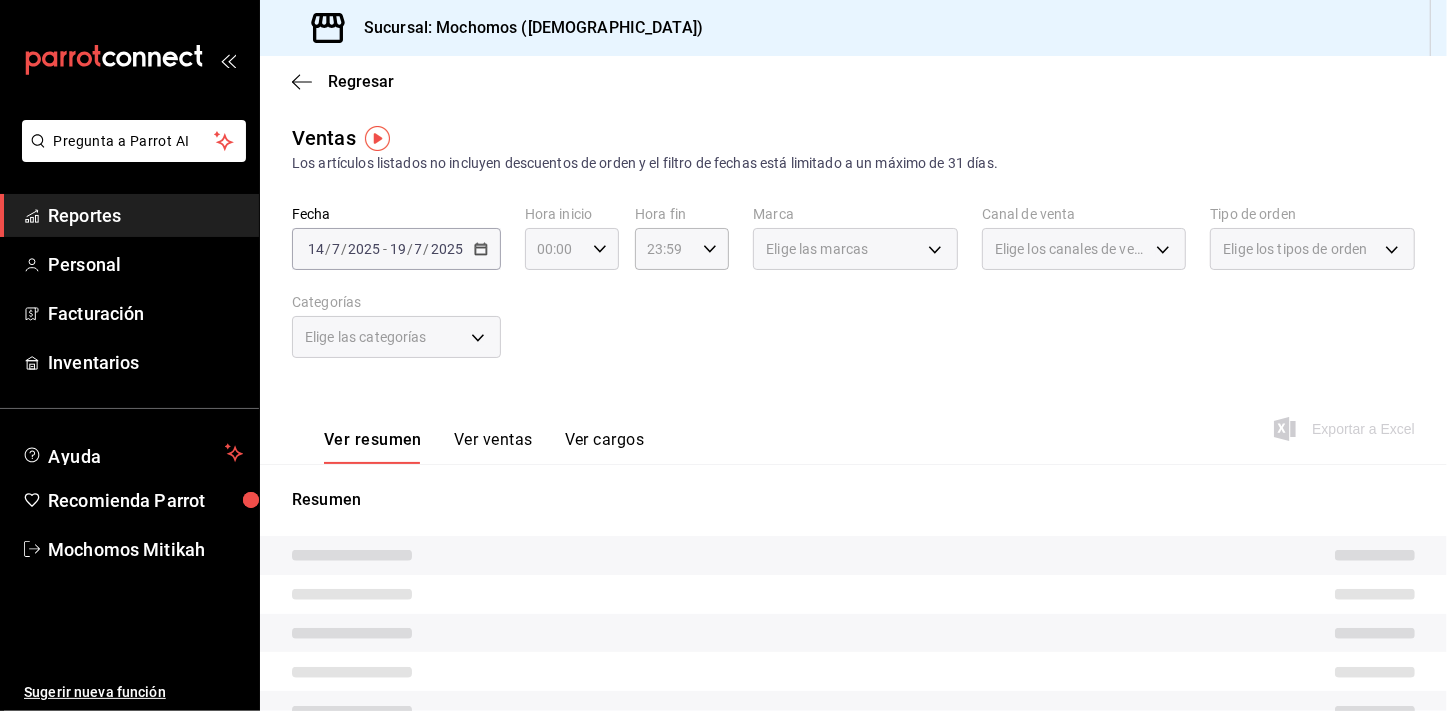 click on "00:00 Hora inicio" at bounding box center [572, 249] 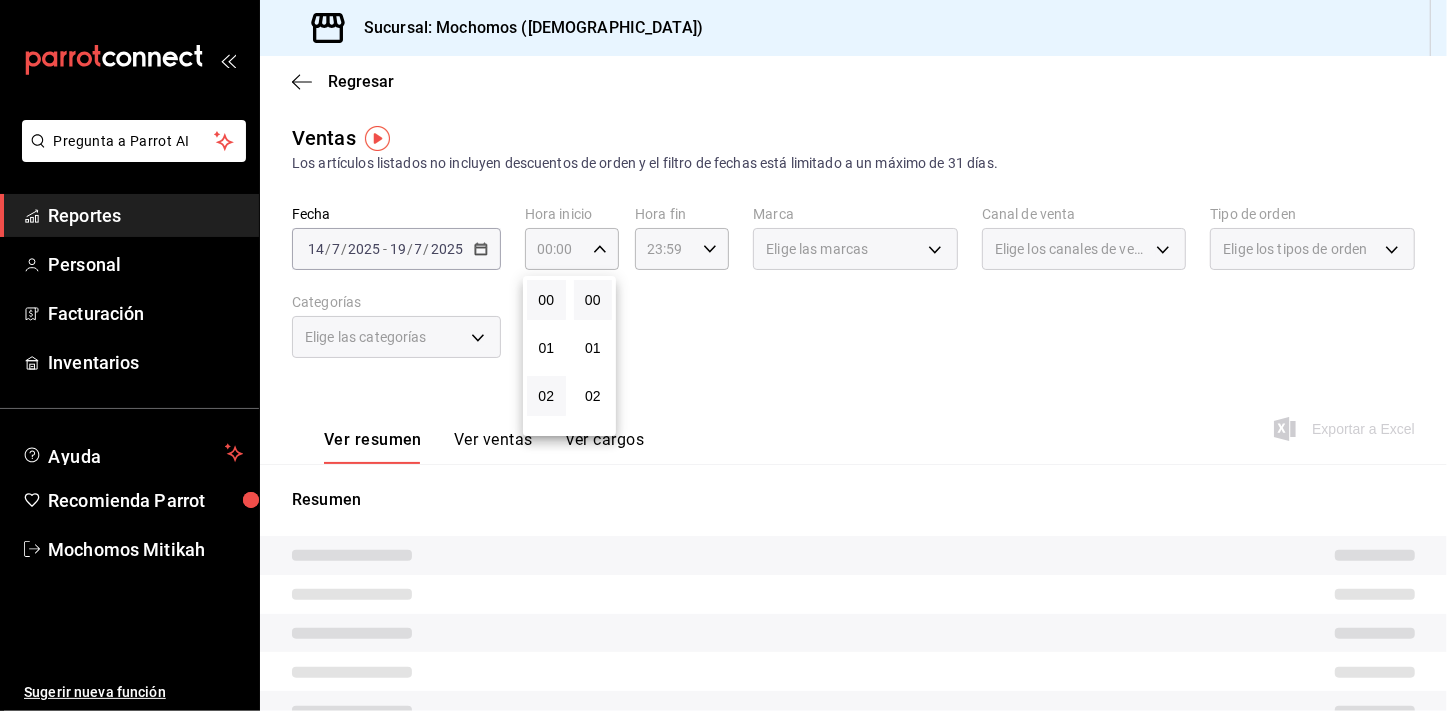 click on "02" at bounding box center [546, 396] 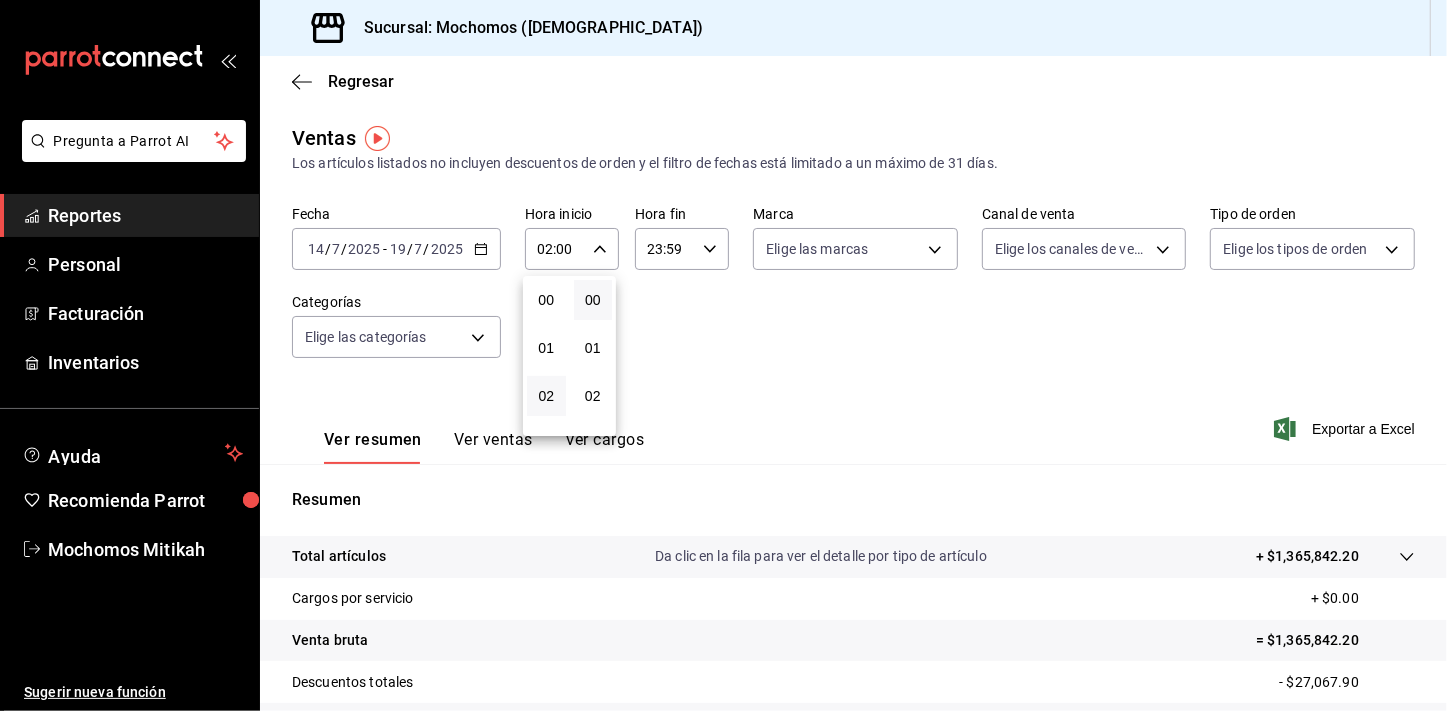 type 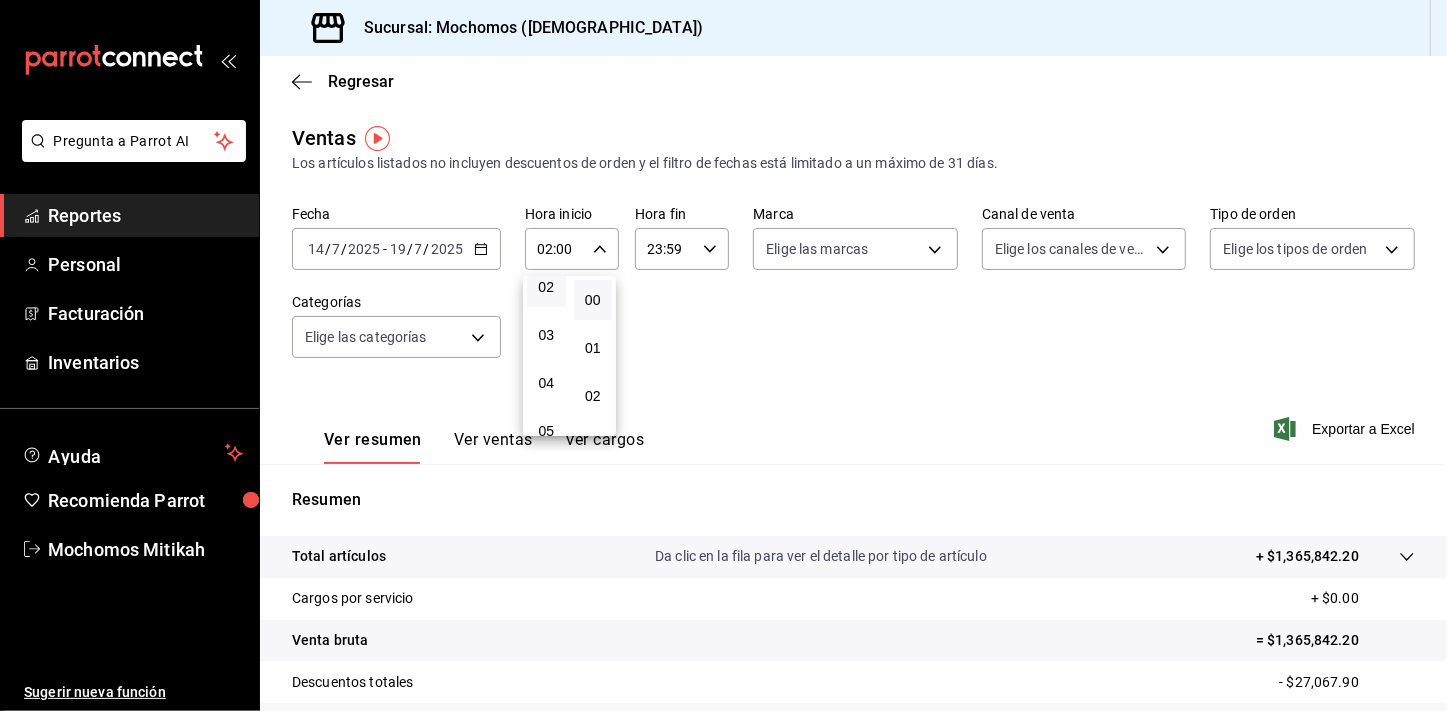 click on "04" at bounding box center [546, 383] 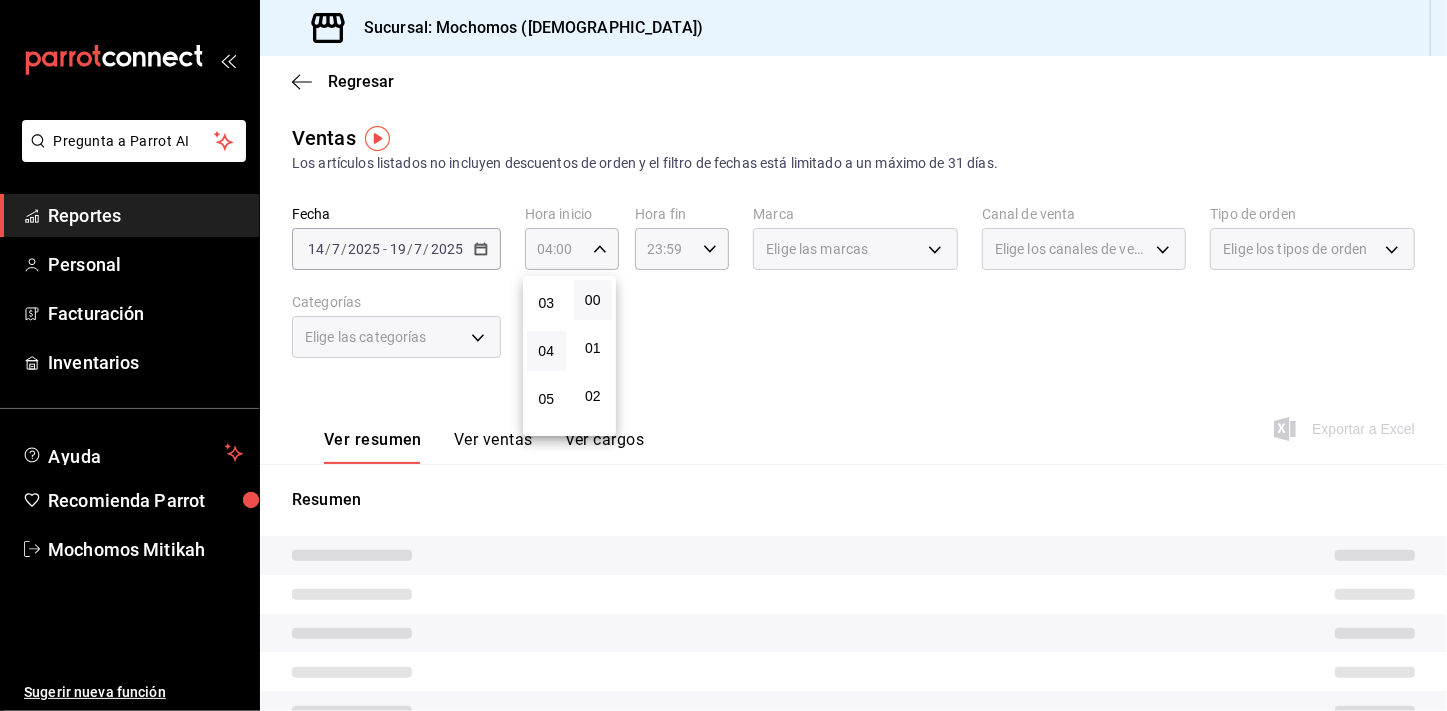 scroll, scrollTop: 145, scrollLeft: 0, axis: vertical 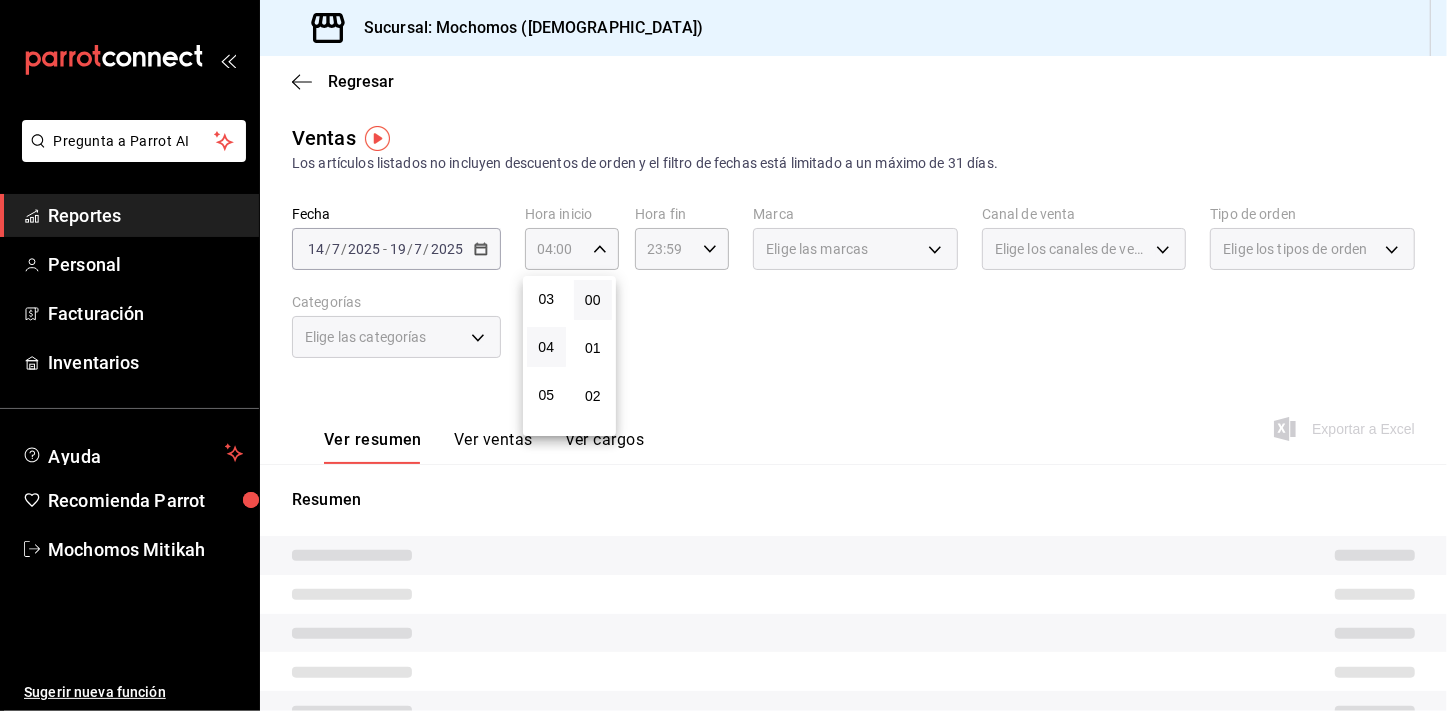 click on "05" at bounding box center (546, 395) 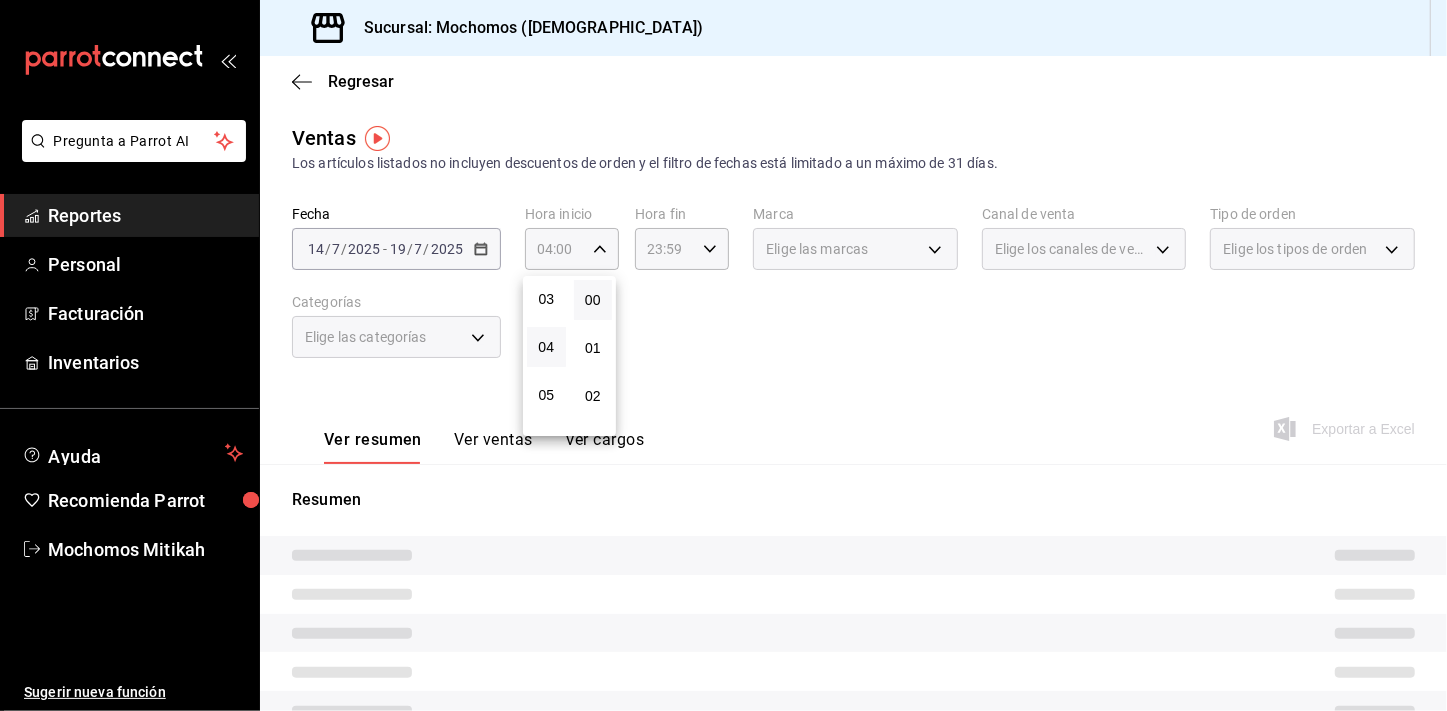 type on "05:00" 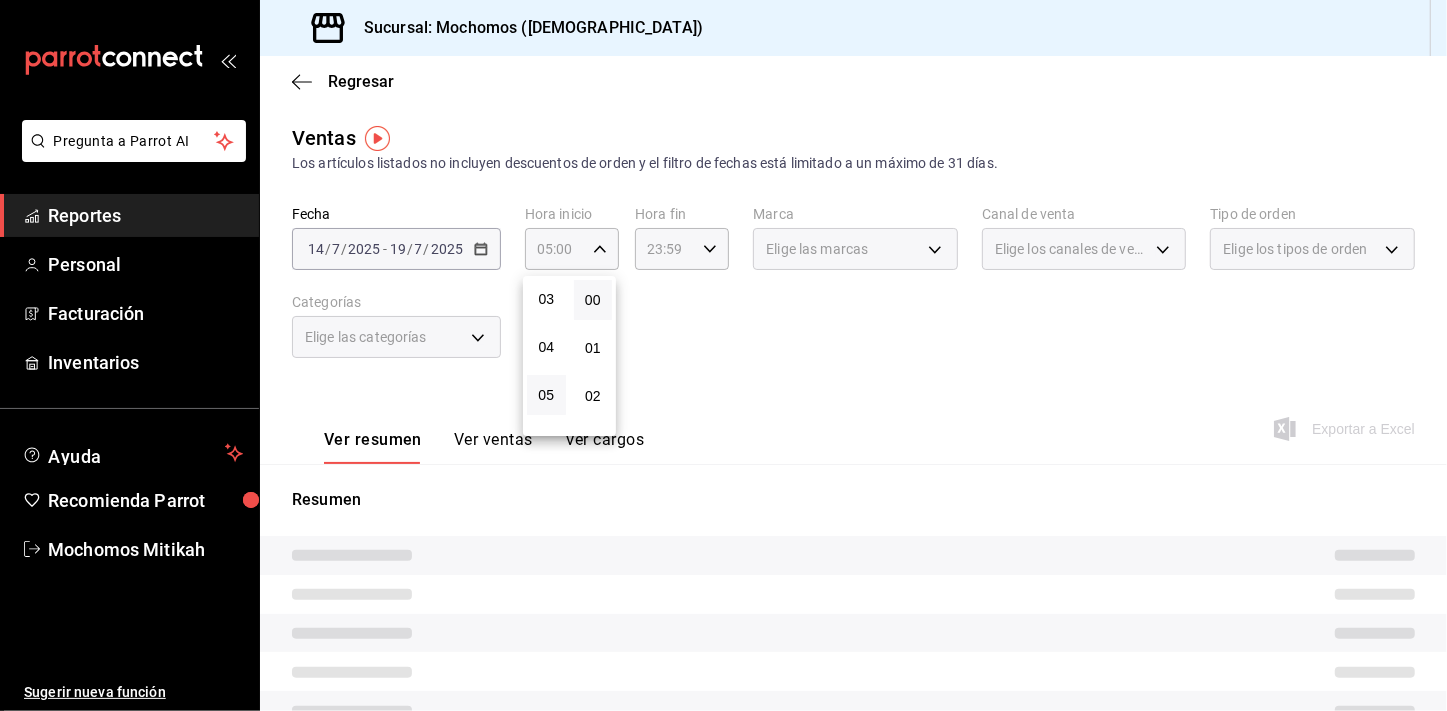 click at bounding box center (723, 355) 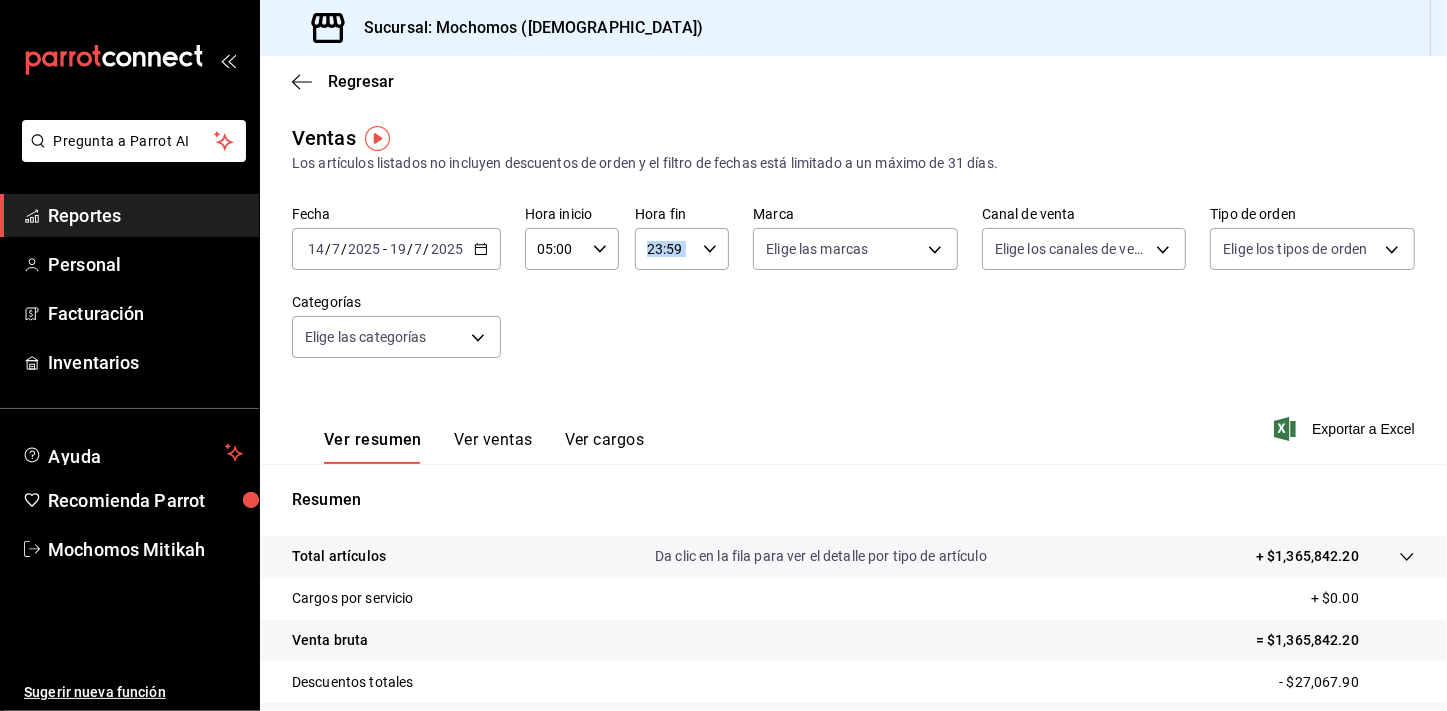 click on "23:59 Hora fin" at bounding box center [682, 249] 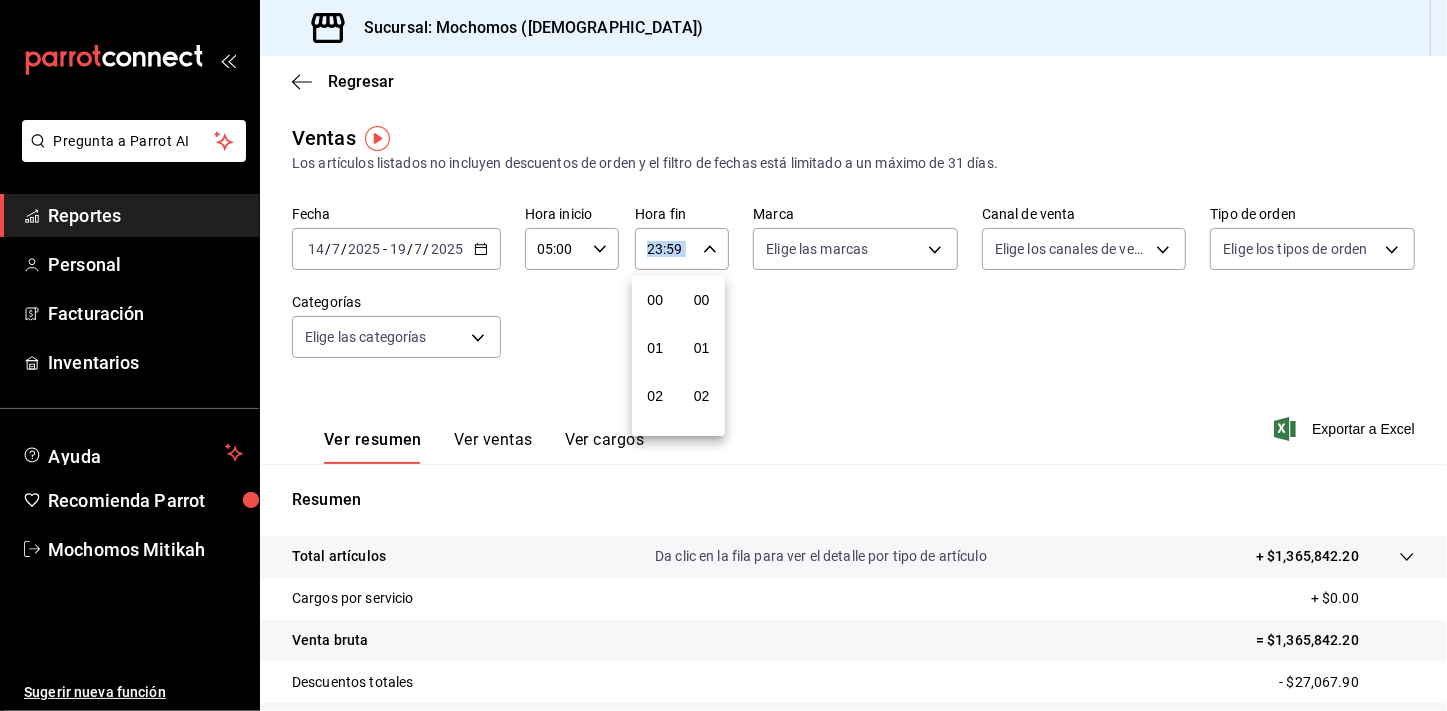 scroll, scrollTop: 1000, scrollLeft: 0, axis: vertical 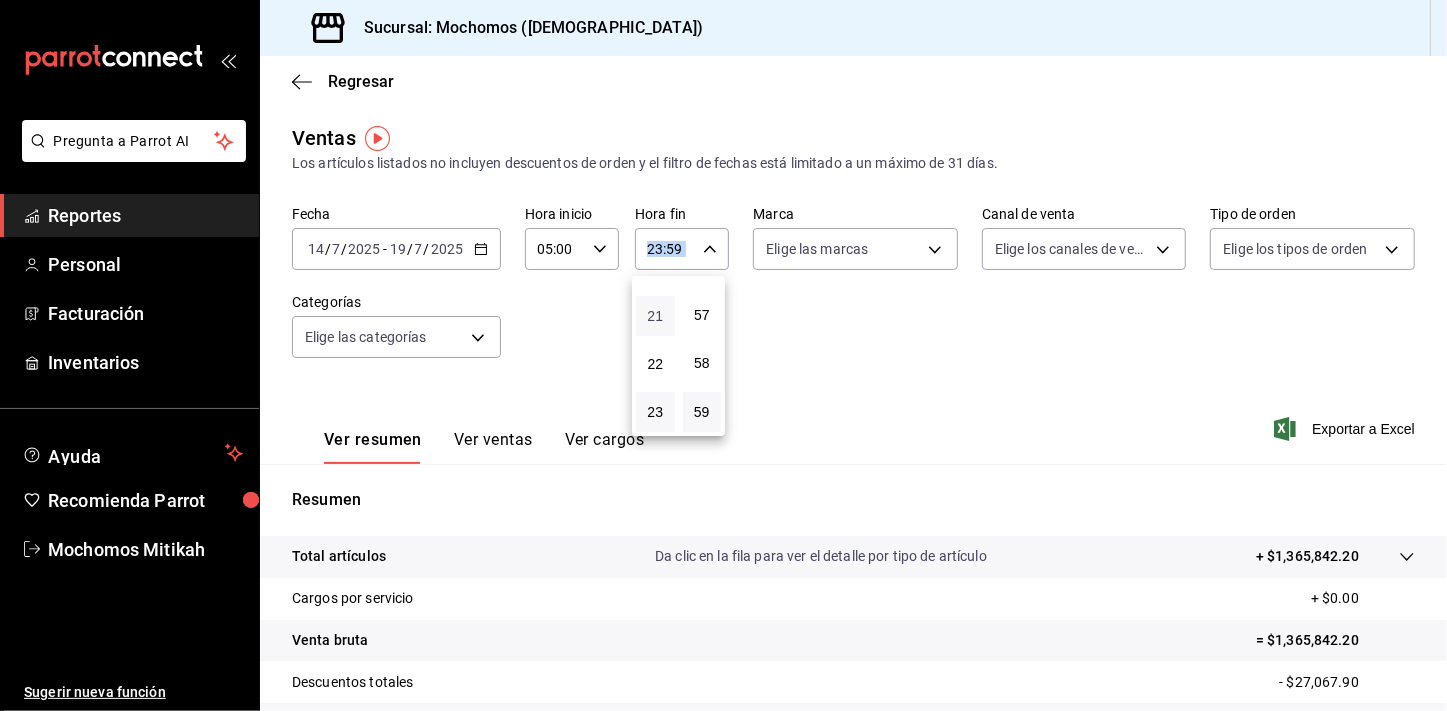 click on "21" at bounding box center (655, 316) 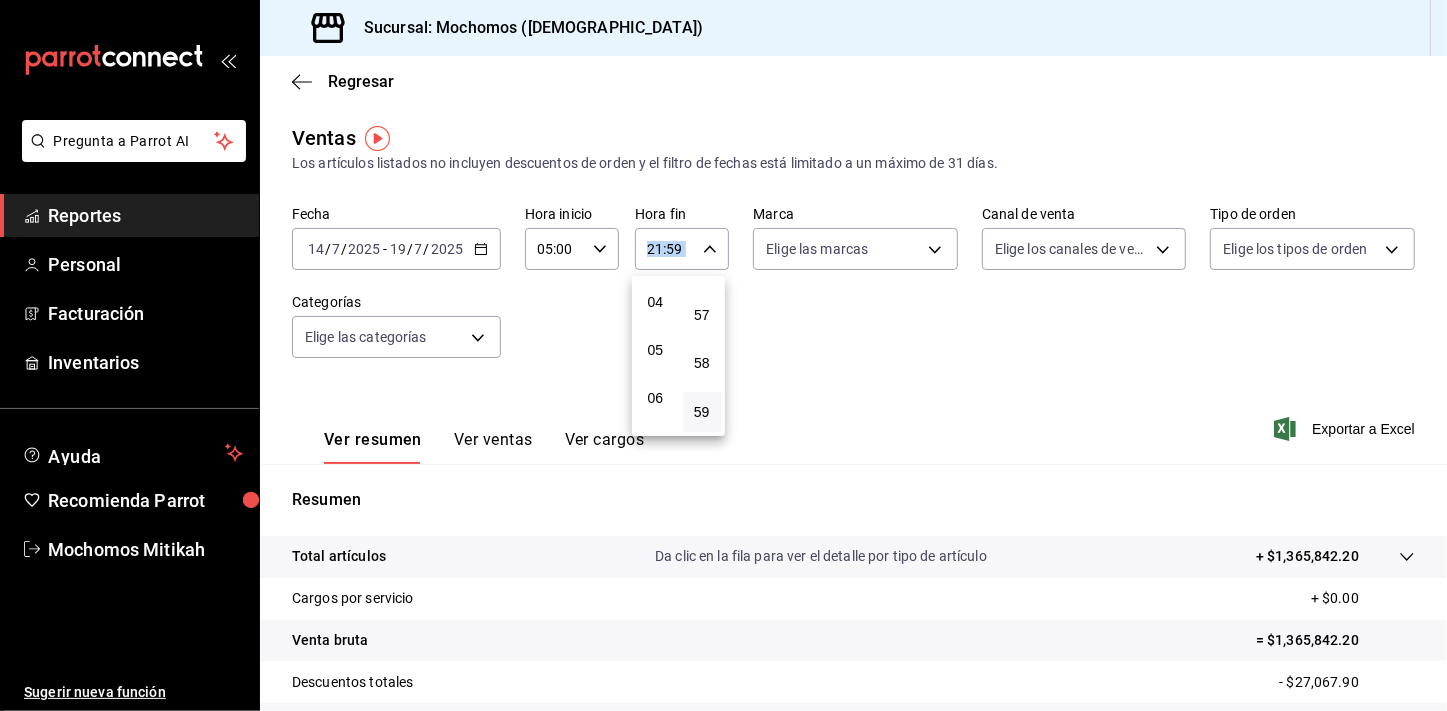 scroll, scrollTop: 200, scrollLeft: 0, axis: vertical 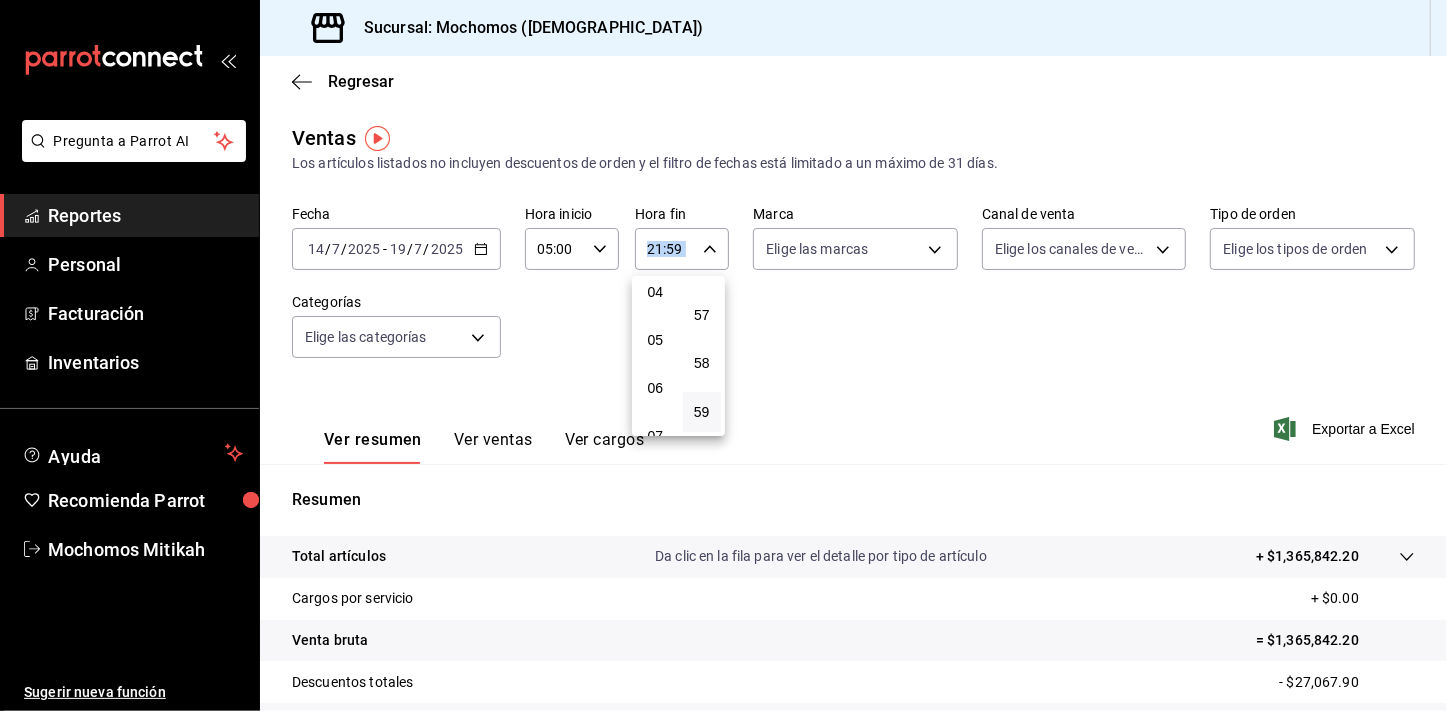click on "04" at bounding box center (655, 292) 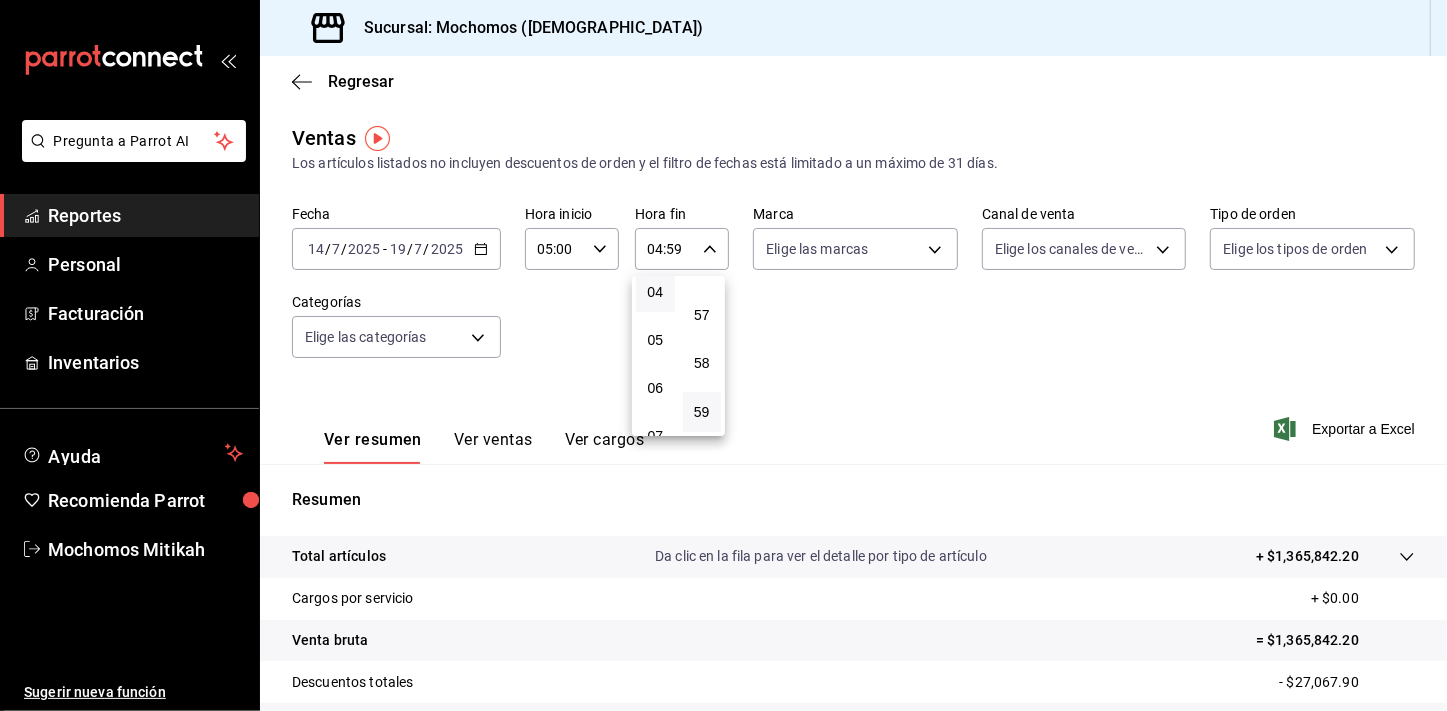 click at bounding box center [723, 355] 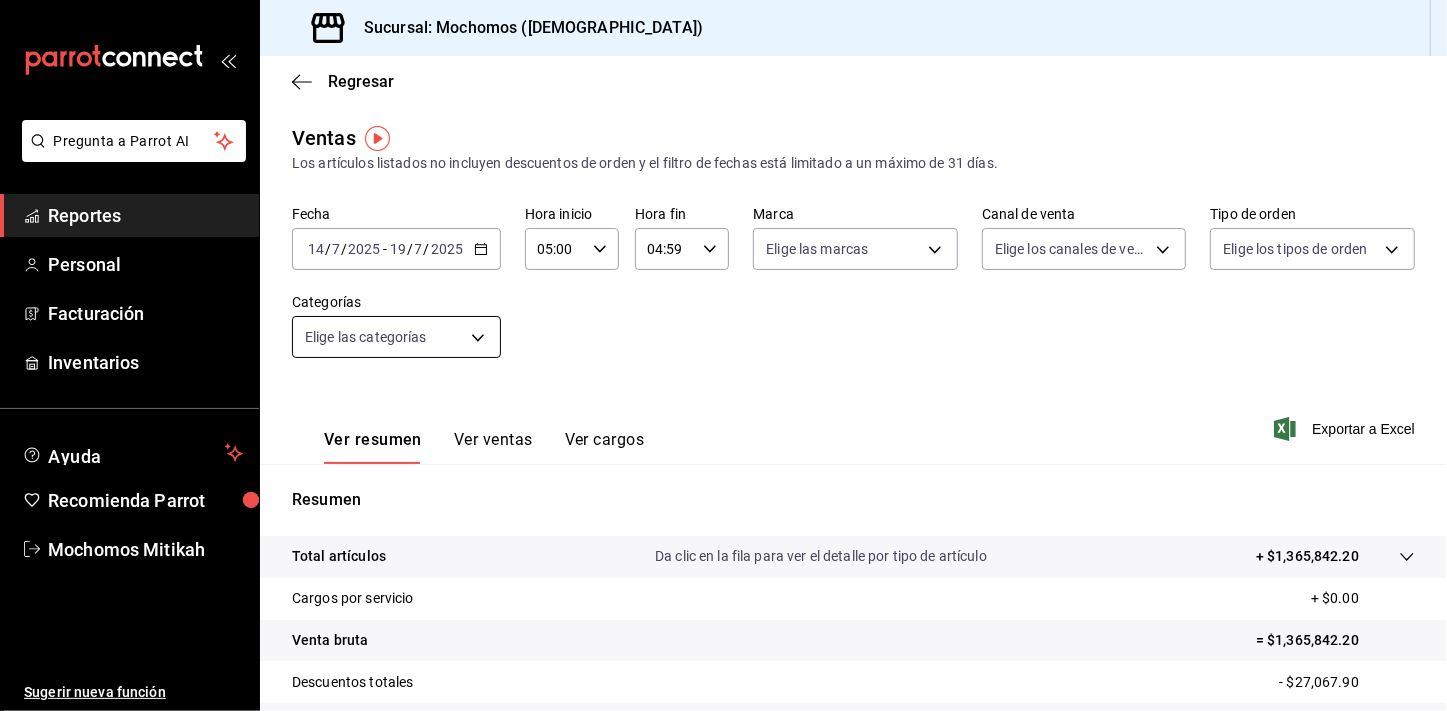 click on "Pregunta a Parrot AI Reportes   Personal   Facturación   Inventarios   Ayuda Recomienda Parrot   Mochomos Mitikah   Sugerir nueva función   Sucursal: Mochomos (Mitikah) Regresar Ventas Los artículos listados no incluyen descuentos de orden y el filtro de fechas está limitado a un máximo de 31 días. Fecha [DATE] [DATE] - [DATE] [DATE] Hora inicio 05:00 Hora inicio Hora fin 04:59 Hora fin Marca Elige las marcas Canal de venta Elige los canales de venta Tipo de orden Elige los tipos de orden Categorías Elige las categorías Ver resumen Ver ventas Ver cargos Exportar a Excel Resumen Total artículos Da clic en la fila para ver el detalle por tipo de artículo + $1,365,842.20 Cargos por servicio + $0.00 Venta bruta = $1,365,842.20 Descuentos totales - $27,067.90 Certificados de regalo - $8,886.00 Venta total = $1,329,888.30 Impuestos - $183,432.87 Venta neta = $1,146,455.43 Pregunta a Parrot AI Reportes   Personal   Facturación   Inventarios   Ayuda Recomienda Parrot       Ir a video" at bounding box center [723, 355] 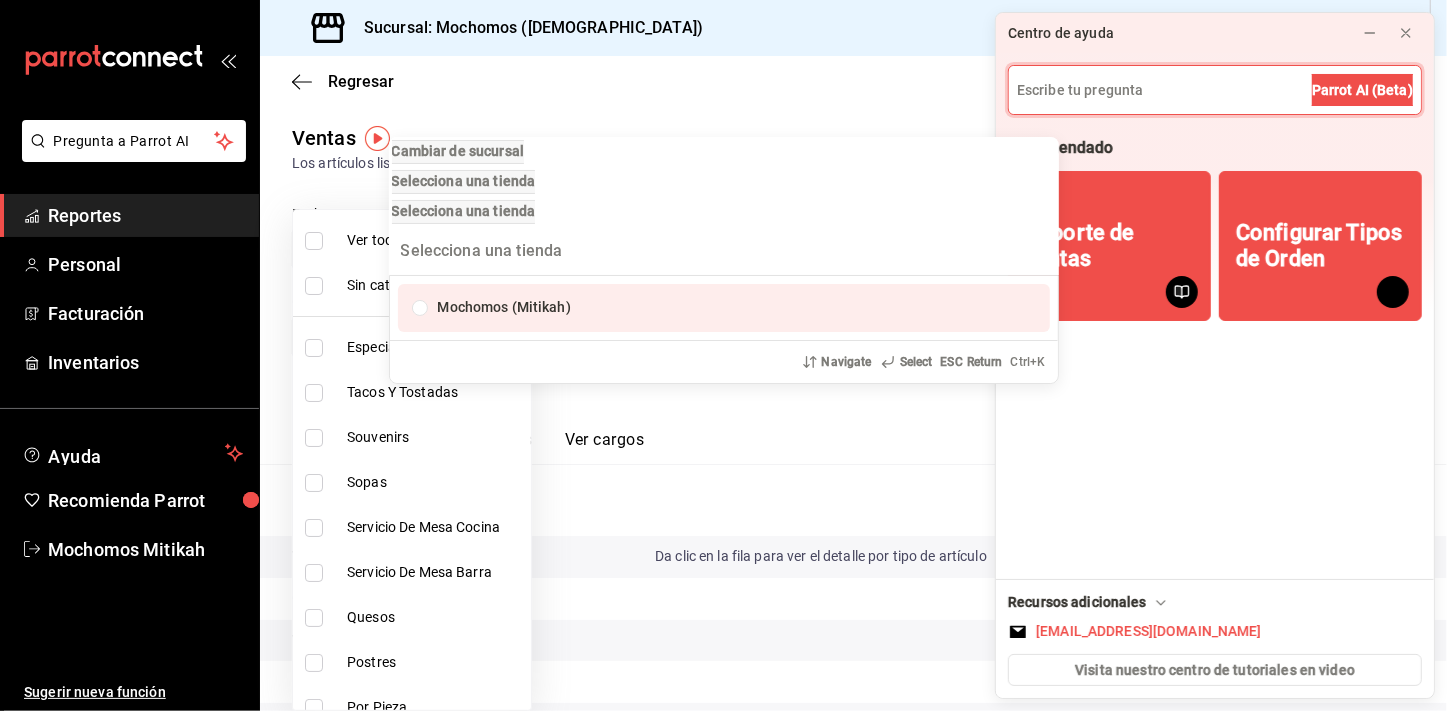click on "Cambiar de sucursal Selecciona una tienda Selecciona una tienda Mochomos (Mitikah) Navigate Select ESC Return Ctrl+ K" at bounding box center [723, 355] 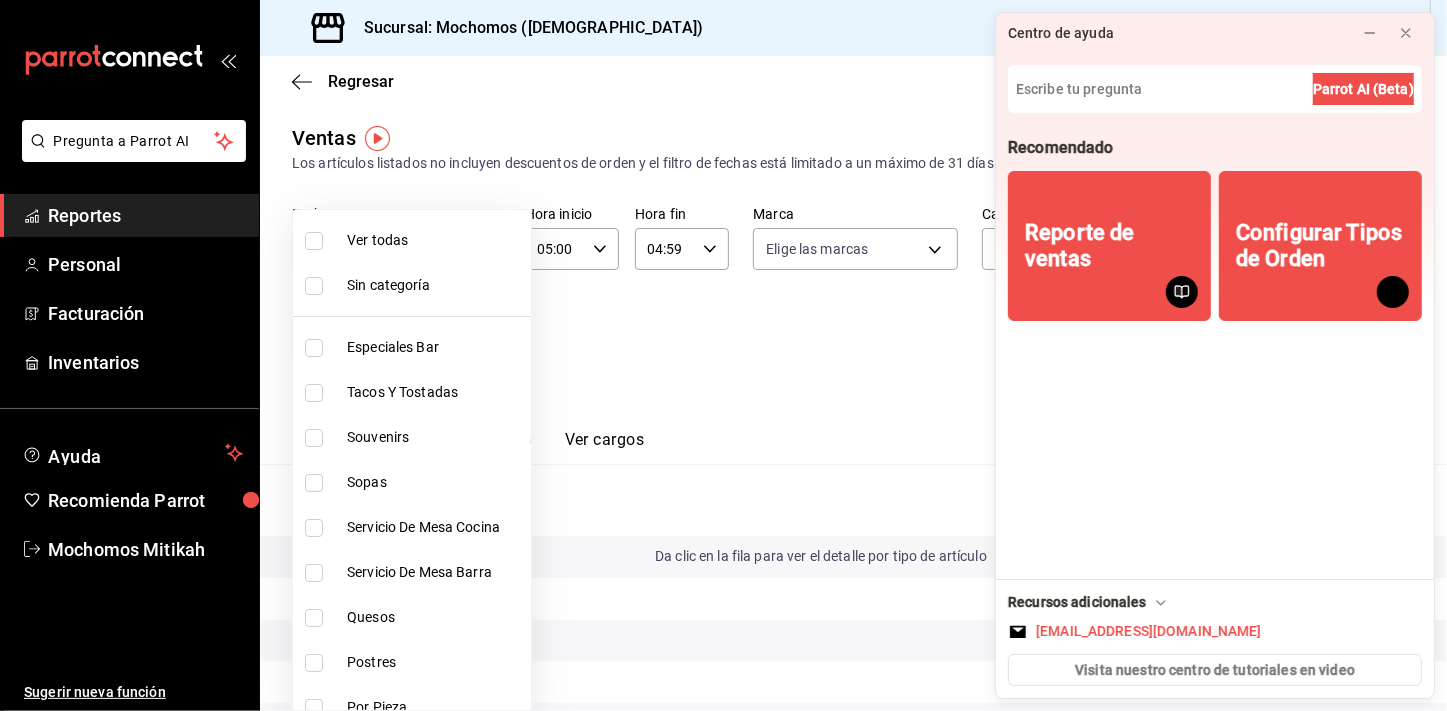 drag, startPoint x: 581, startPoint y: 427, endPoint x: 574, endPoint y: 411, distance: 17.464249 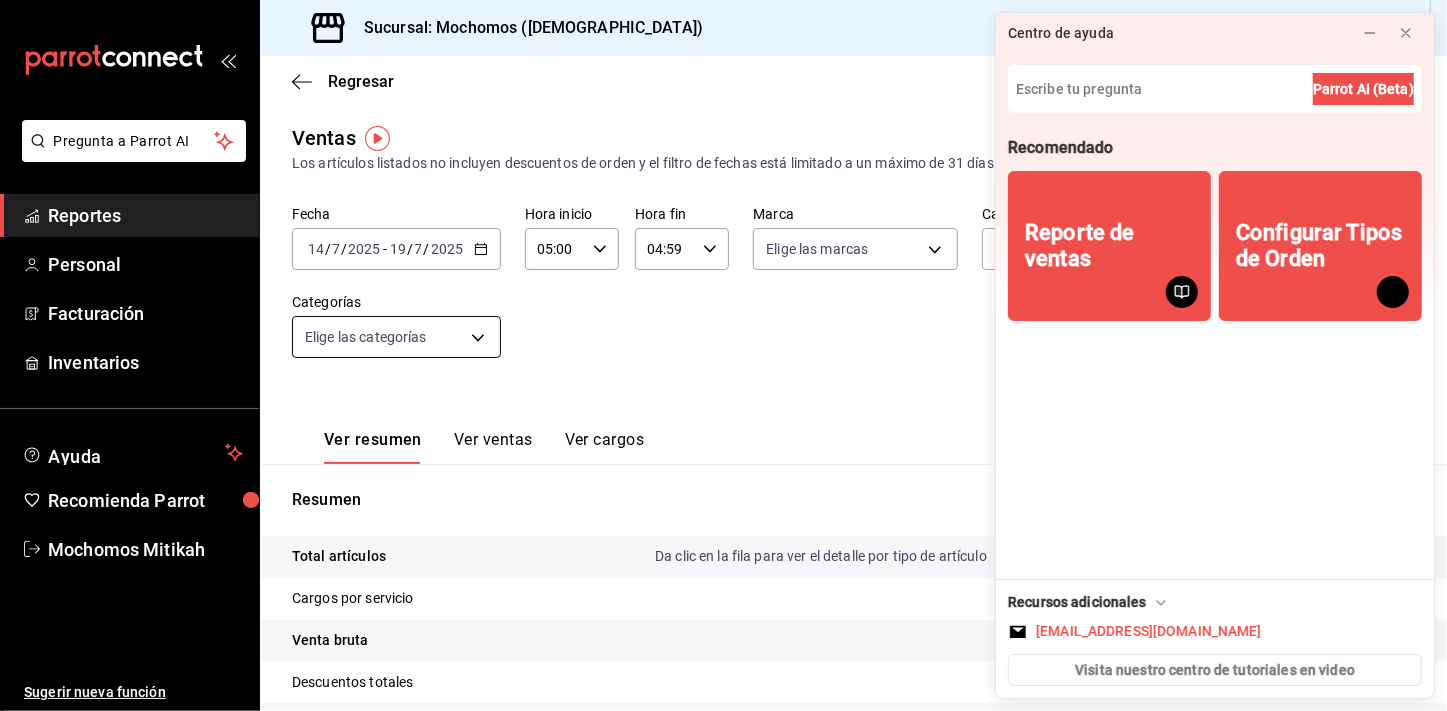 click on "Pregunta a Parrot AI Reportes   Personal   Facturación   Inventarios   Ayuda Recomienda Parrot   Mochomos Mitikah   Sugerir nueva función   Sucursal: Mochomos (Mitikah) Regresar Ventas Los artículos listados no incluyen descuentos de orden y el filtro de fechas está limitado a un máximo de 31 días. Fecha [DATE] [DATE] - [DATE] [DATE] Hora inicio 05:00 Hora inicio Hora fin 04:59 Hora fin Marca Elige las marcas Canal de venta Elige los canales de venta Tipo de orden Elige los tipos de orden Categorías Elige las categorías Ver resumen Ver ventas Ver cargos Exportar a Excel Resumen Total artículos Da clic en la fila para ver el detalle por tipo de artículo + $1,365,842.20 Cargos por servicio + $0.00 Venta bruta = $1,365,842.20 Descuentos totales - $27,067.90 Certificados de regalo - $8,886.00 Venta total = $1,329,888.30 Impuestos - $183,432.87 Venta neta = $1,146,455.43 Pregunta a Parrot AI Reportes   Personal   Facturación   Inventarios   Ayuda Recomienda Parrot       Ir a video" at bounding box center [723, 355] 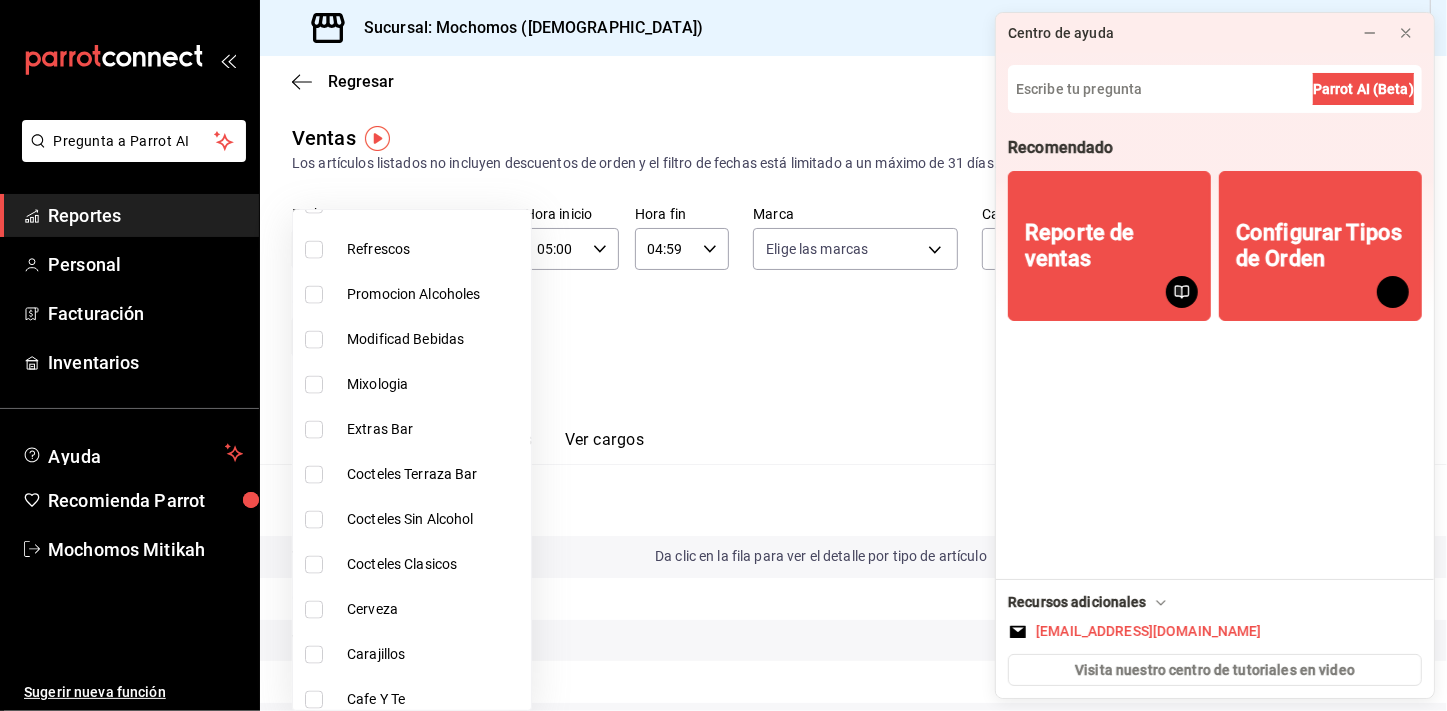 scroll, scrollTop: 2023, scrollLeft: 0, axis: vertical 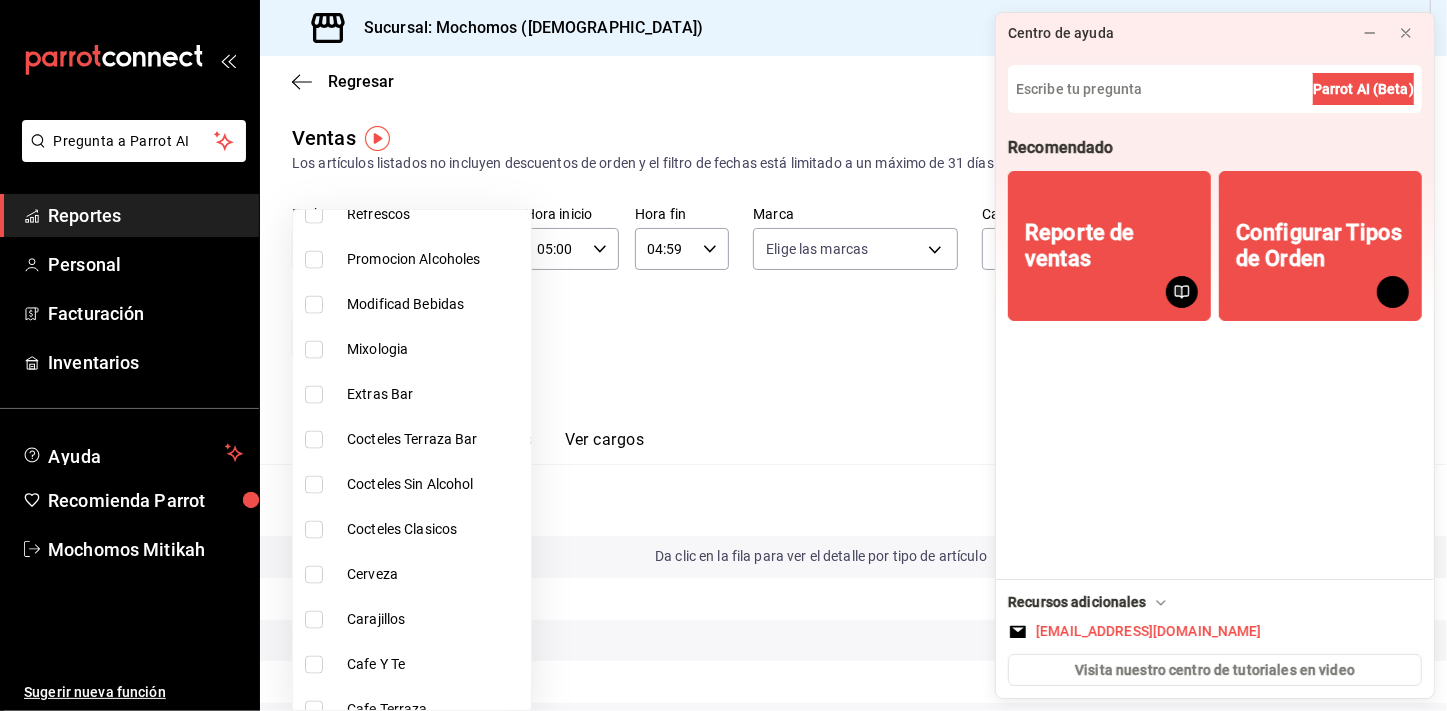 click on "Cerveza" at bounding box center (412, 574) 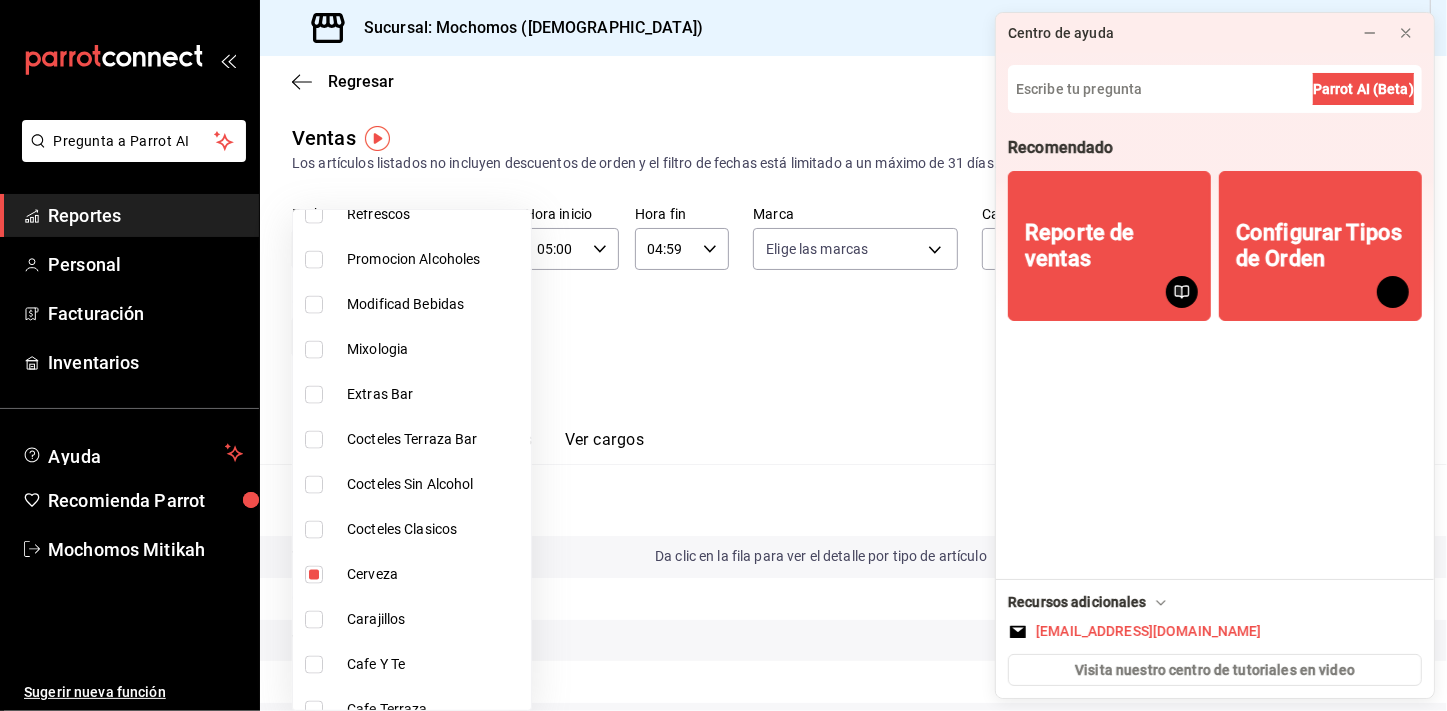 type on "69587a78-2e8c-48fd-83ce-bd776cc24265" 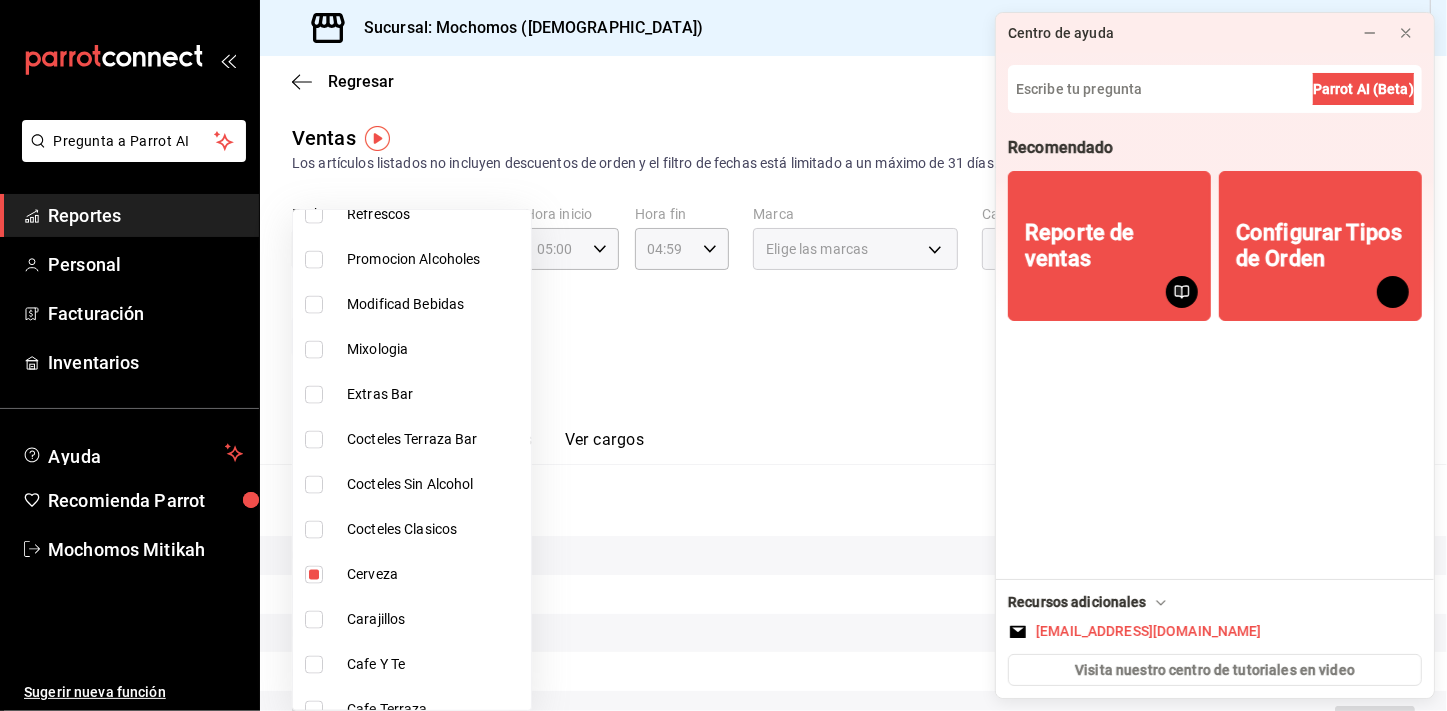 click at bounding box center (723, 355) 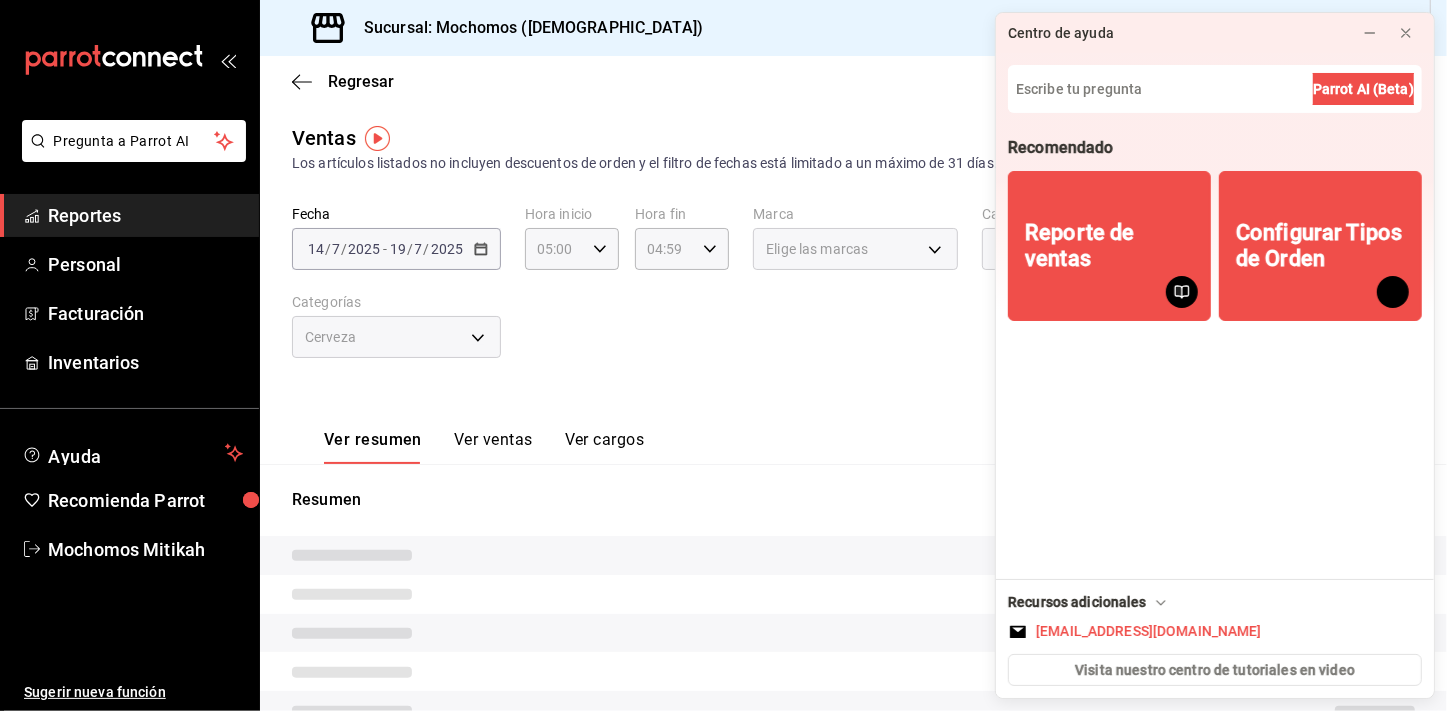 click on "Ver resumen Ver ventas Ver cargos Exportar a Excel" at bounding box center [853, 423] 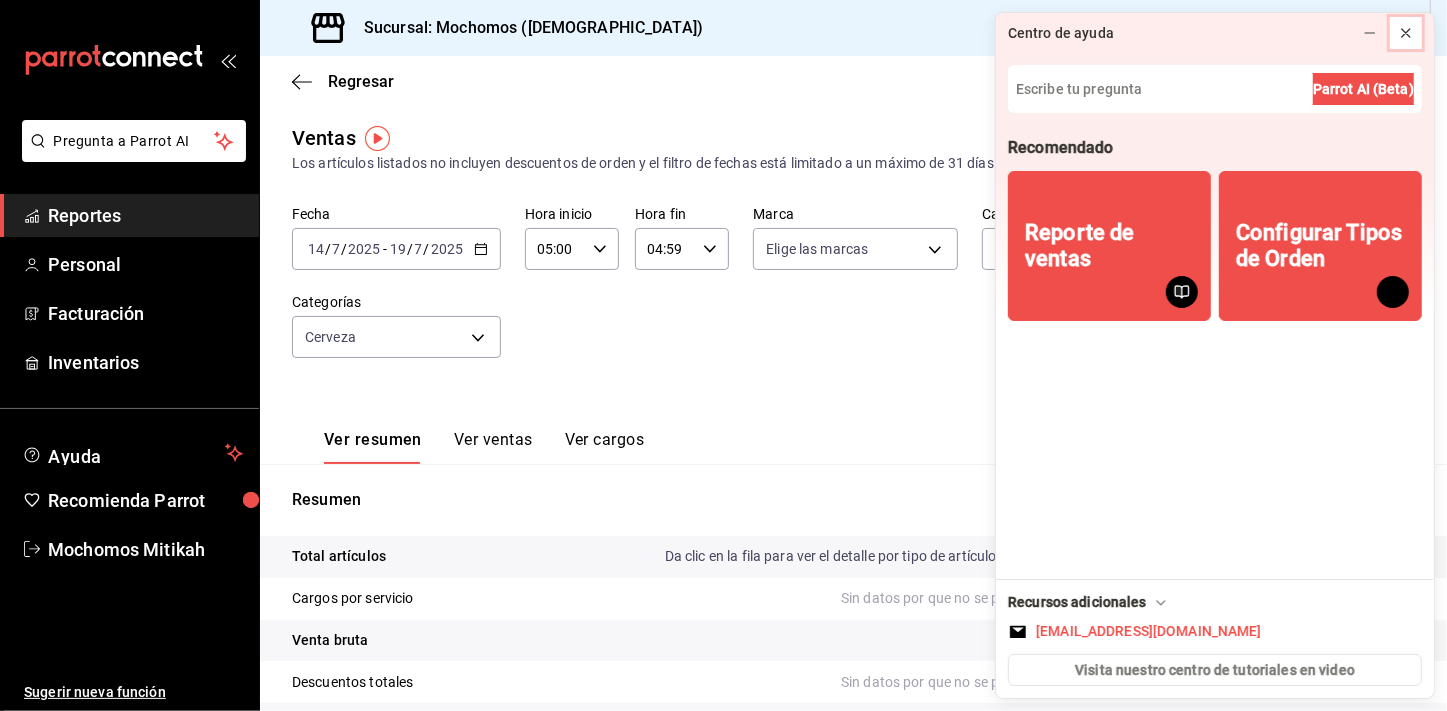 click 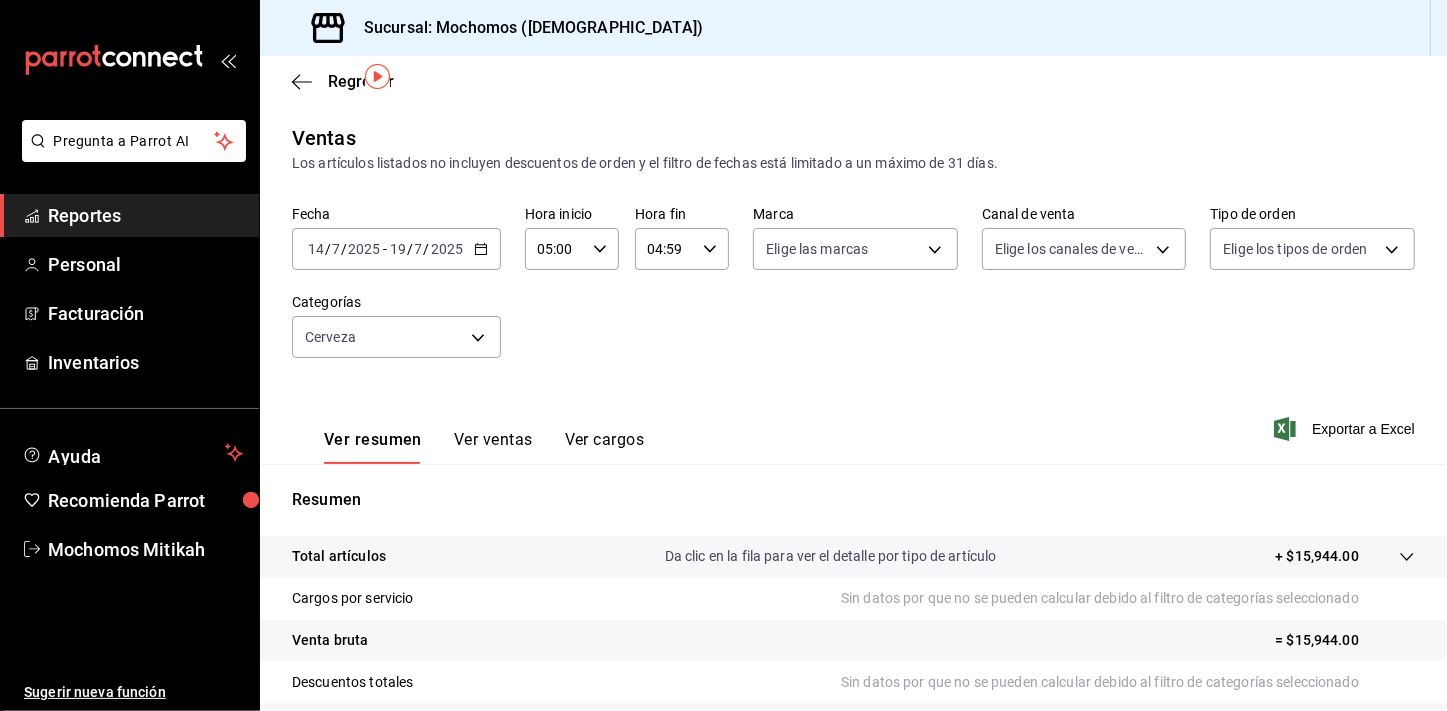 scroll, scrollTop: 247, scrollLeft: 0, axis: vertical 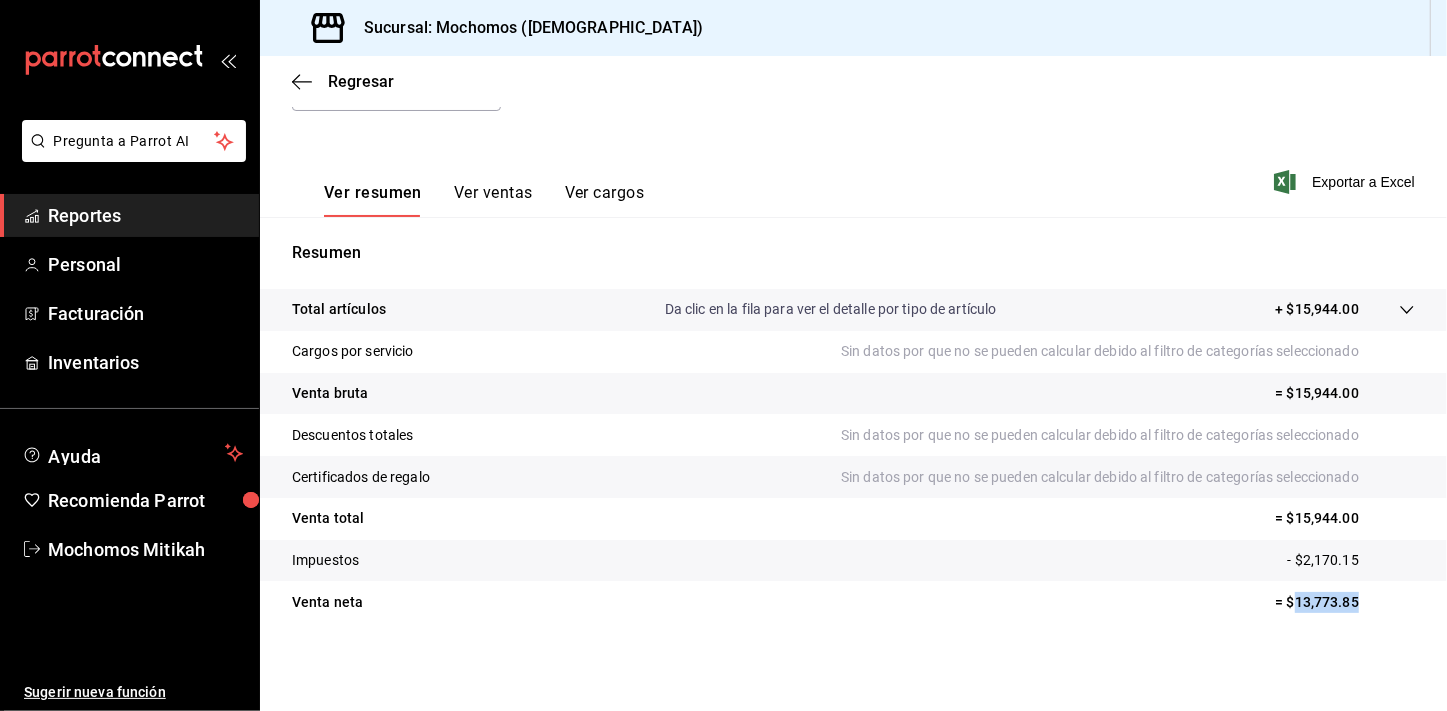 drag, startPoint x: 1278, startPoint y: 597, endPoint x: 1344, endPoint y: 612, distance: 67.68308 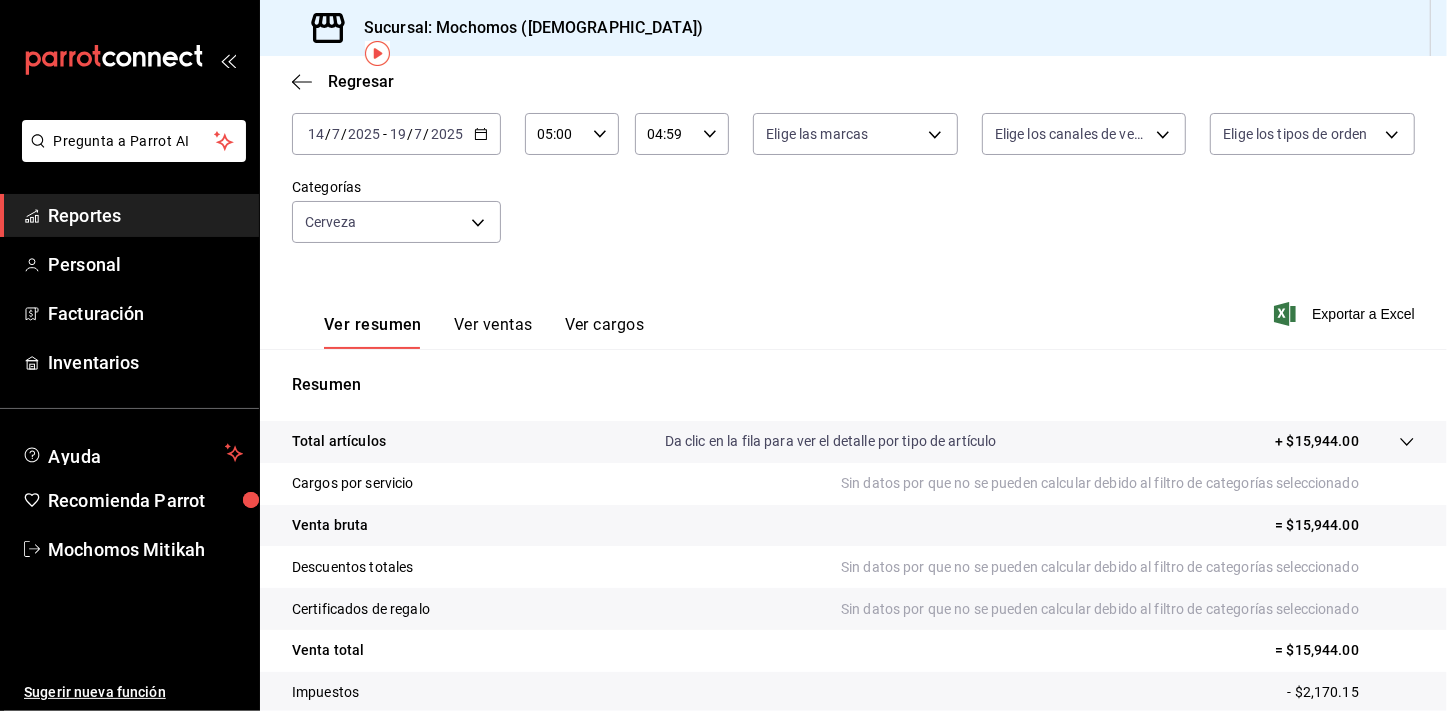 scroll, scrollTop: 74, scrollLeft: 0, axis: vertical 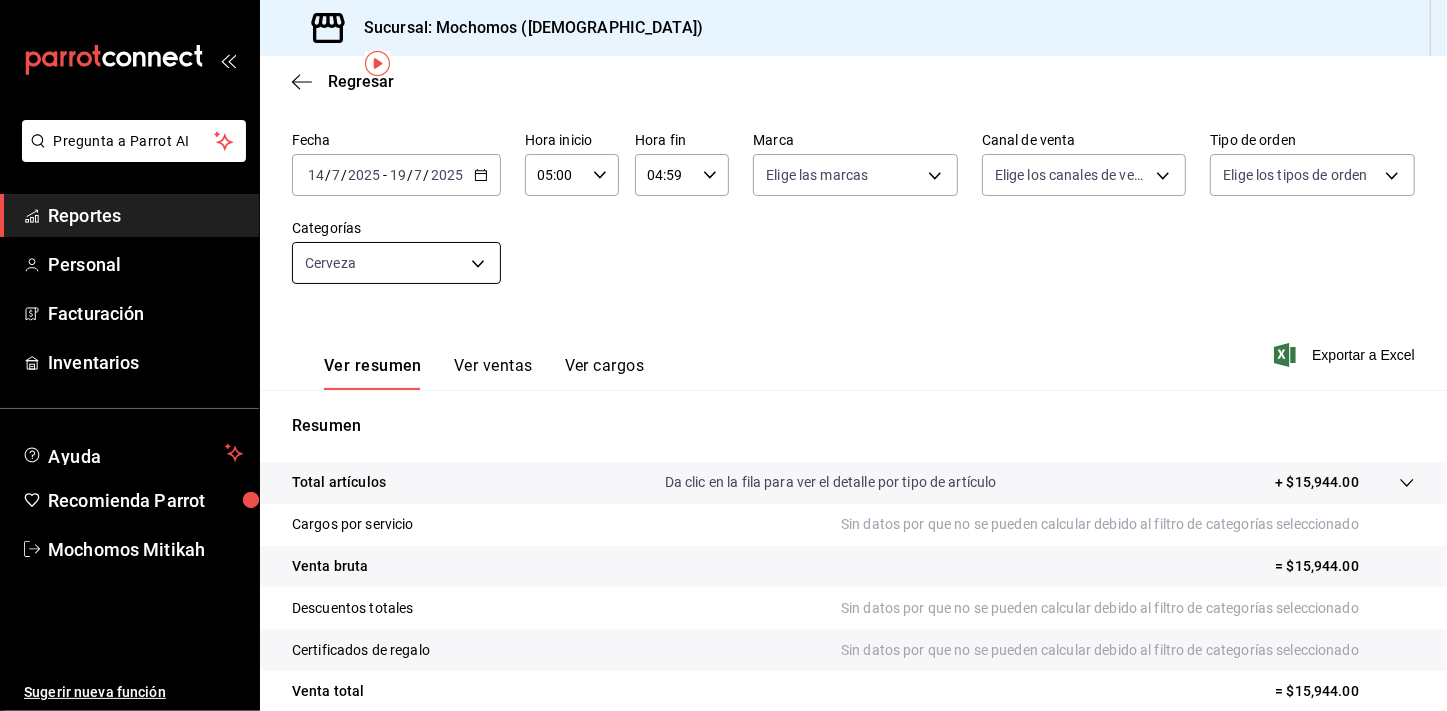 click on "Pregunta a Parrot AI Reportes   Personal   Facturación   Inventarios   Ayuda Recomienda Parrot   Mochomos Mitikah   Sugerir nueva función   Sucursal: Mochomos (Mitikah) Regresar Ventas Los artículos listados no incluyen descuentos de orden y el filtro de fechas está limitado a un máximo de 31 días. Fecha [DATE] [DATE] - [DATE] [DATE] Hora inicio 05:00 Hora inicio Hora fin 04:59 Hora fin Marca Elige las marcas Canal de venta Elige los canales de venta Tipo de orden Elige los tipos de orden Categorías Cerveza 69587a78-2e8c-48fd-83ce-bd776cc24265 Ver resumen Ver ventas Ver cargos Exportar a Excel Resumen Total artículos Da clic en la fila para ver el detalle por tipo de artículo + $15,944.00 Cargos por servicio  Sin datos por que no se pueden calcular debido al filtro de categorías seleccionado Venta bruta = $15,944.00 Descuentos totales  Sin datos por que no se pueden calcular debido al filtro de categorías seleccionado Certificados de regalo Venta total = $15,944.00 Impuestos" at bounding box center [723, 355] 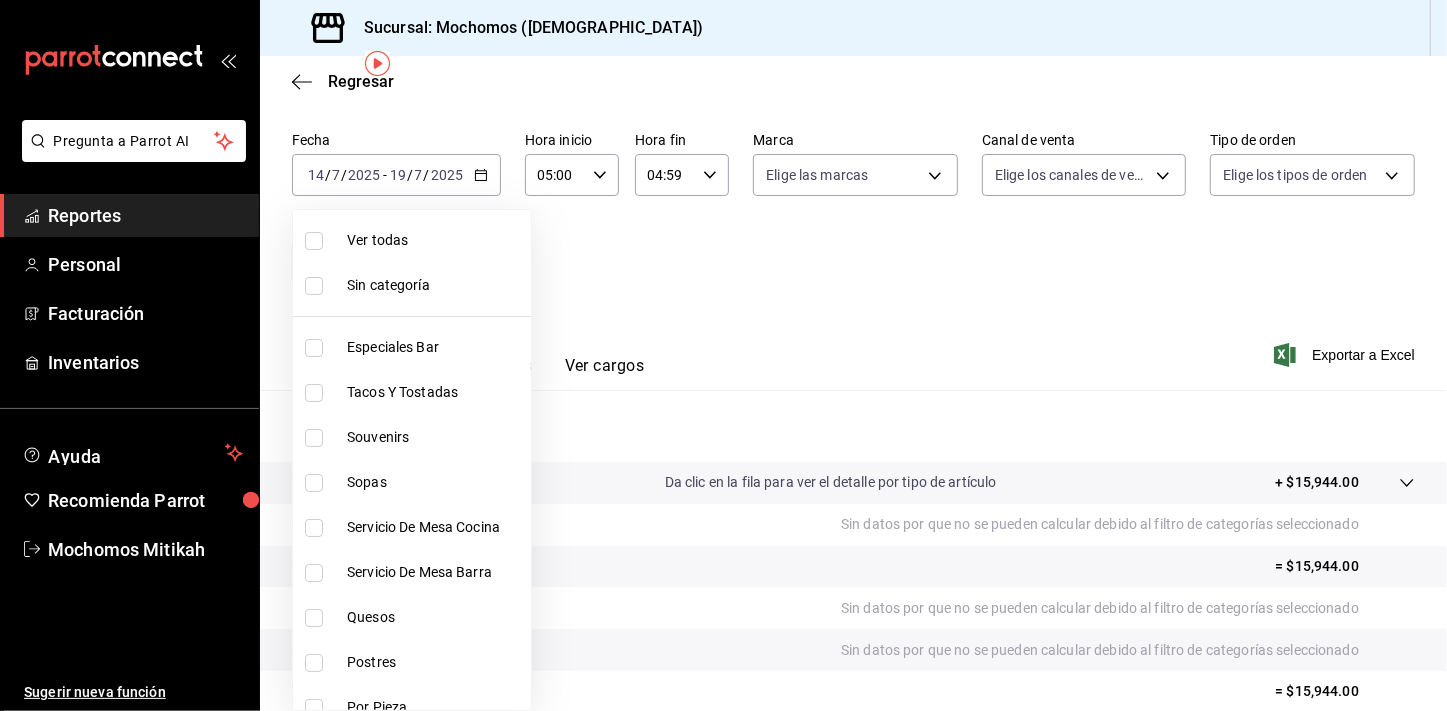 click on "Ver todas" at bounding box center (435, 240) 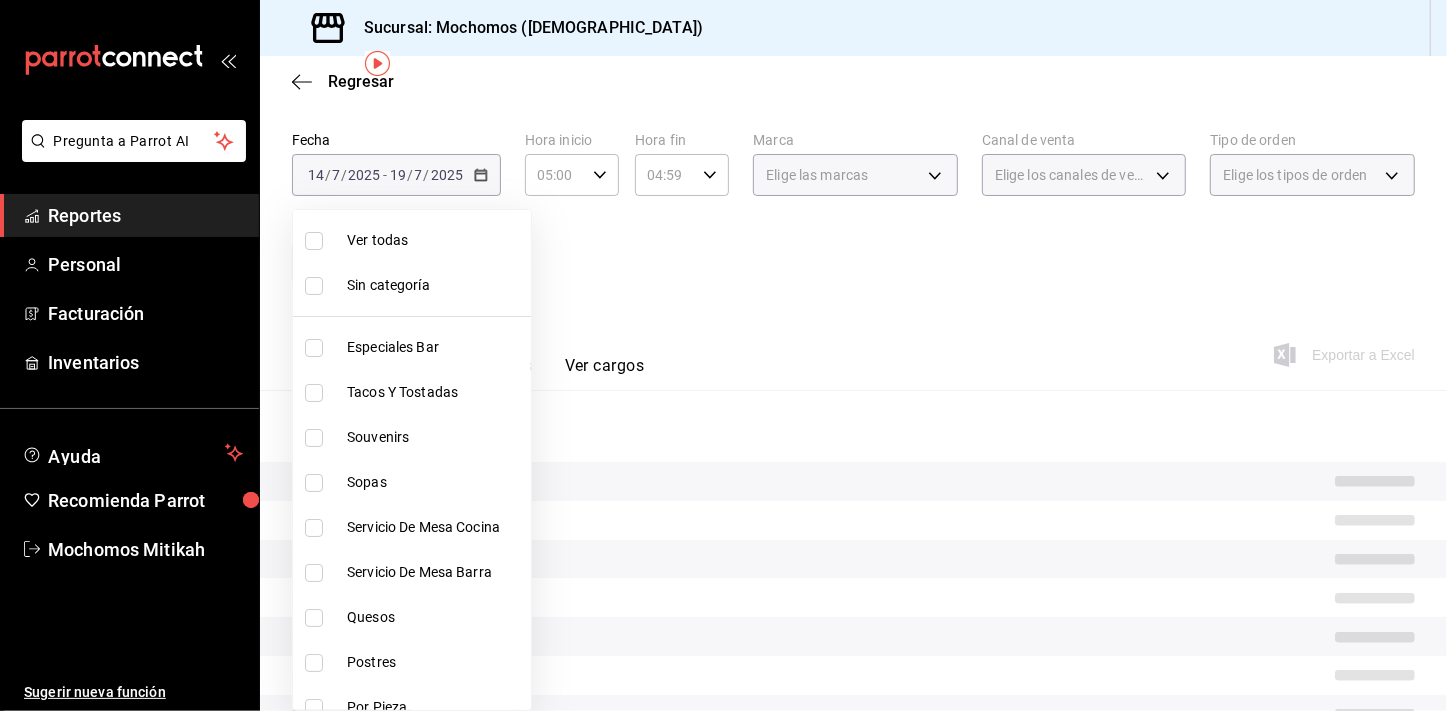 type 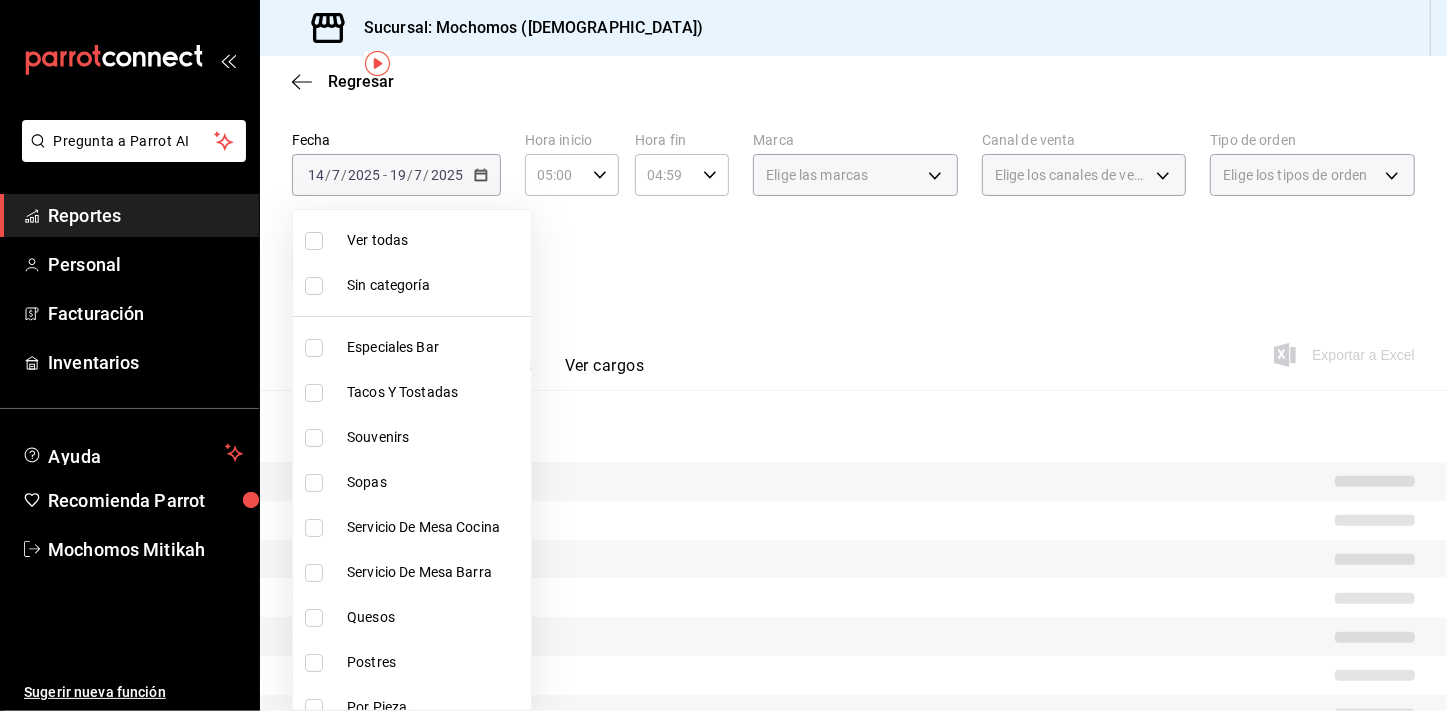 checkbox on "false" 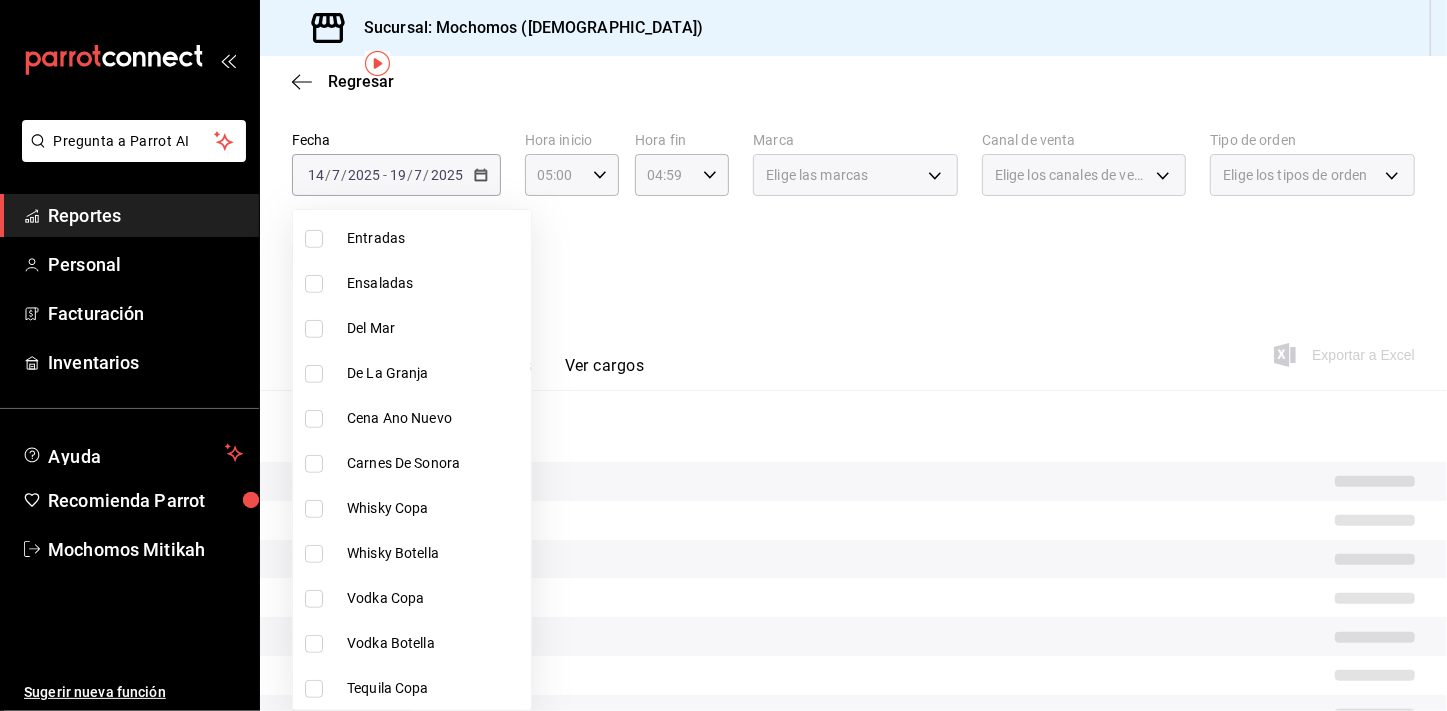 scroll, scrollTop: 870, scrollLeft: 0, axis: vertical 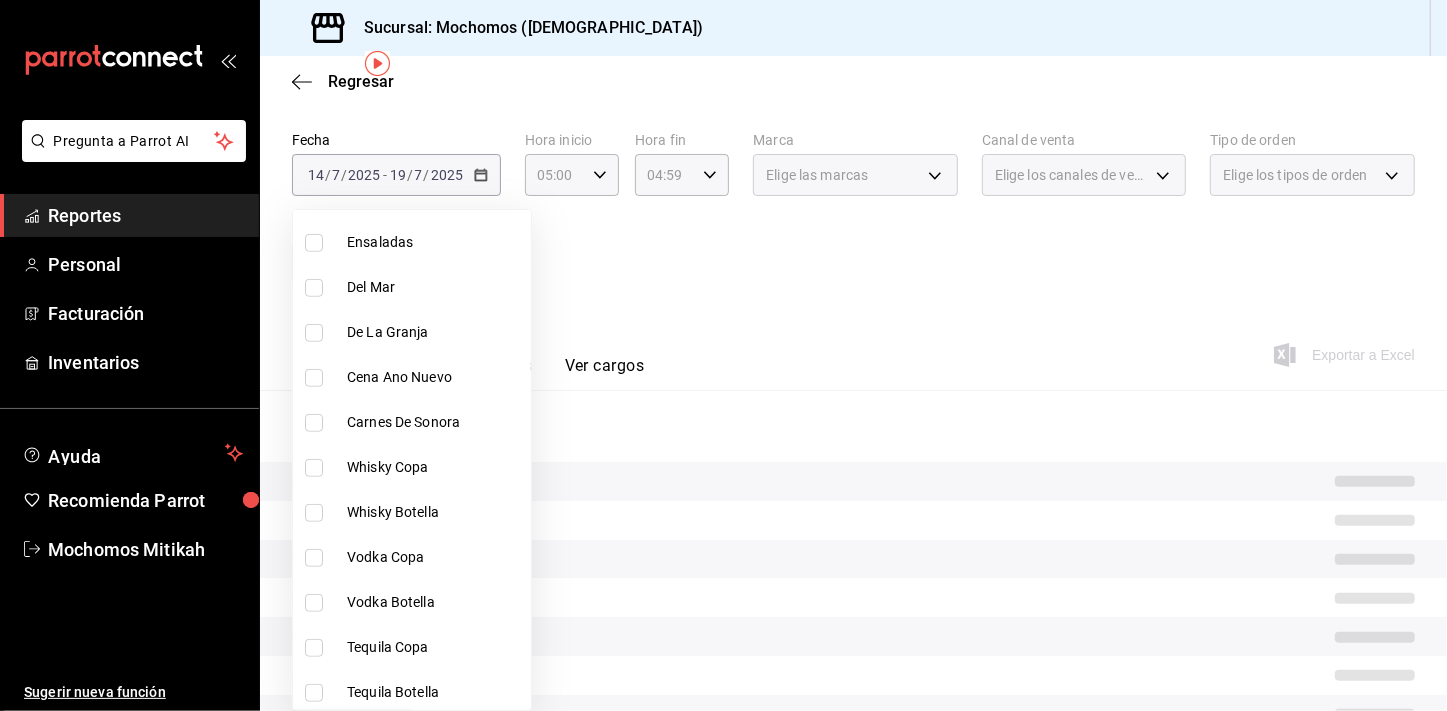 click at bounding box center (314, 468) 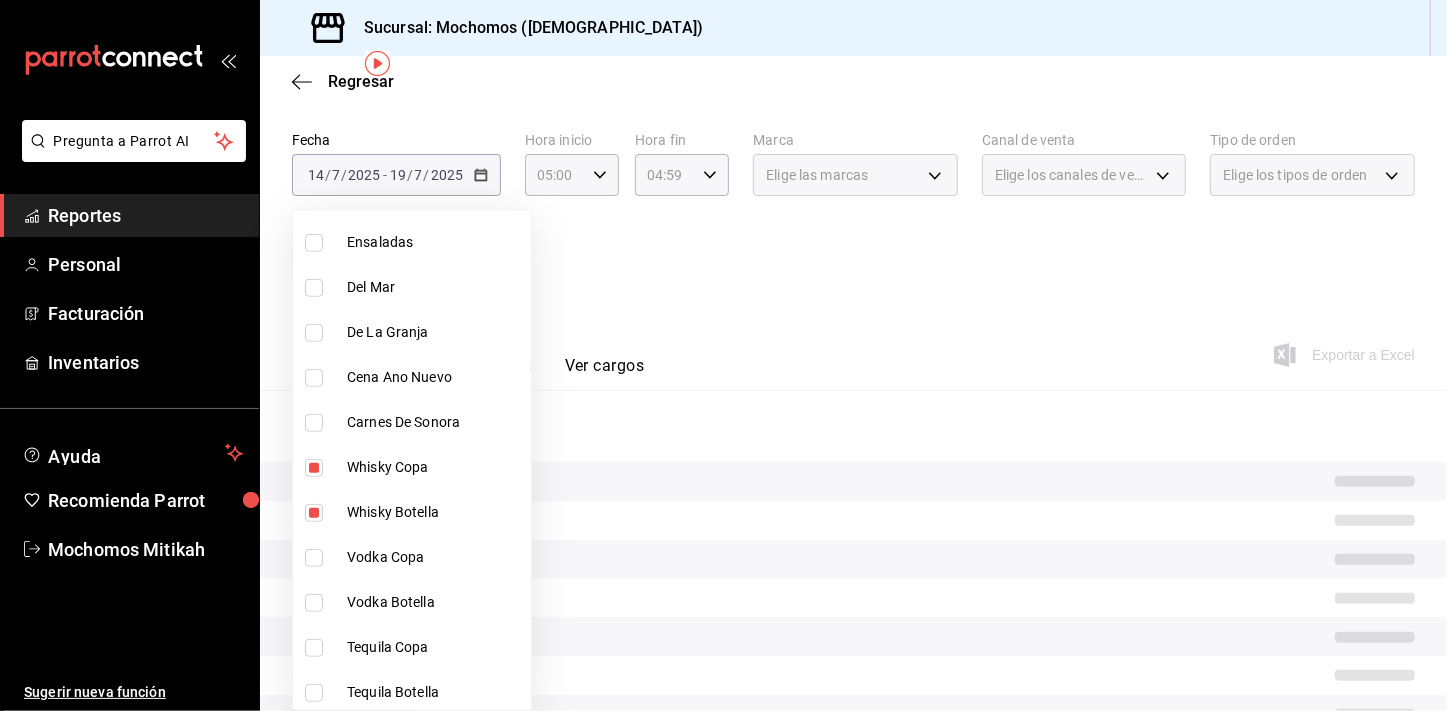 click at bounding box center (314, 558) 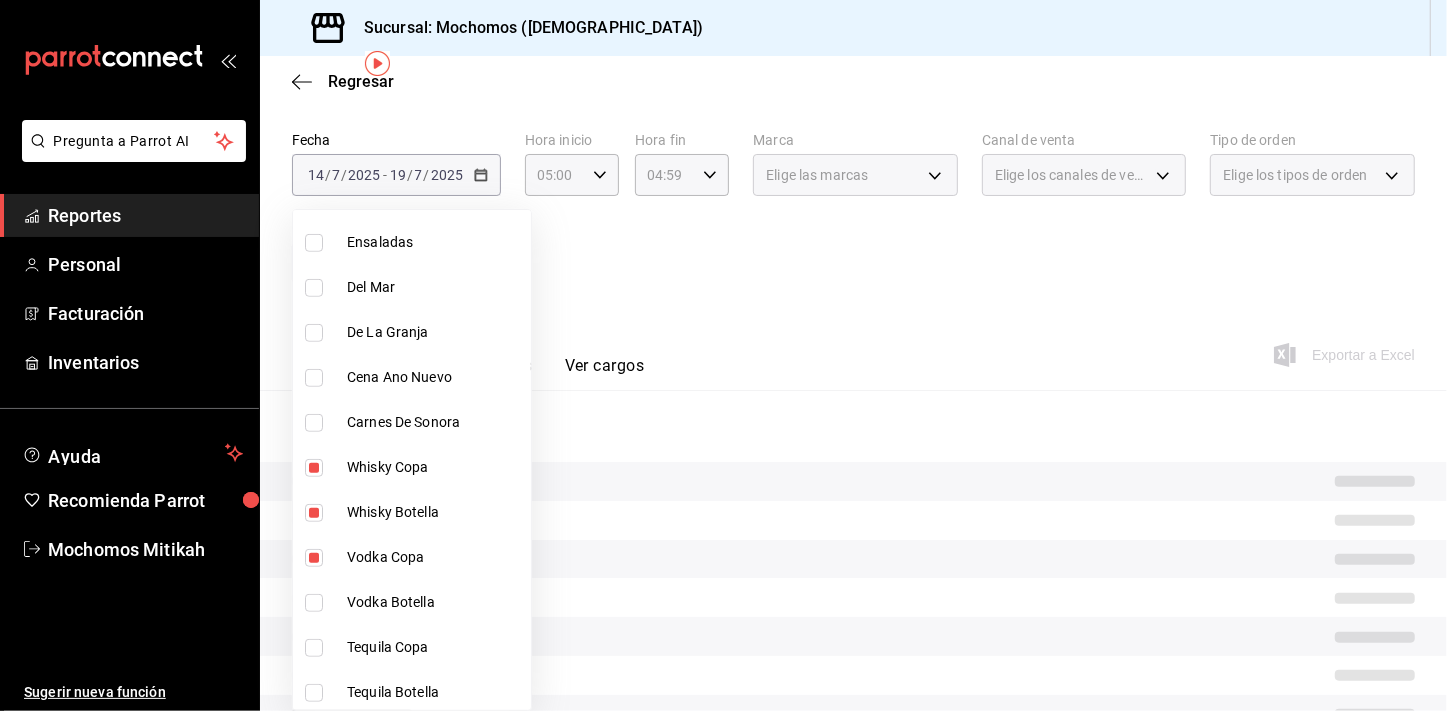drag, startPoint x: 317, startPoint y: 609, endPoint x: 316, endPoint y: 636, distance: 27.018513 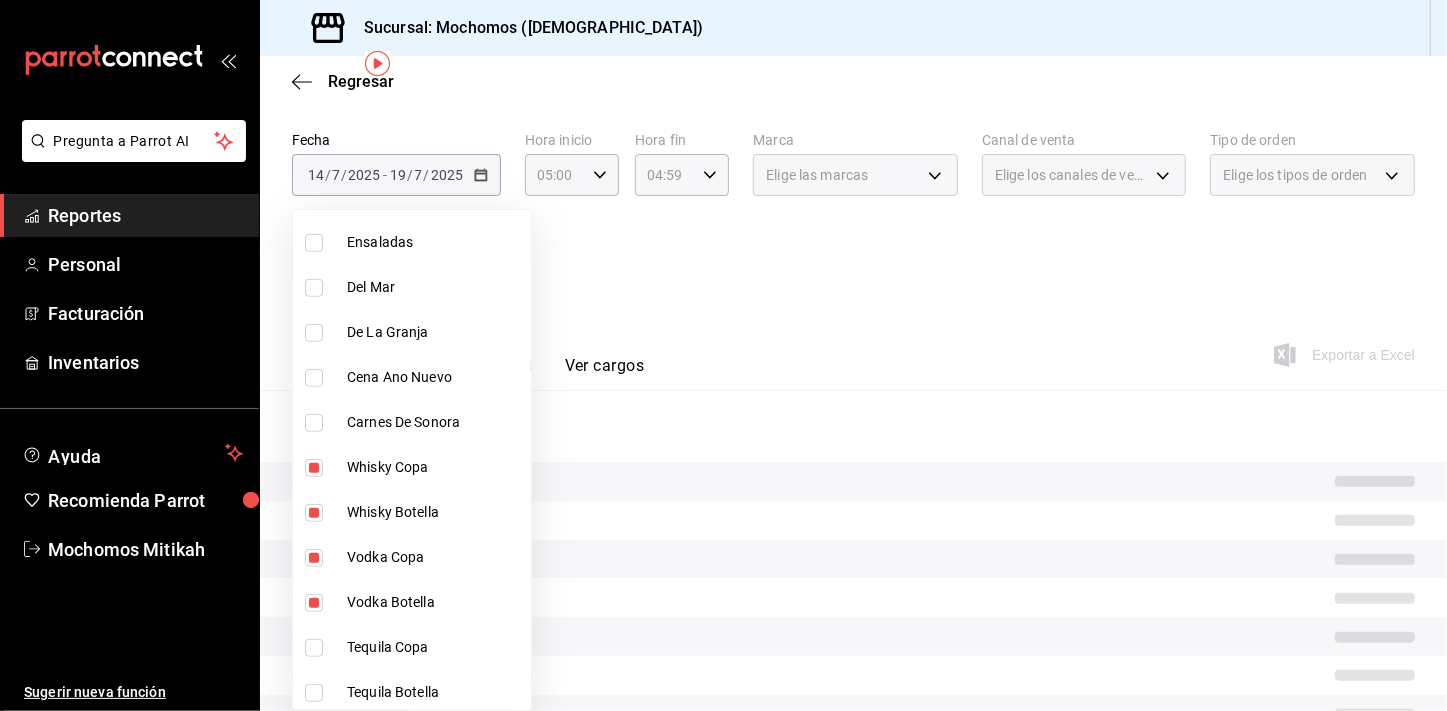 click on "Tequila Copa" at bounding box center (412, 647) 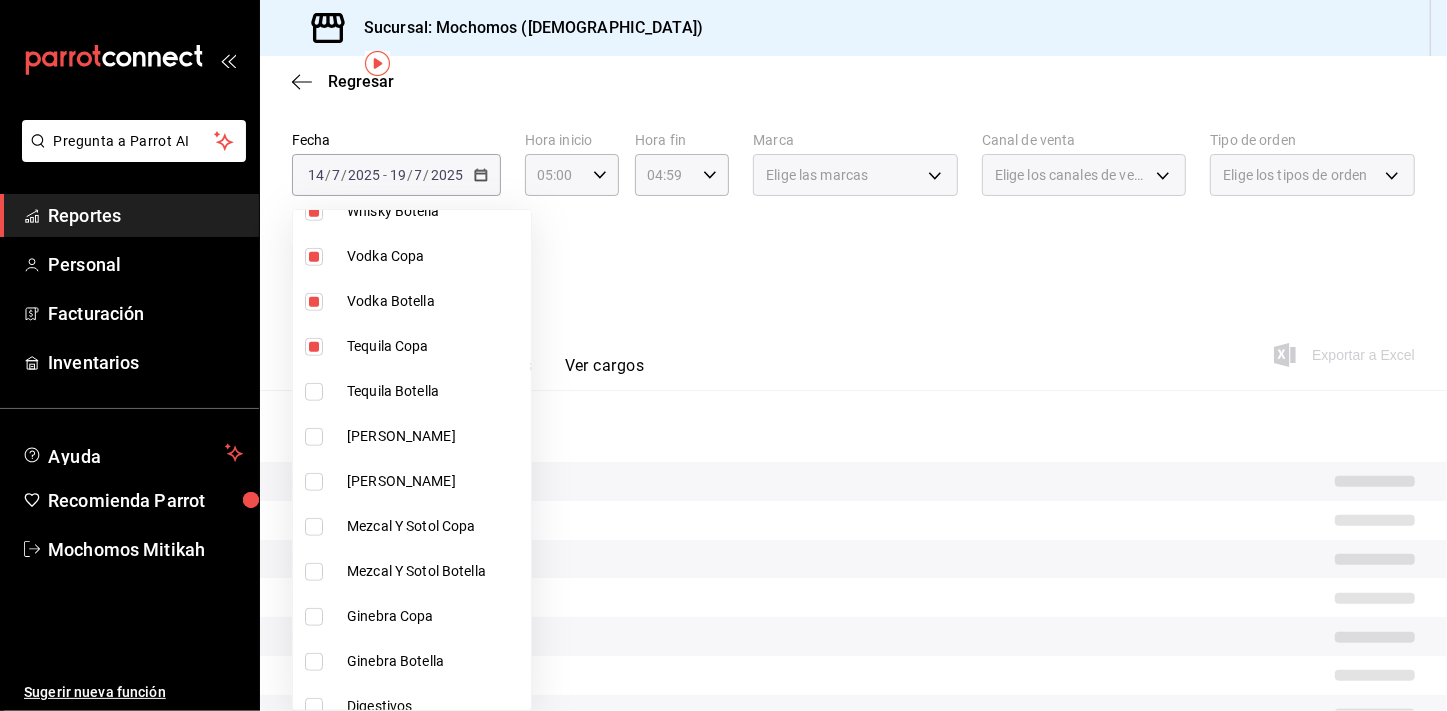 scroll, scrollTop: 1183, scrollLeft: 0, axis: vertical 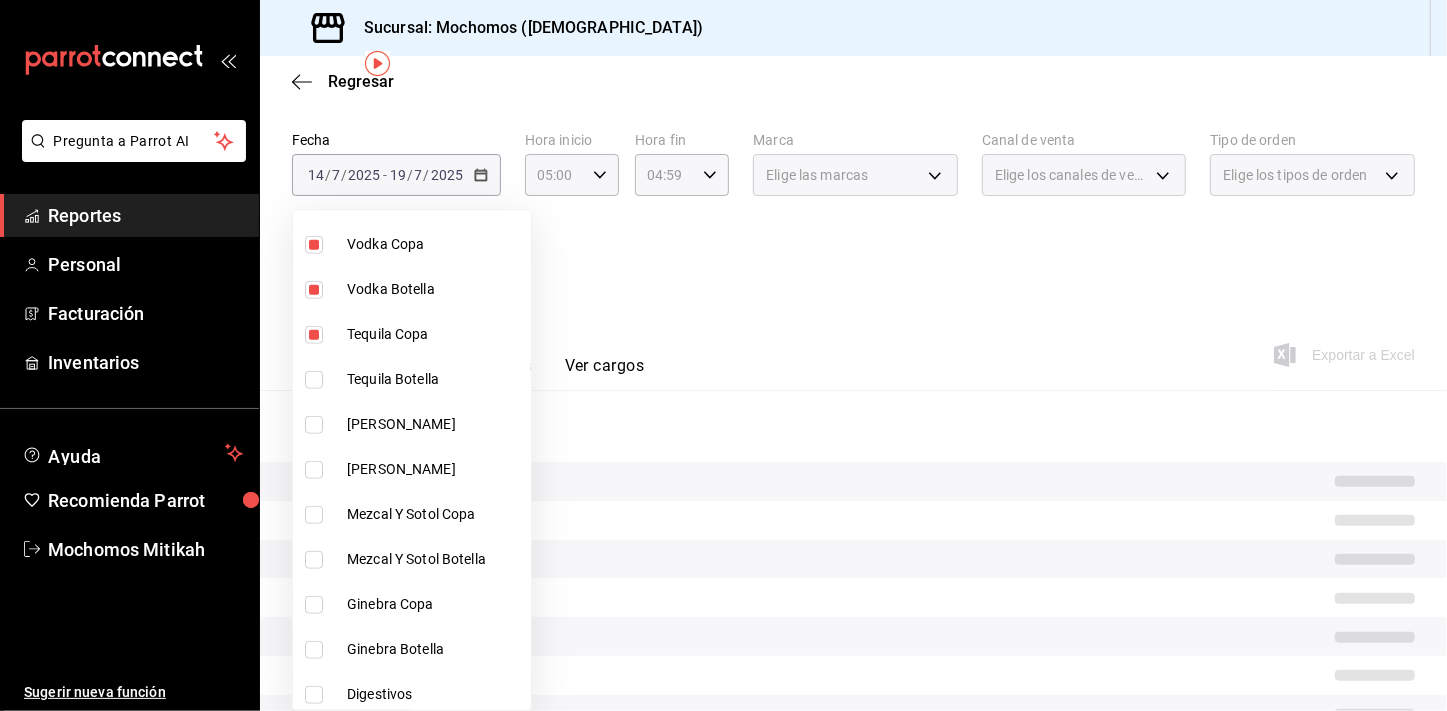 click at bounding box center [314, 380] 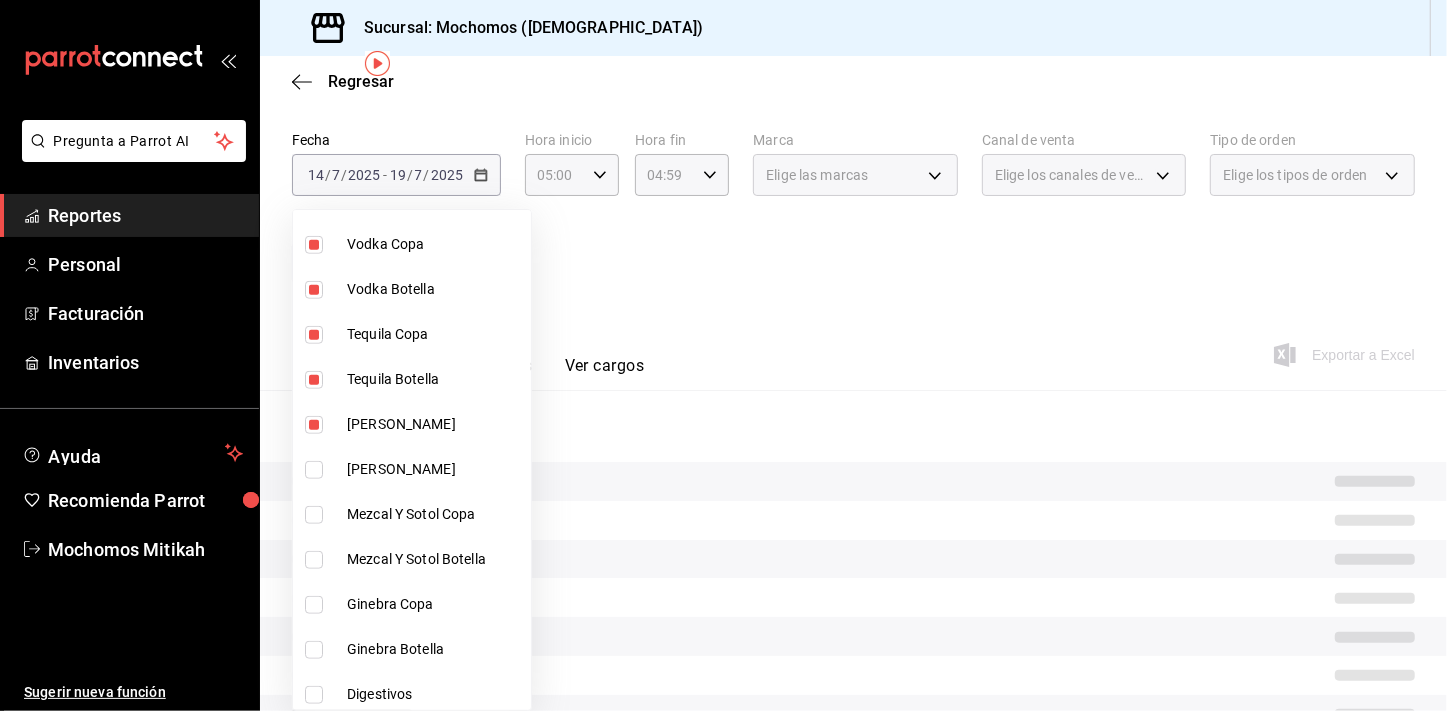 click at bounding box center [314, 470] 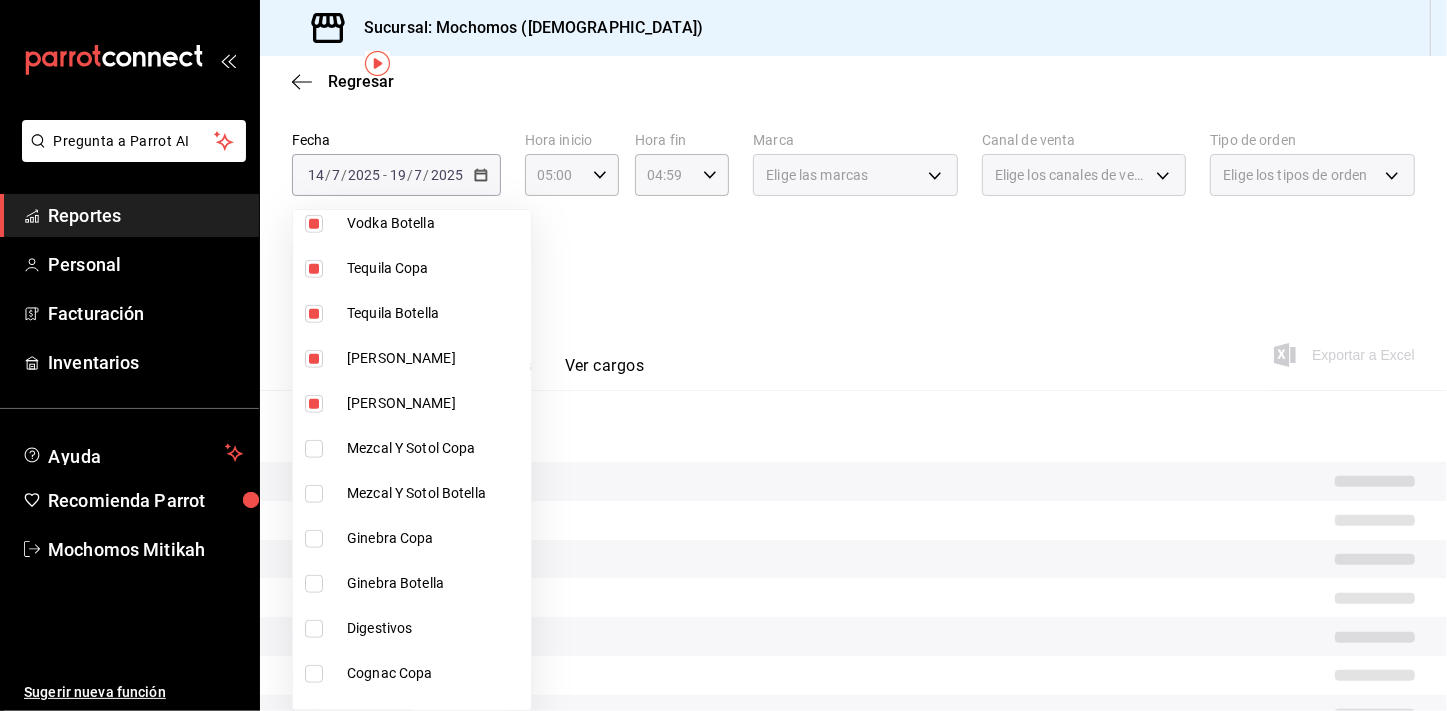scroll, scrollTop: 1272, scrollLeft: 0, axis: vertical 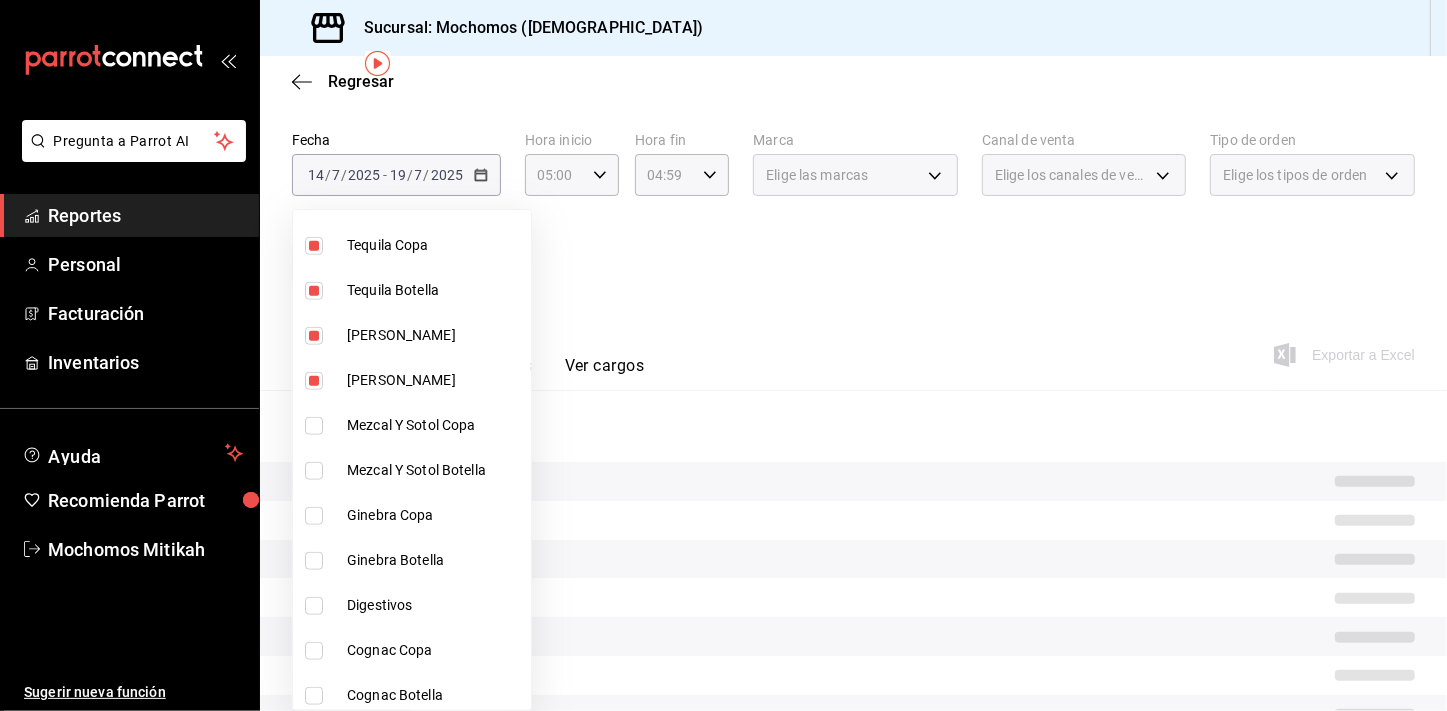 click at bounding box center (318, 426) 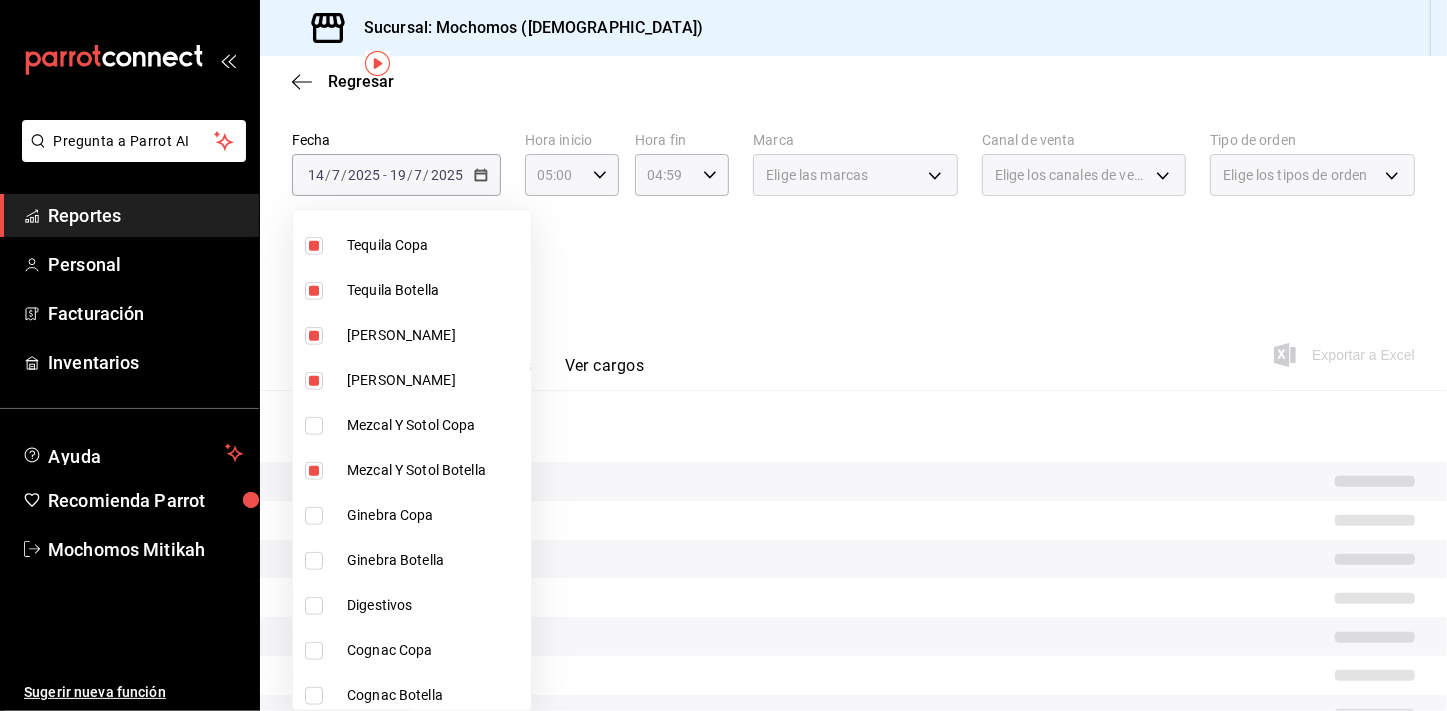 click on "Ginebra Copa" at bounding box center (412, 515) 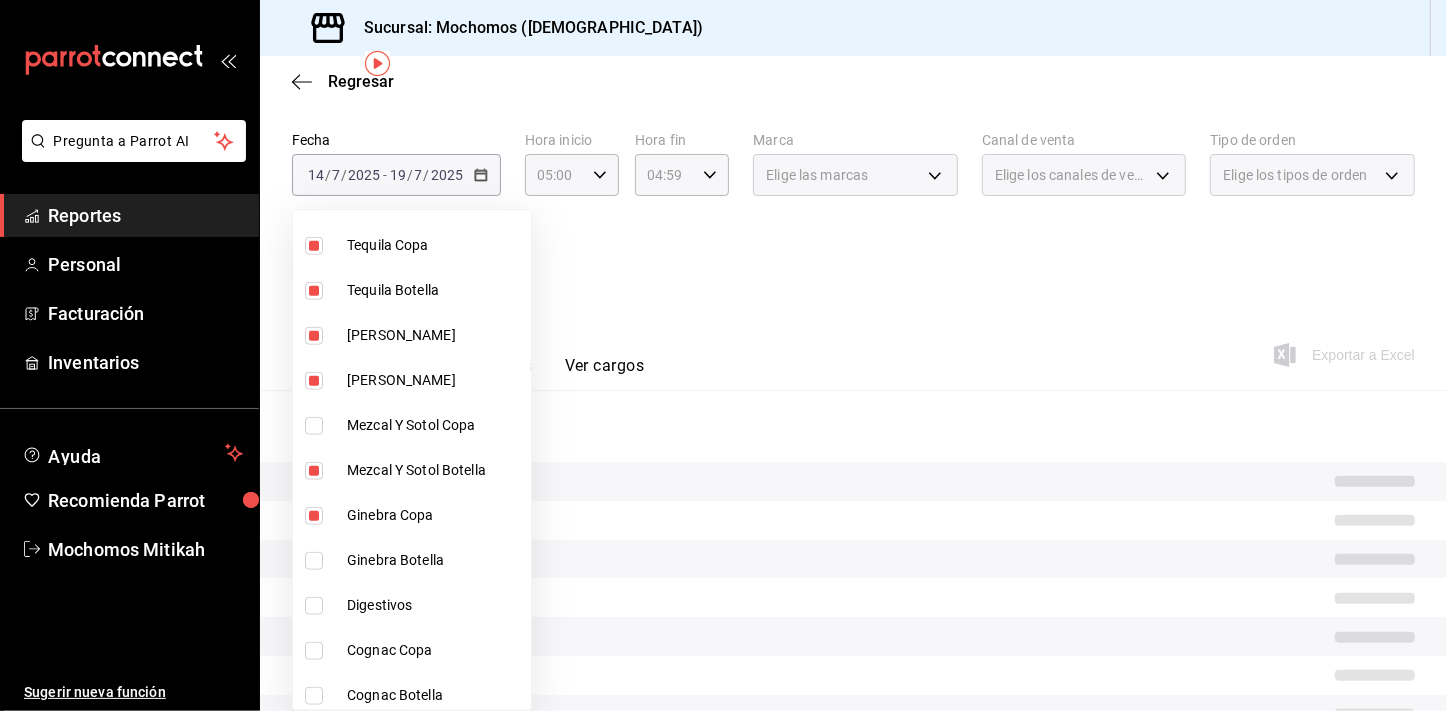type on "d53151bb-c692-4997-a38b-28d855fe71ee,d285e1d7-cc9e-45ba-a735-c487687f9d6b,e3d731a9-9e76-4be6-8e81-e3e400600852,c31e9804-8b17-4928-84d4-b3c0e8f32afa,1919f1dc-fc31-4edf-83c2-be0b4a01c6f6,2e1a4321-1024-4e9b-8d1b-ecb6c2b2a724,09a00bc2-ce8f-4922-84ac-a4ff7d22605c,3fadb4b5-8707-4935-a1a4-e05a00c5cb3f,d626d559-4117-4513-94d2-265e3cedd989,04a27ba4-c6a7-4556-9fb2-779000c1f1ed" 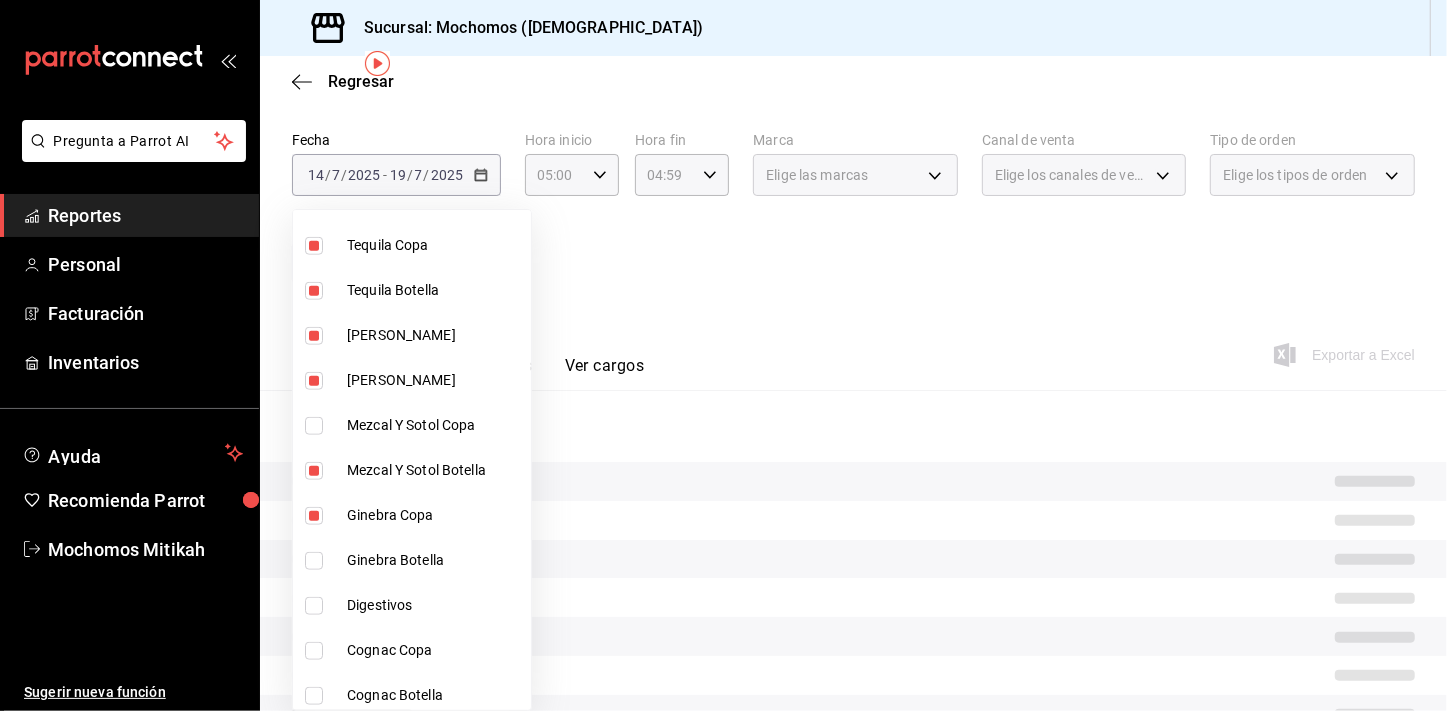 click at bounding box center [314, 426] 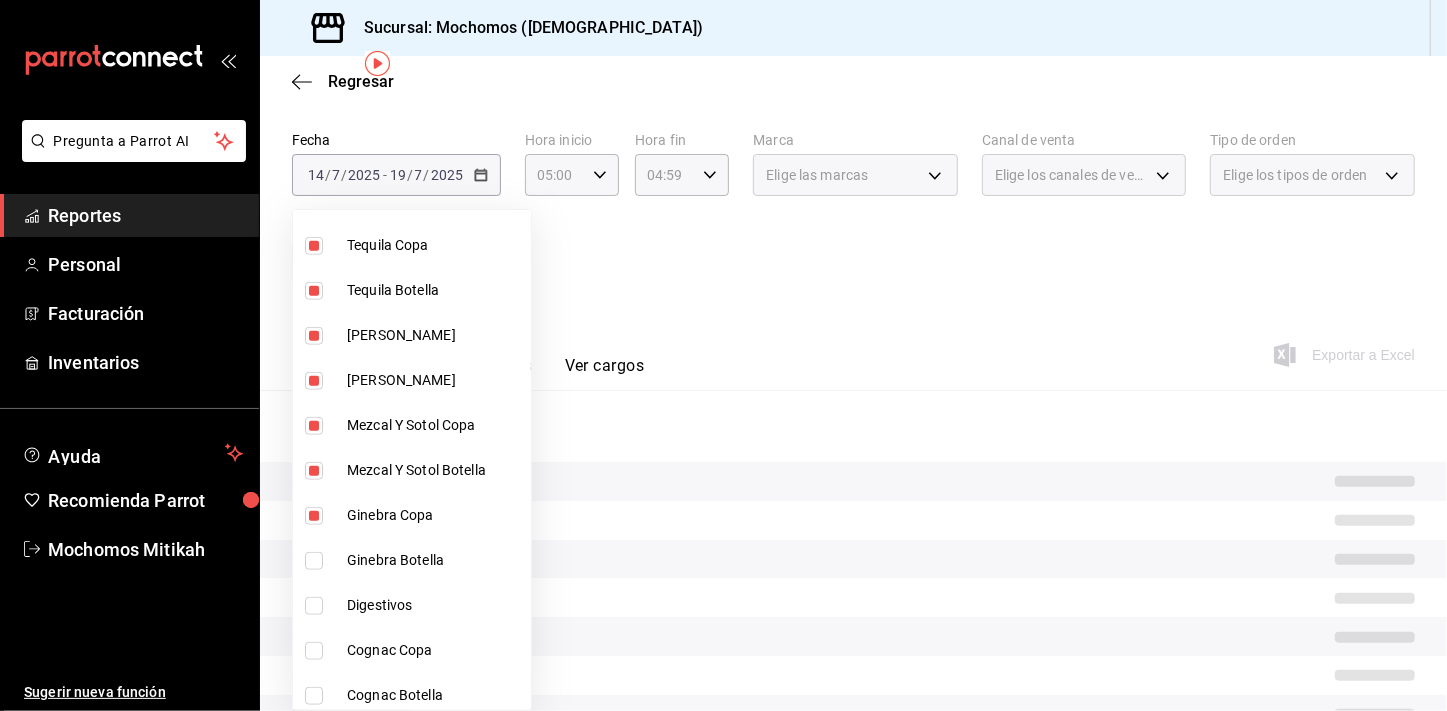 type on "d53151bb-c692-4997-a38b-28d855fe71ee,d285e1d7-cc9e-45ba-a735-c487687f9d6b,e3d731a9-9e76-4be6-8e81-e3e400600852,c31e9804-8b17-4928-84d4-b3c0e8f32afa,1919f1dc-fc31-4edf-83c2-be0b4a01c6f6,2e1a4321-1024-4e9b-8d1b-ecb6c2b2a724,09a00bc2-ce8f-4922-84ac-a4ff7d22605c,3fadb4b5-8707-4935-a1a4-e05a00c5cb3f,d626d559-4117-4513-94d2-265e3cedd989,04a27ba4-c6a7-4556-9fb2-779000c1f1ed,36c880ed-e9e4-462e-8963-ffeba8285adb" 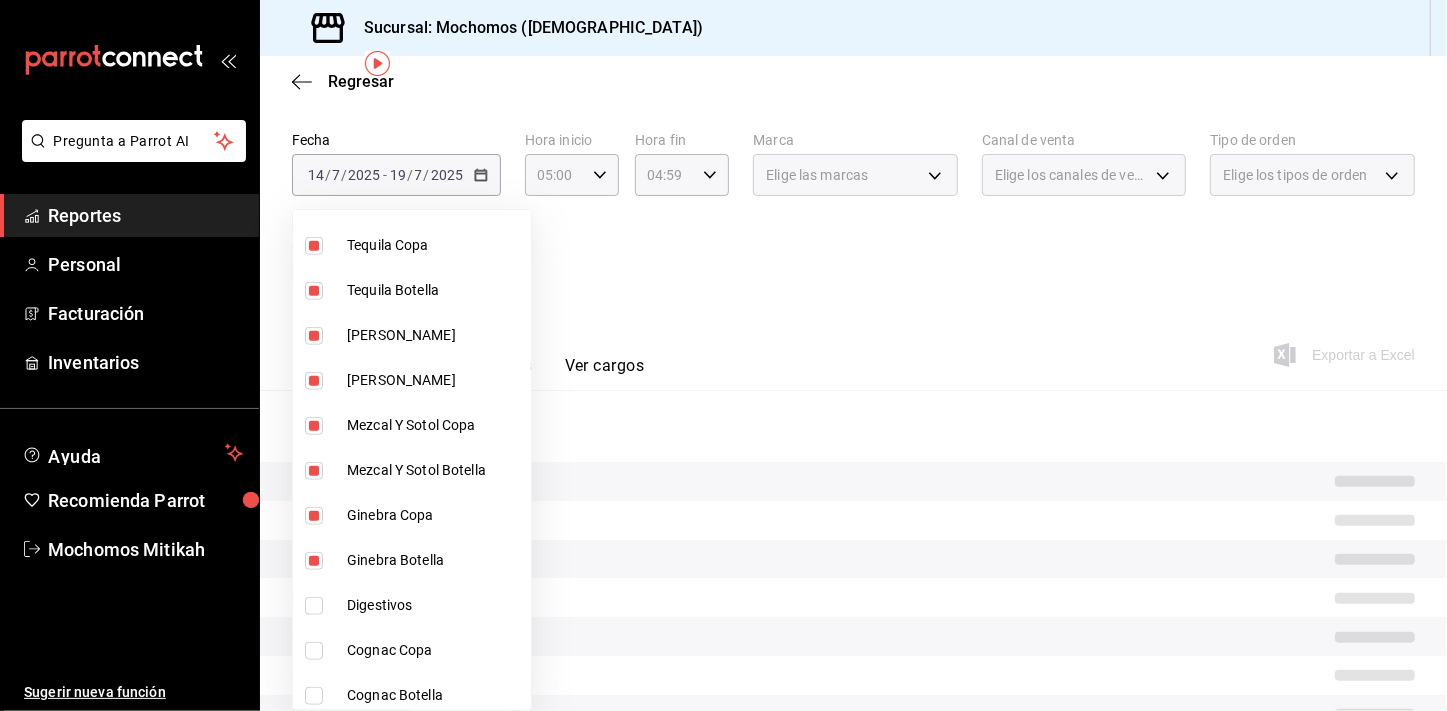 click at bounding box center [314, 606] 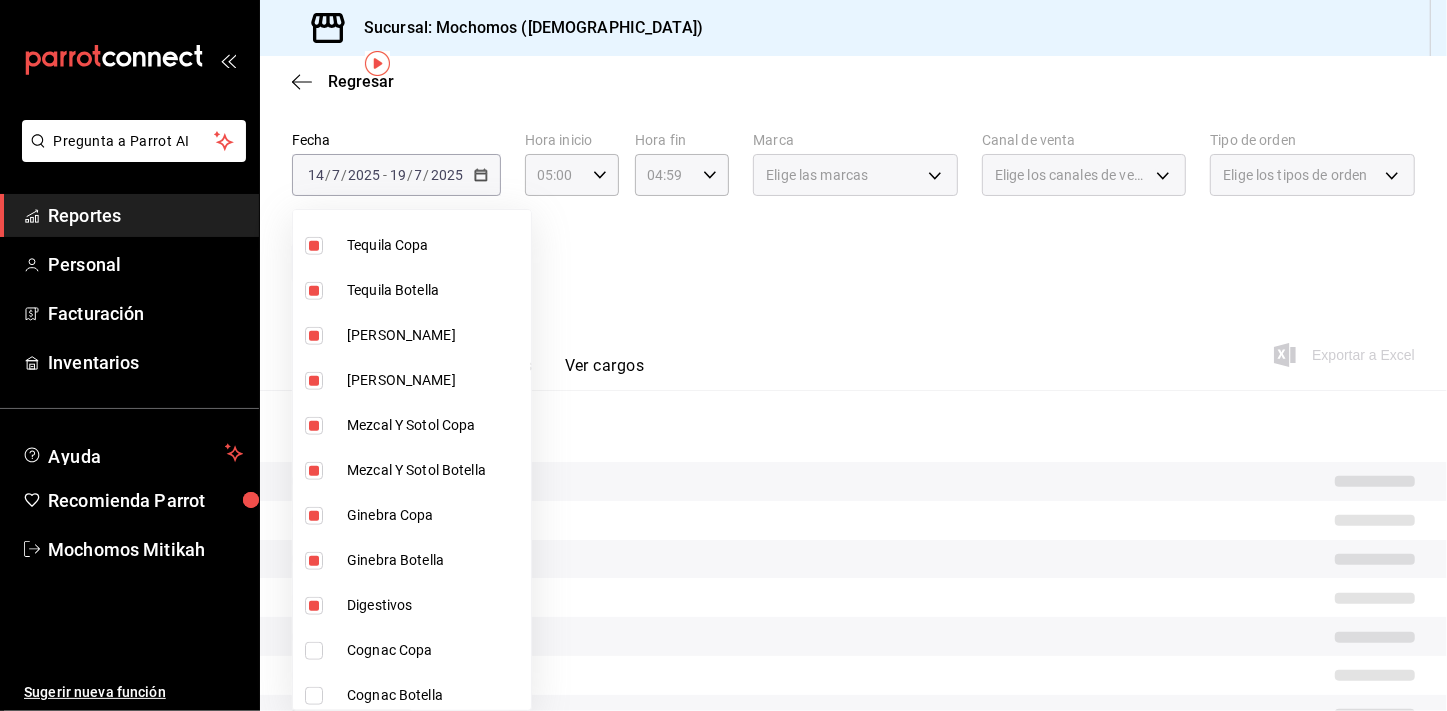 type on "d53151bb-c692-4997-a38b-28d855fe71ee,d285e1d7-cc9e-45ba-a735-c487687f9d6b,e3d731a9-9e76-4be6-8e81-e3e400600852,c31e9804-8b17-4928-84d4-b3c0e8f32afa,1919f1dc-fc31-4edf-83c2-be0b4a01c6f6,2e1a4321-1024-4e9b-8d1b-ecb6c2b2a724,09a00bc2-ce8f-4922-84ac-a4ff7d22605c,3fadb4b5-8707-4935-a1a4-e05a00c5cb3f,d626d559-4117-4513-94d2-265e3cedd989,04a27ba4-c6a7-4556-9fb2-779000c1f1ed,36c880ed-e9e4-462e-8963-ffeba8285adb,ed9addca-6b4e-4194-a6bb-e1466aff39ff,dc78f59e-1305-48cc-b9ab-989fc1bf240f" 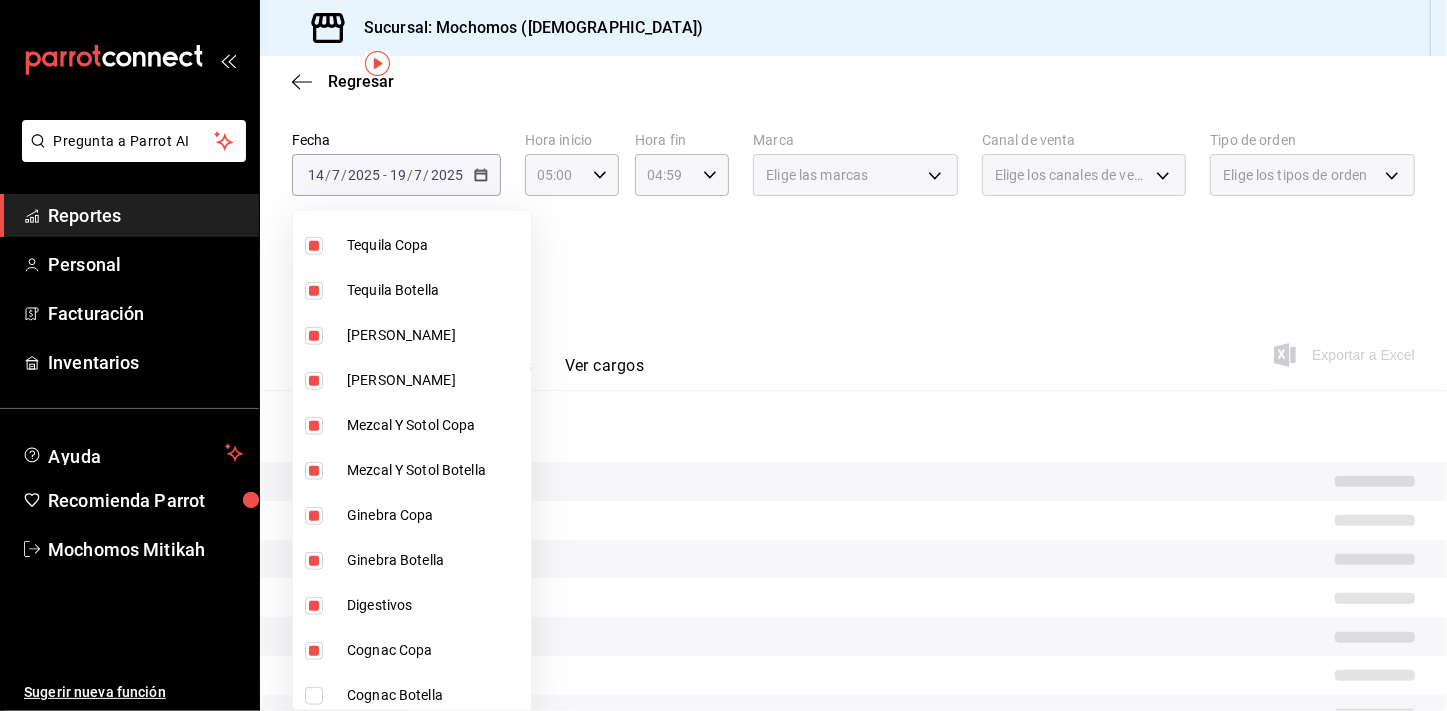 click at bounding box center [314, 696] 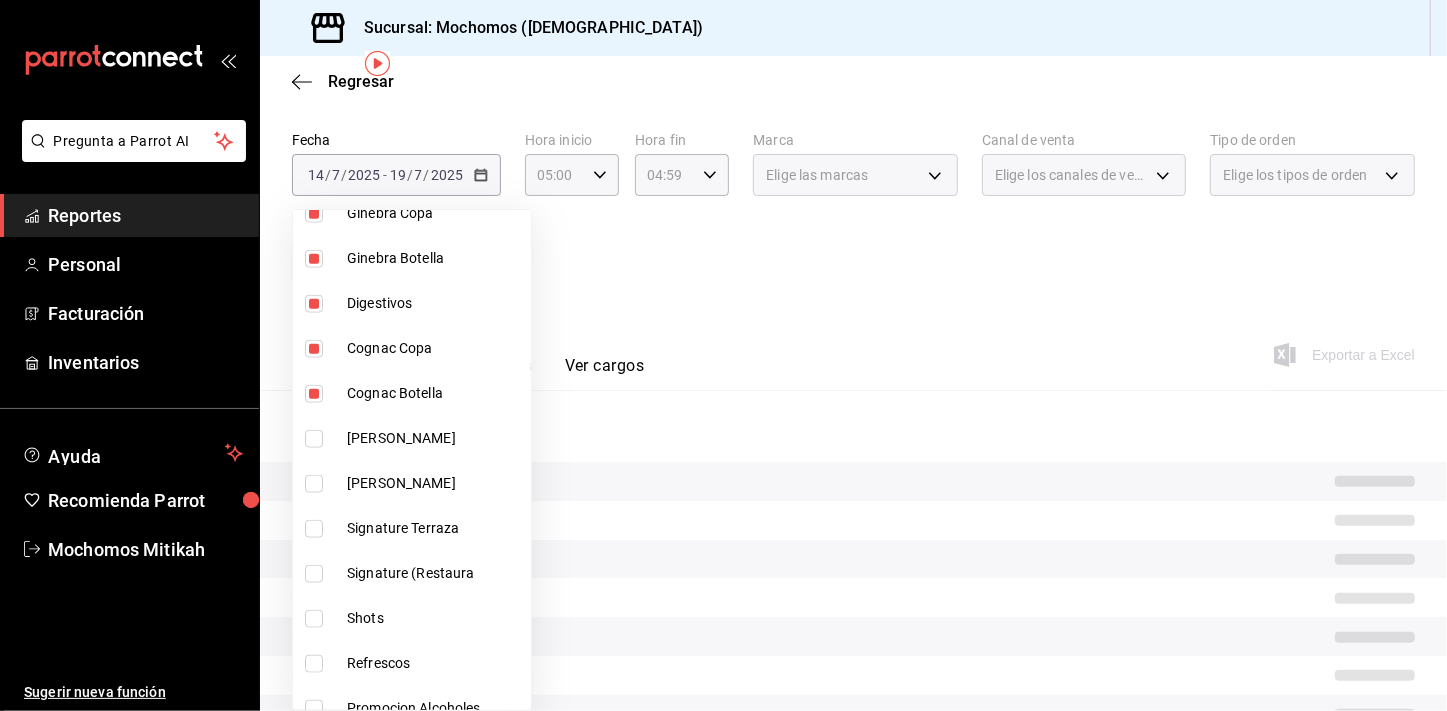 scroll, scrollTop: 1616, scrollLeft: 0, axis: vertical 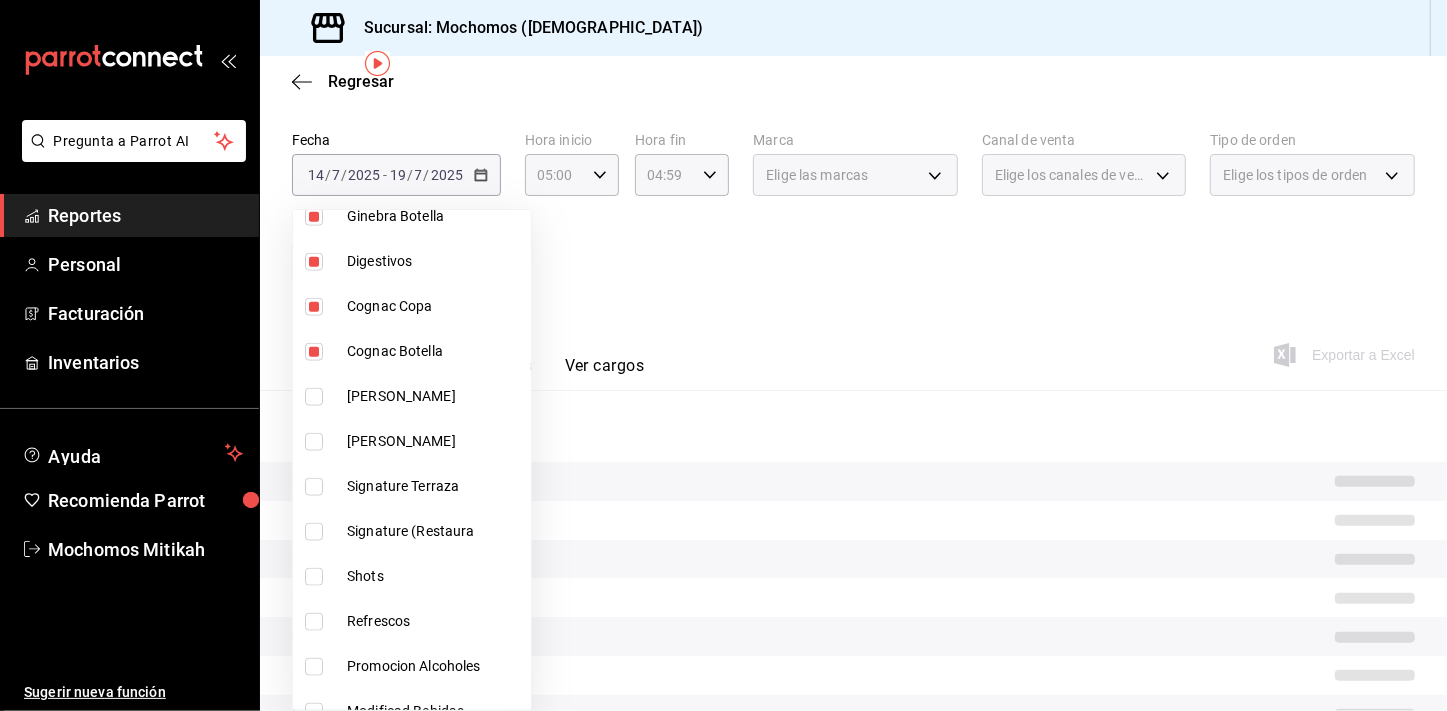 click at bounding box center [314, 397] 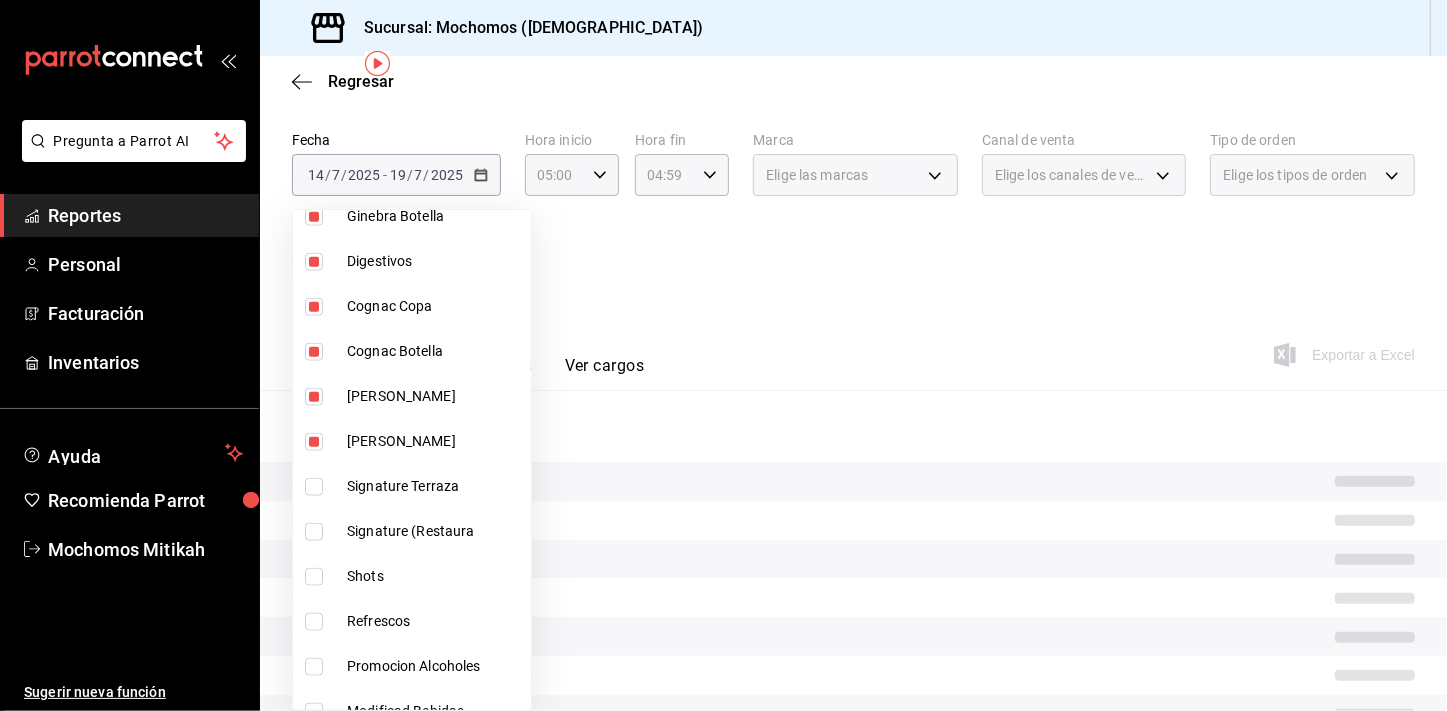 type on "d53151bb-c692-4997-a38b-28d855fe71ee,d285e1d7-cc9e-45ba-a735-c487687f9d6b,e3d731a9-9e76-4be6-8e81-e3e400600852,c31e9804-8b17-4928-84d4-b3c0e8f32afa,1919f1dc-fc31-4edf-83c2-be0b4a01c6f6,2e1a4321-1024-4e9b-8d1b-ecb6c2b2a724,09a00bc2-ce8f-4922-84ac-a4ff7d22605c,3fadb4b5-8707-4935-a1a4-e05a00c5cb3f,d626d559-4117-4513-94d2-265e3cedd989,04a27ba4-c6a7-4556-9fb2-779000c1f1ed,36c880ed-e9e4-462e-8963-ffeba8285adb,ed9addca-6b4e-4194-a6bb-e1466aff39ff,dc78f59e-1305-48cc-b9ab-989fc1bf240f,6e57197c-103a-46db-92f6-4017639557ac,c63b377f-072e-45d4-92e8-67c892c8aa5d,abb160b3-9de4-4e10-a330-fa7b17861ad6,9fc7d7b6-cece-4b89-b546-a07a0ac5184f" 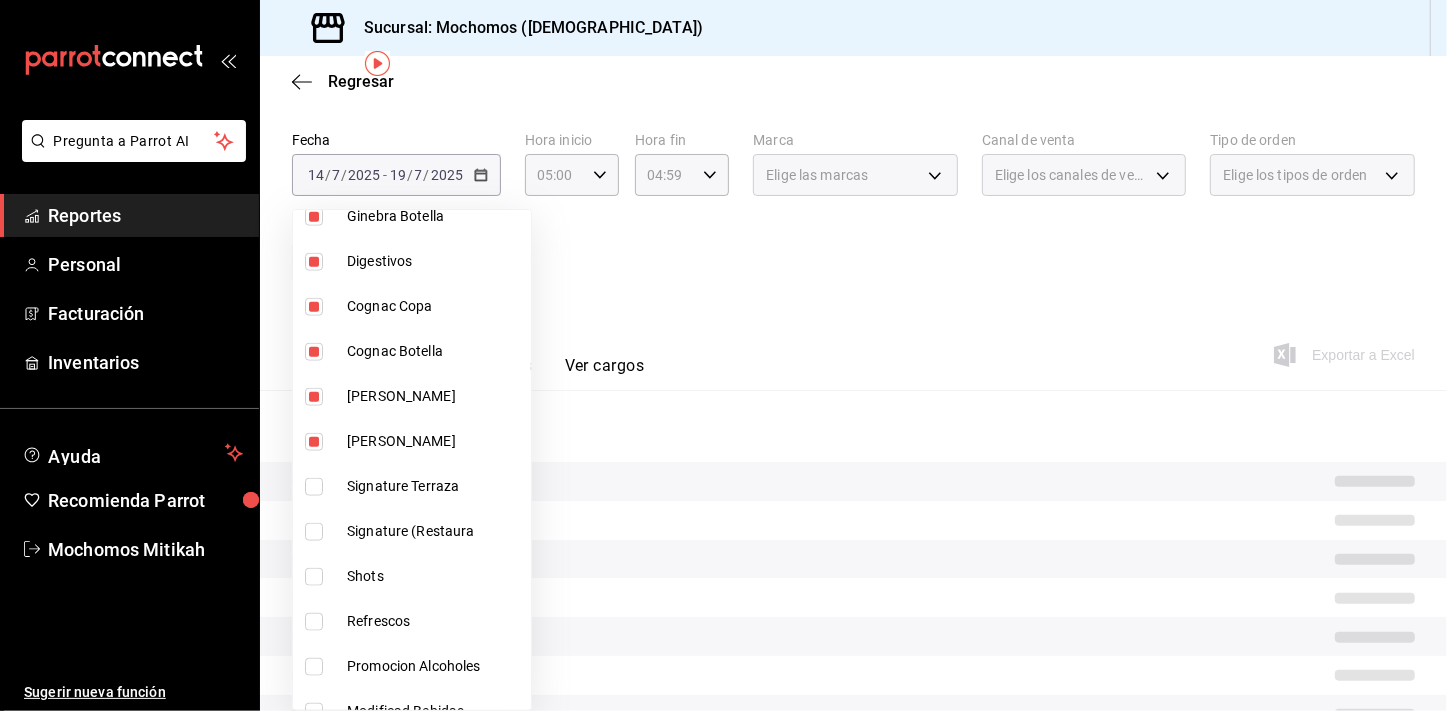 click at bounding box center (723, 355) 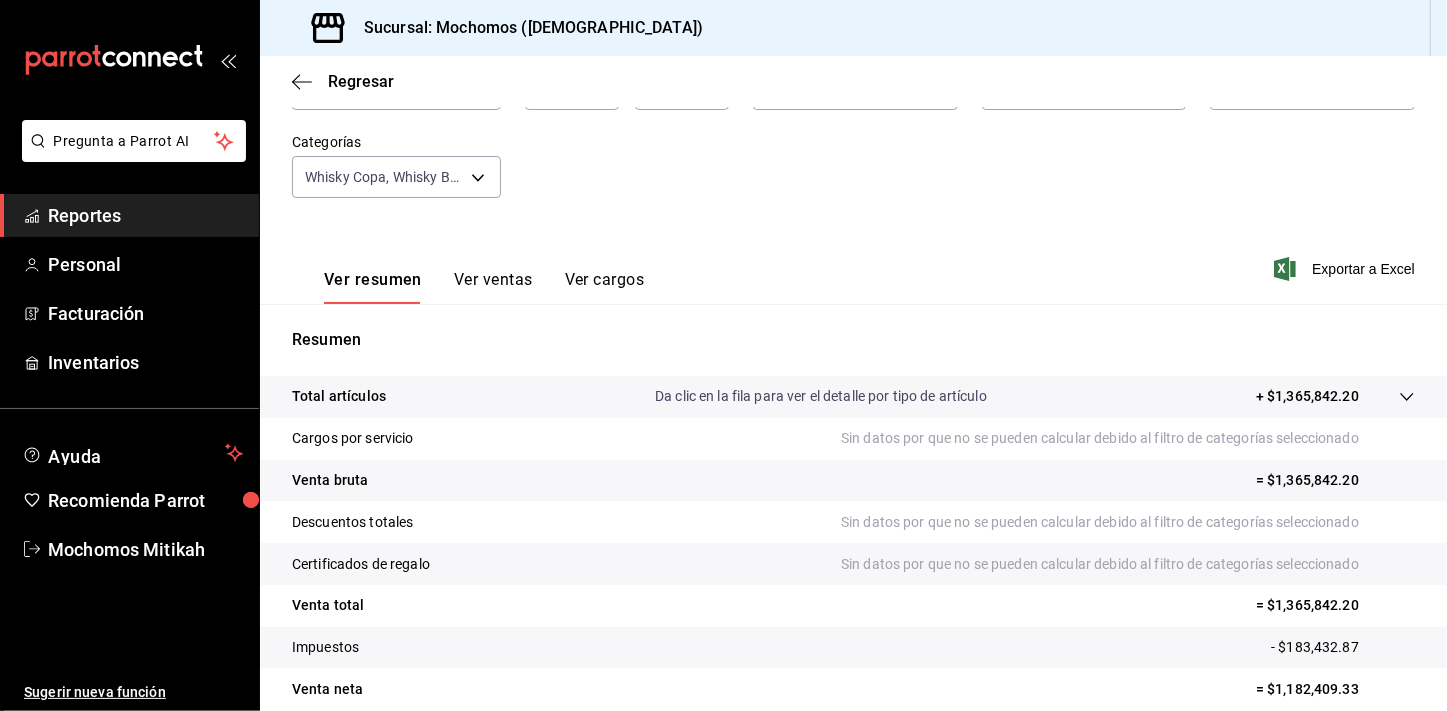 scroll, scrollTop: 247, scrollLeft: 0, axis: vertical 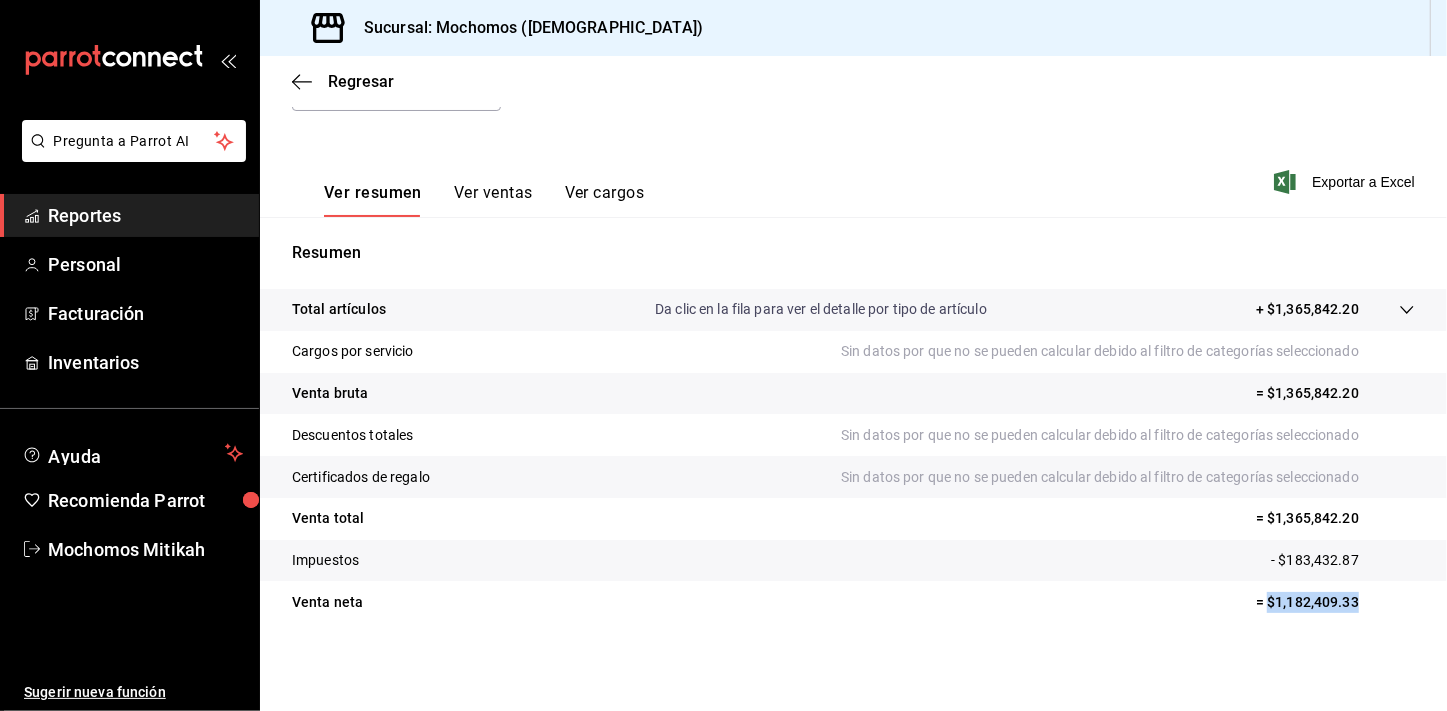 drag, startPoint x: 1258, startPoint y: 603, endPoint x: 1347, endPoint y: 611, distance: 89.358826 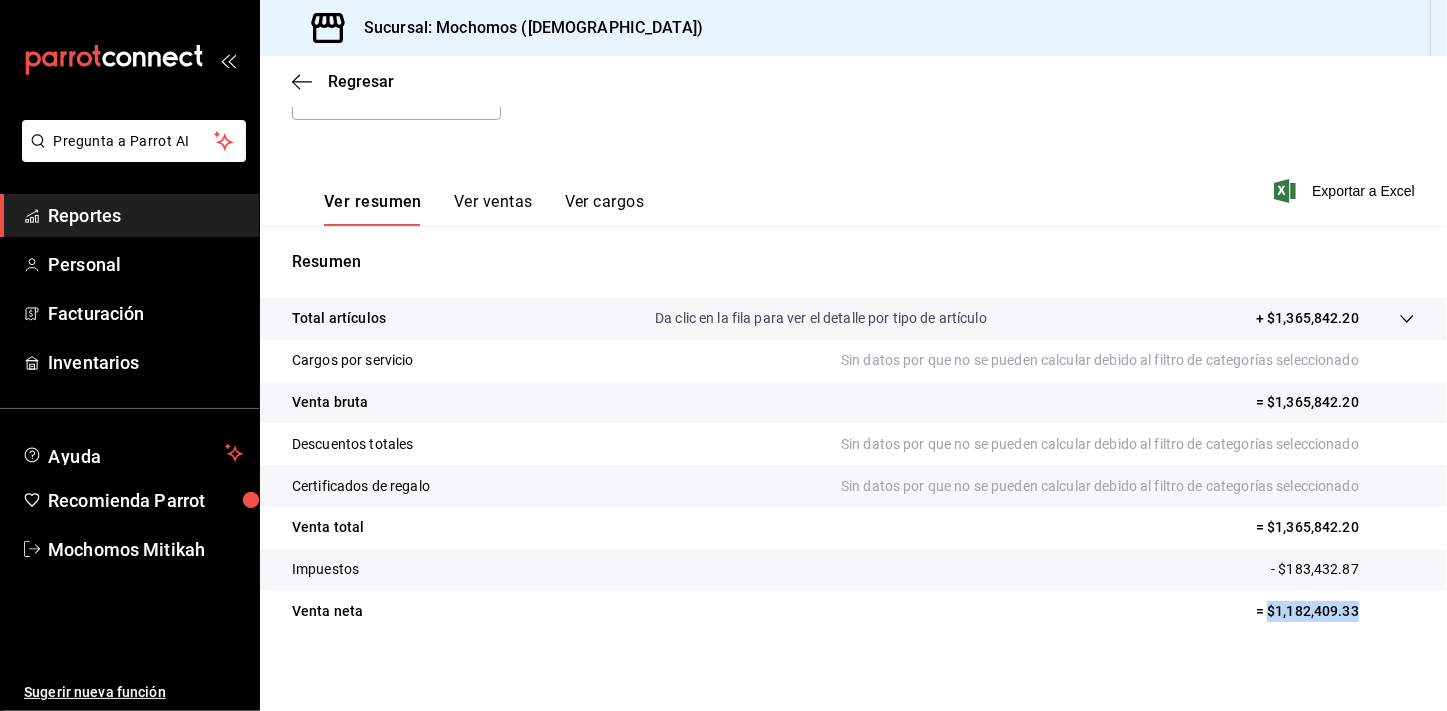 scroll, scrollTop: 247, scrollLeft: 0, axis: vertical 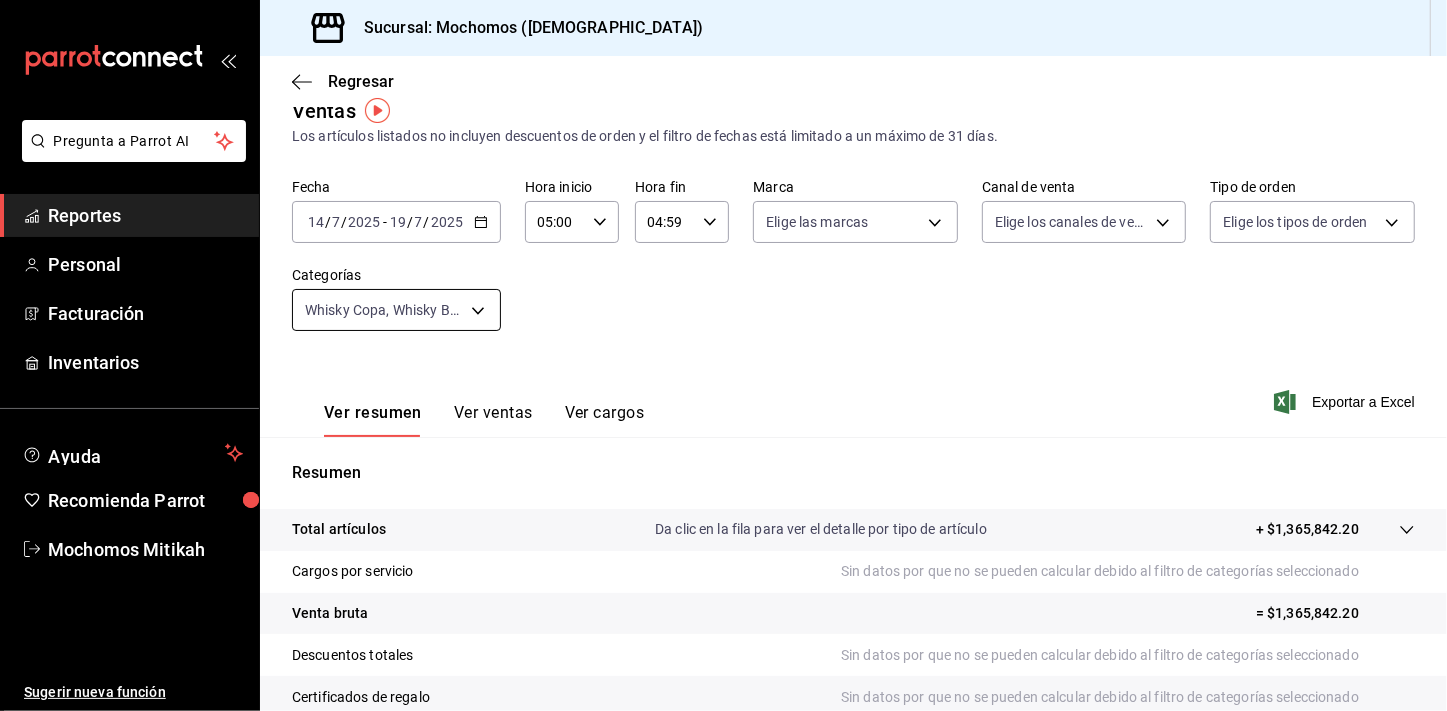 click on "Pregunta a Parrot AI Reportes   Personal   Facturación   Inventarios   Ayuda Recomienda Parrot   Mochomos Mitikah   Sugerir nueva función   Sucursal: Mochomos (Mitikah) Regresar Ventas Los artículos listados no incluyen descuentos de orden y el filtro de fechas está limitado a un máximo de 31 días. Fecha [DATE] [DATE] - [DATE] [DATE] Hora inicio 05:00 Hora inicio Hora fin 04:59 Hora fin Marca Elige las marcas Canal de venta Elige los canales de venta Tipo de orden Elige los tipos de orden Categorías Whisky Copa, Whisky Botella, Vodka Copa, Vodka Botella, Tequila Copa, Tequila [PERSON_NAME], [PERSON_NAME], Mezcal Y Sotol Copa, Mezcal Y Sotol Botella, Ginebra Copa, Ginebra Botella, Digestivos, Cognac Copa, Cognac [PERSON_NAME] Copa, [PERSON_NAME] Ver resumen Ver ventas Ver cargos Exportar a Excel Resumen Total artículos Da clic en la fila para ver el detalle por tipo de artículo + $1,365,842.20 Cargos por servicio Venta bruta = $1,365,842.20 Descuentos totales Venta total" at bounding box center [723, 355] 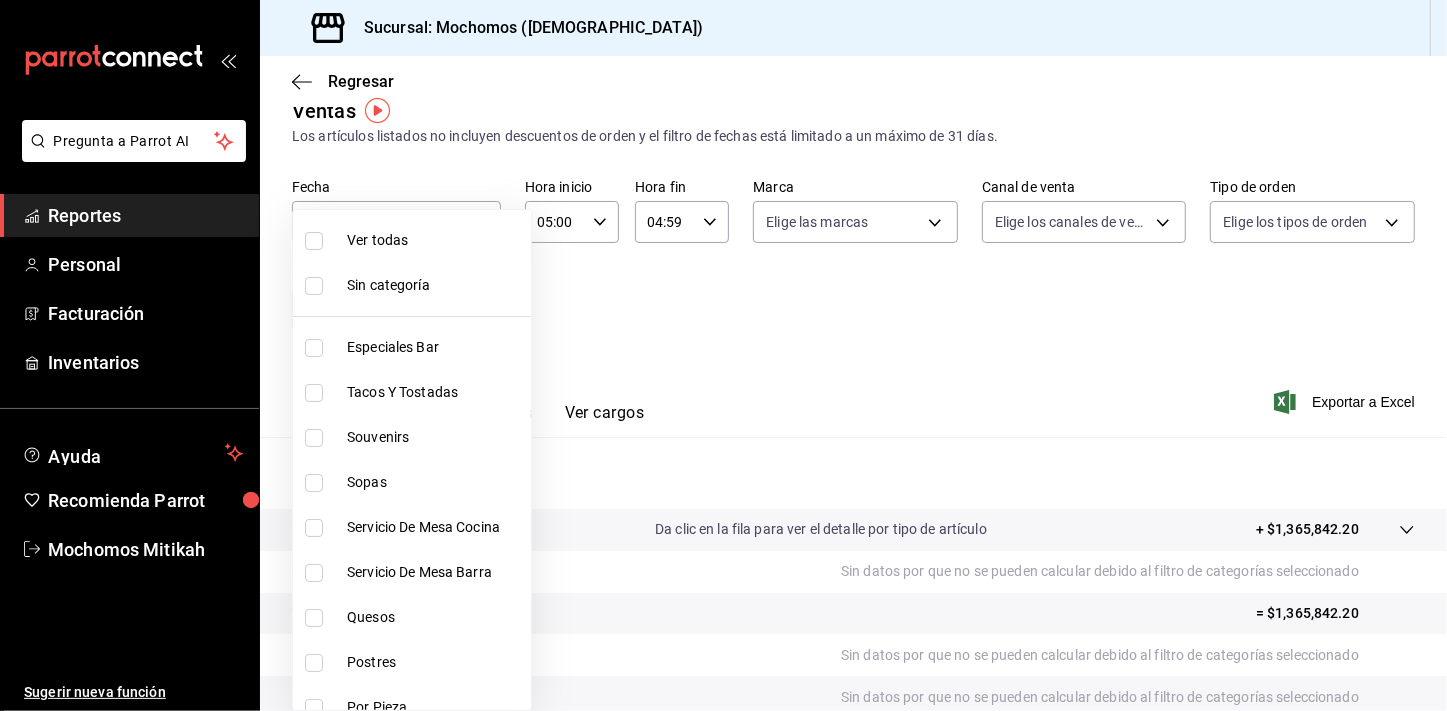 click on "Ver todas" at bounding box center (412, 240) 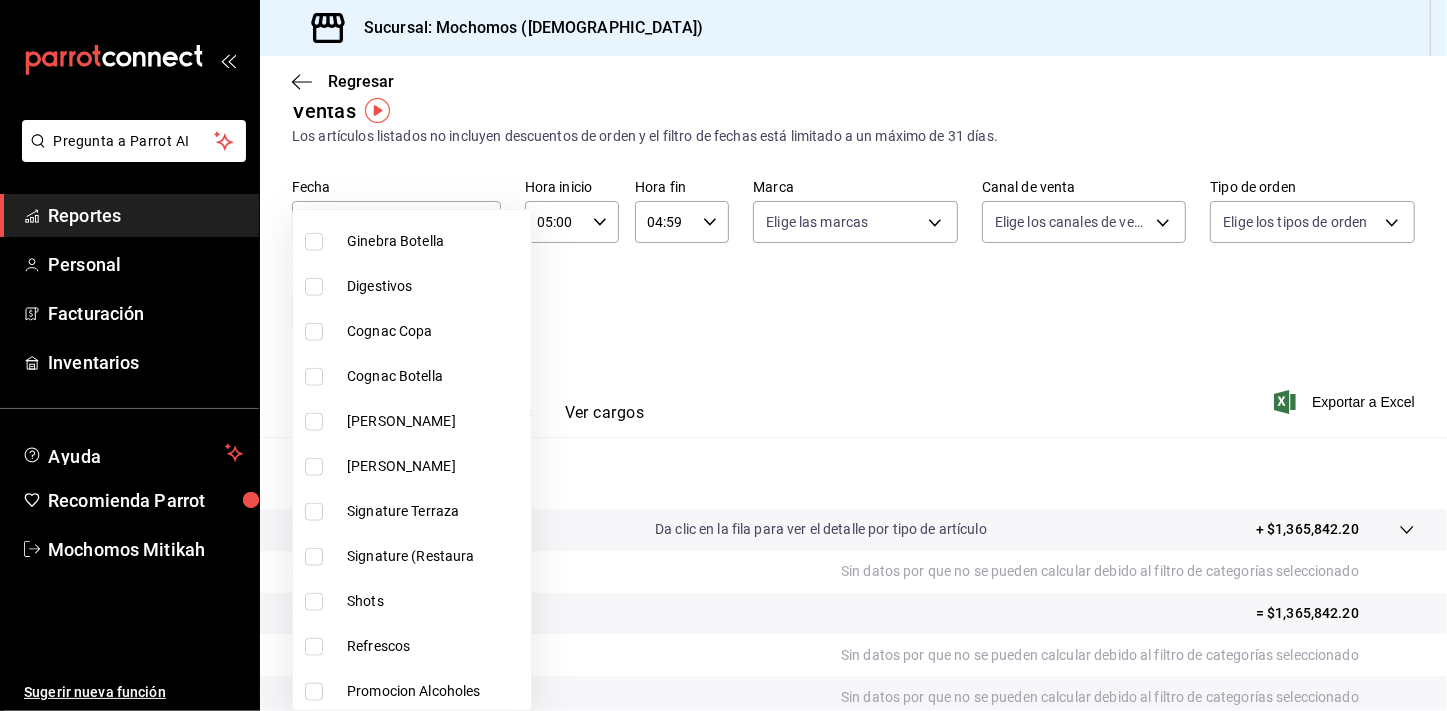 scroll, scrollTop: 1639, scrollLeft: 0, axis: vertical 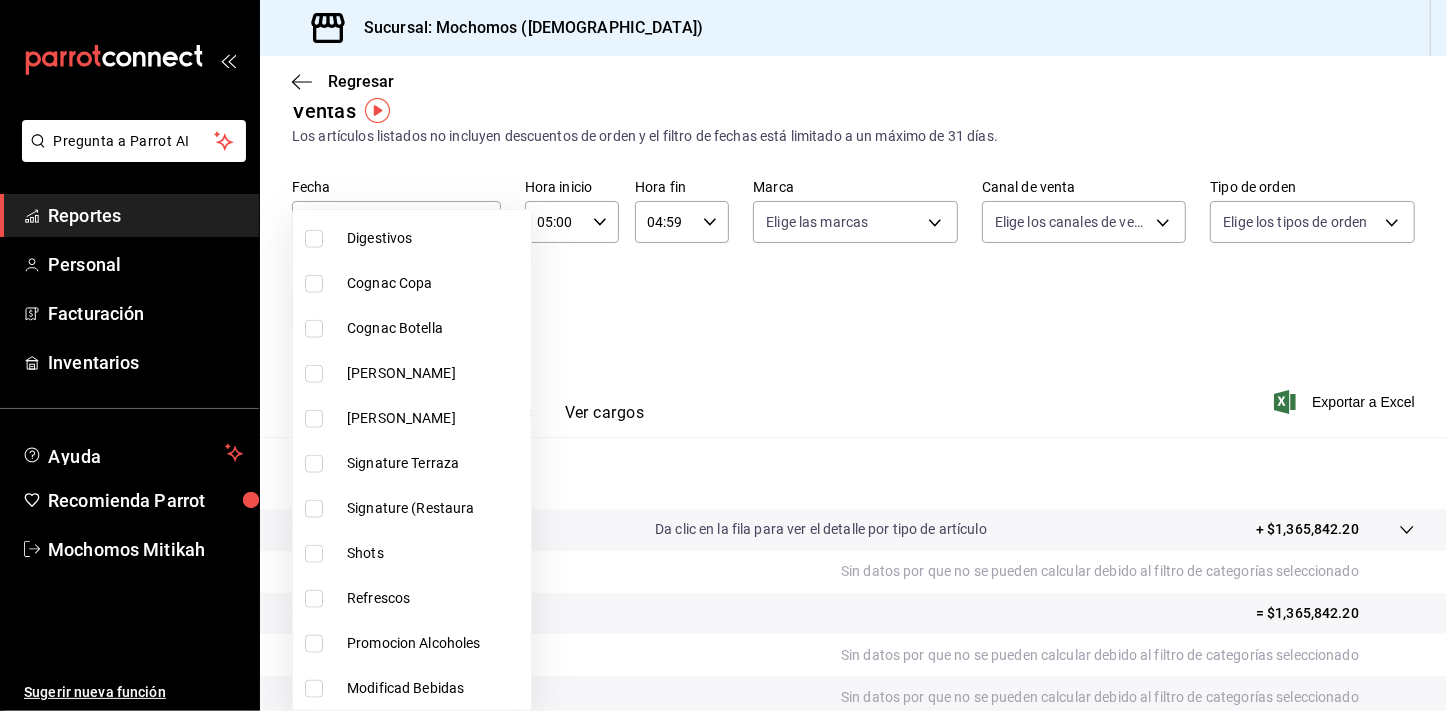 click on "Signature Terraza" at bounding box center (412, 463) 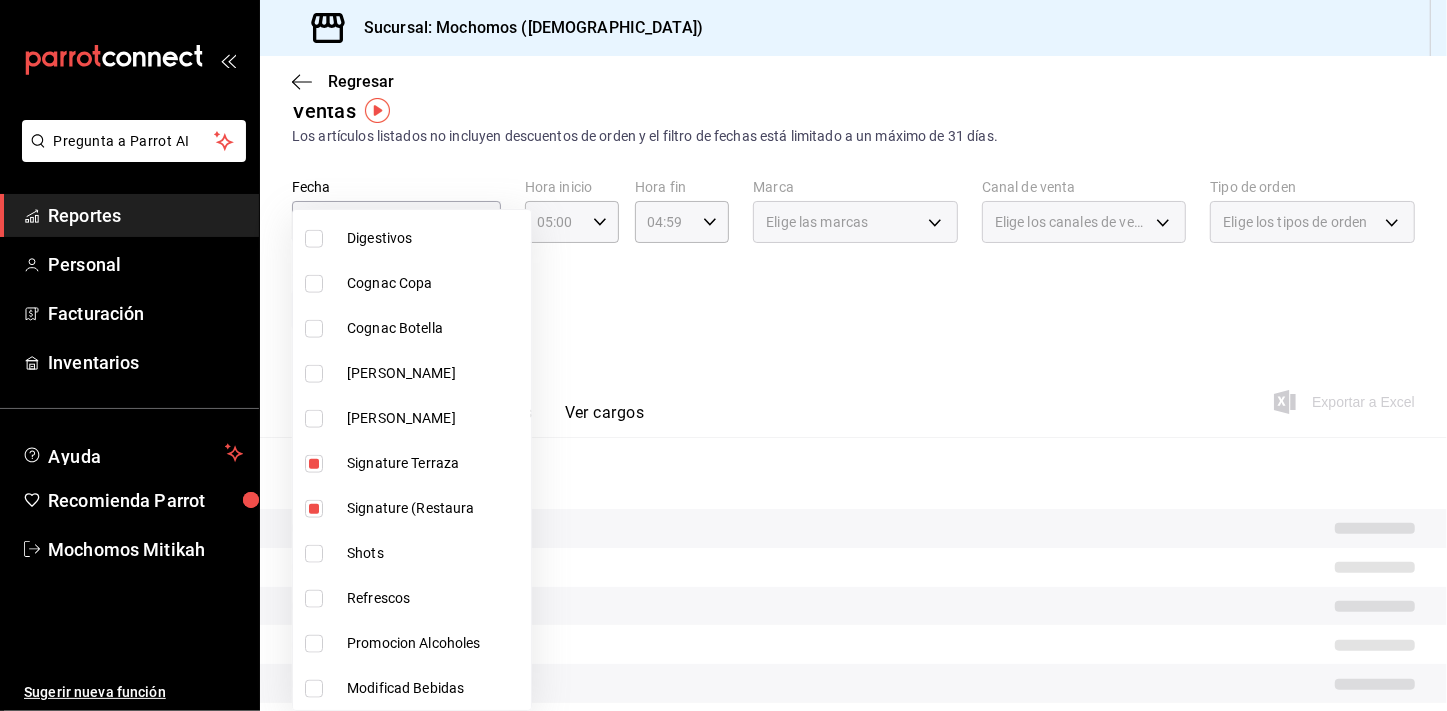click at bounding box center (314, 554) 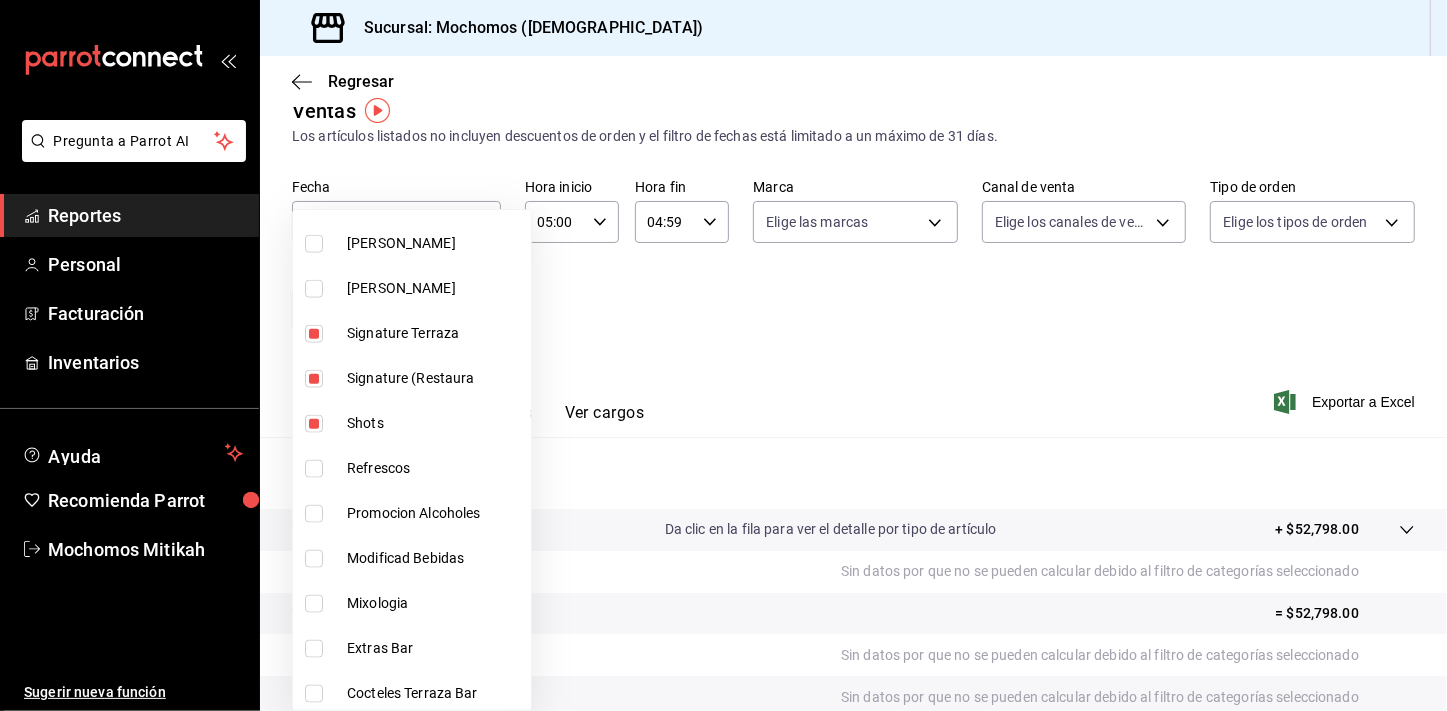 scroll, scrollTop: 1799, scrollLeft: 0, axis: vertical 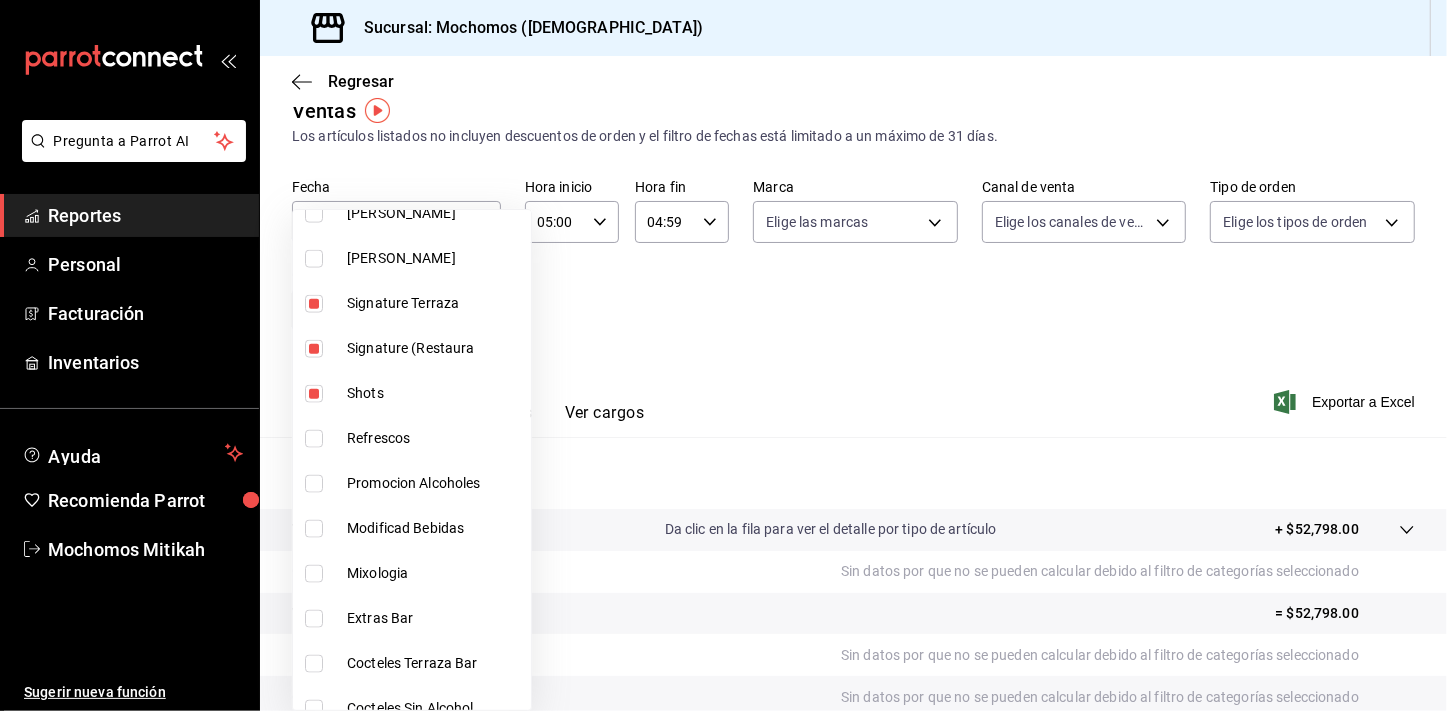 drag, startPoint x: 311, startPoint y: 579, endPoint x: 325, endPoint y: 647, distance: 69.426216 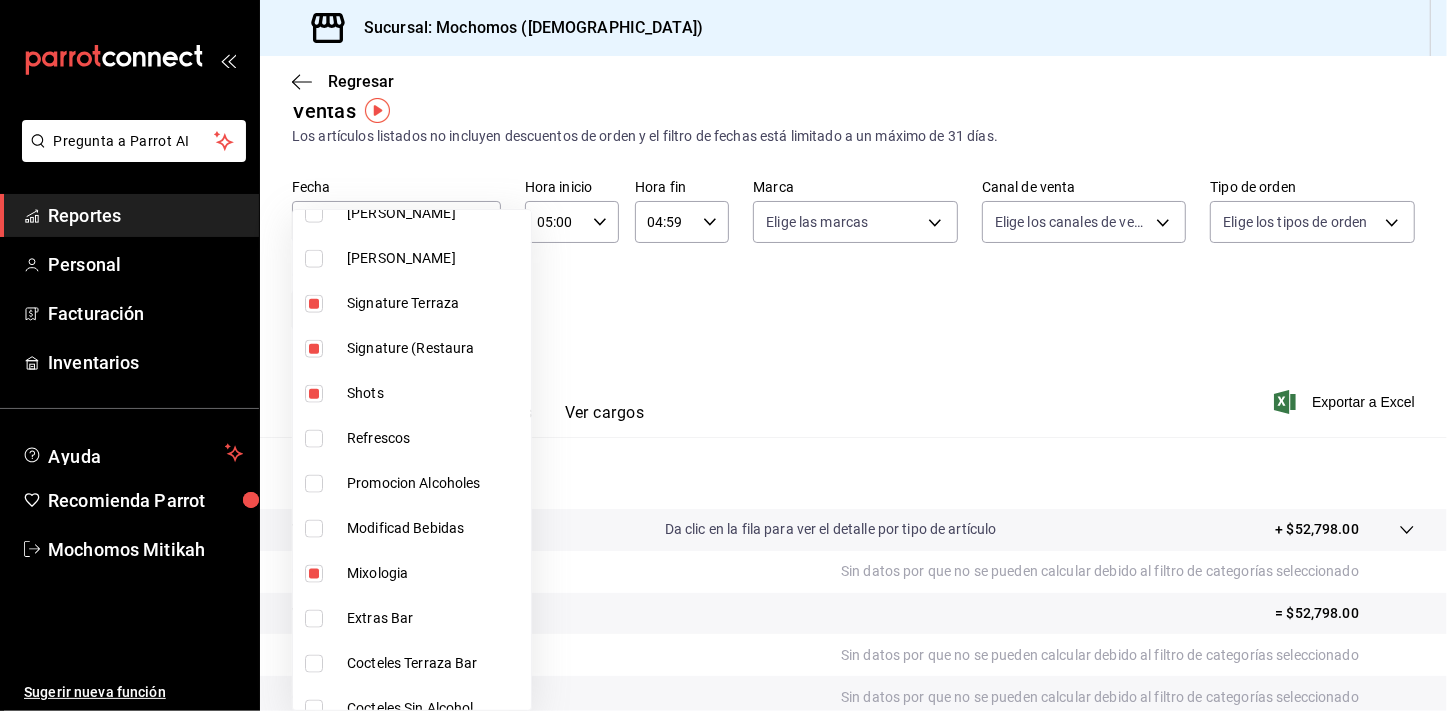 click at bounding box center (318, 664) 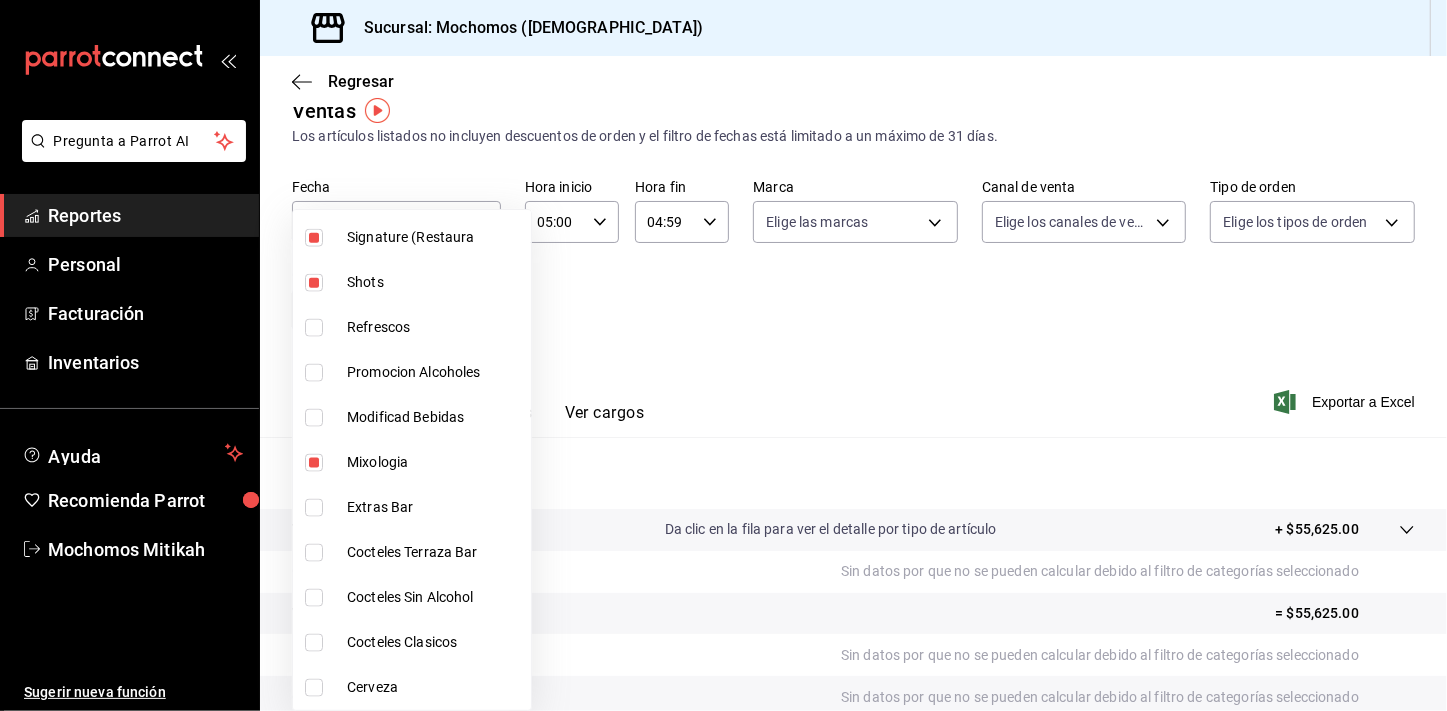 scroll, scrollTop: 1953, scrollLeft: 0, axis: vertical 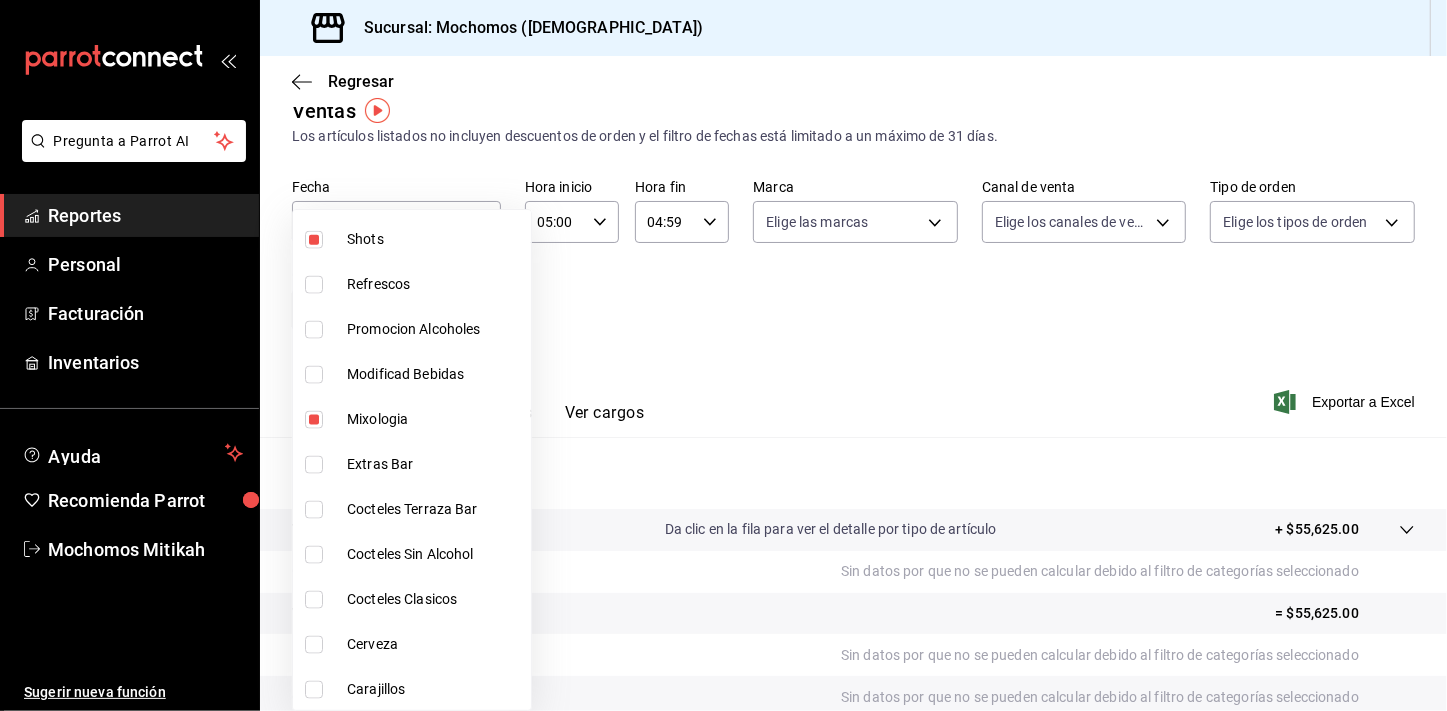 click at bounding box center (314, 510) 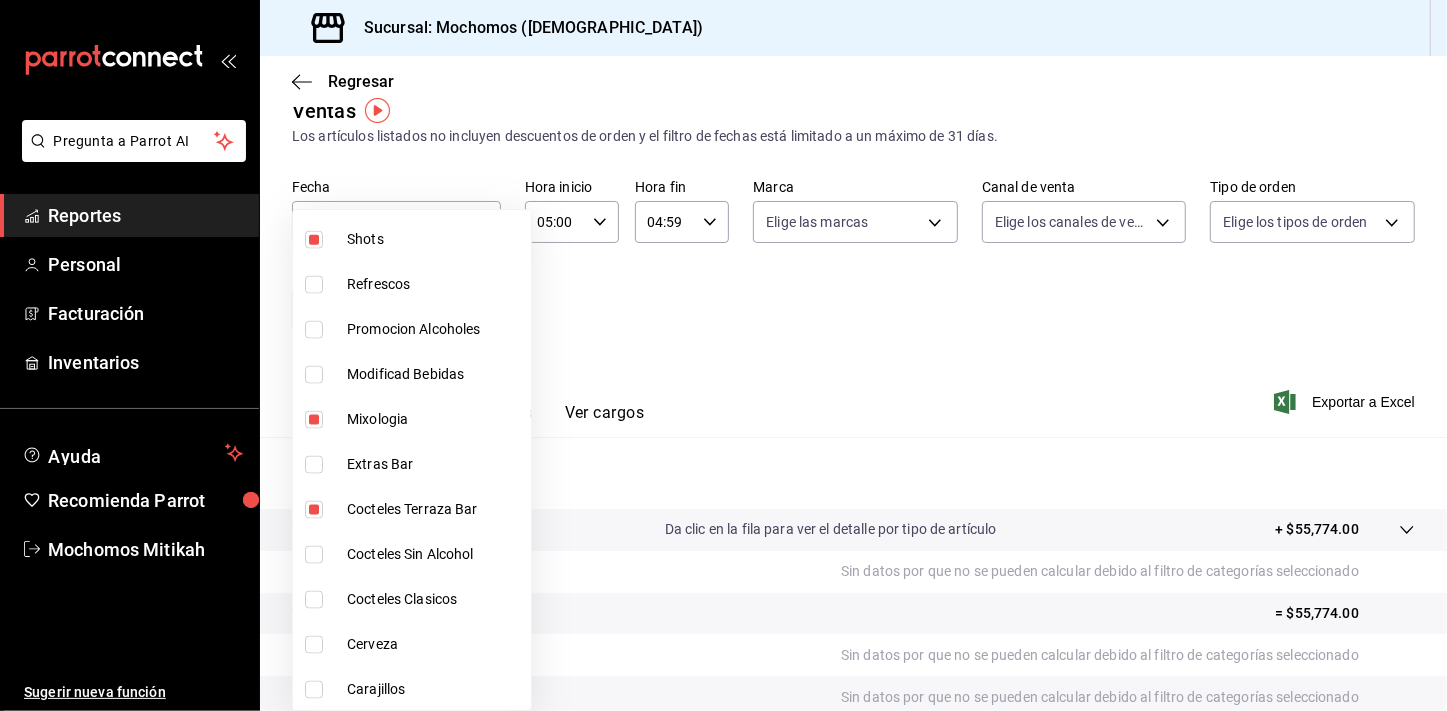 click at bounding box center (314, 600) 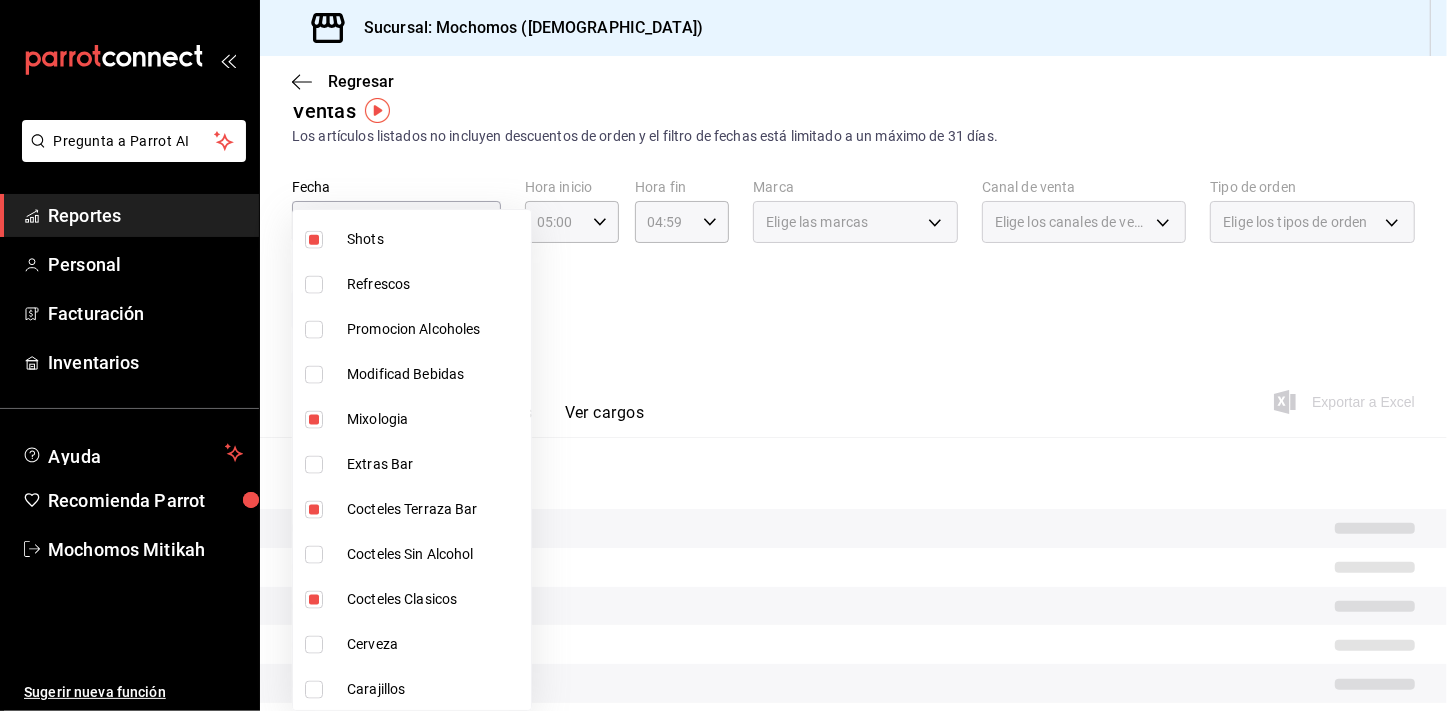 click at bounding box center (314, 645) 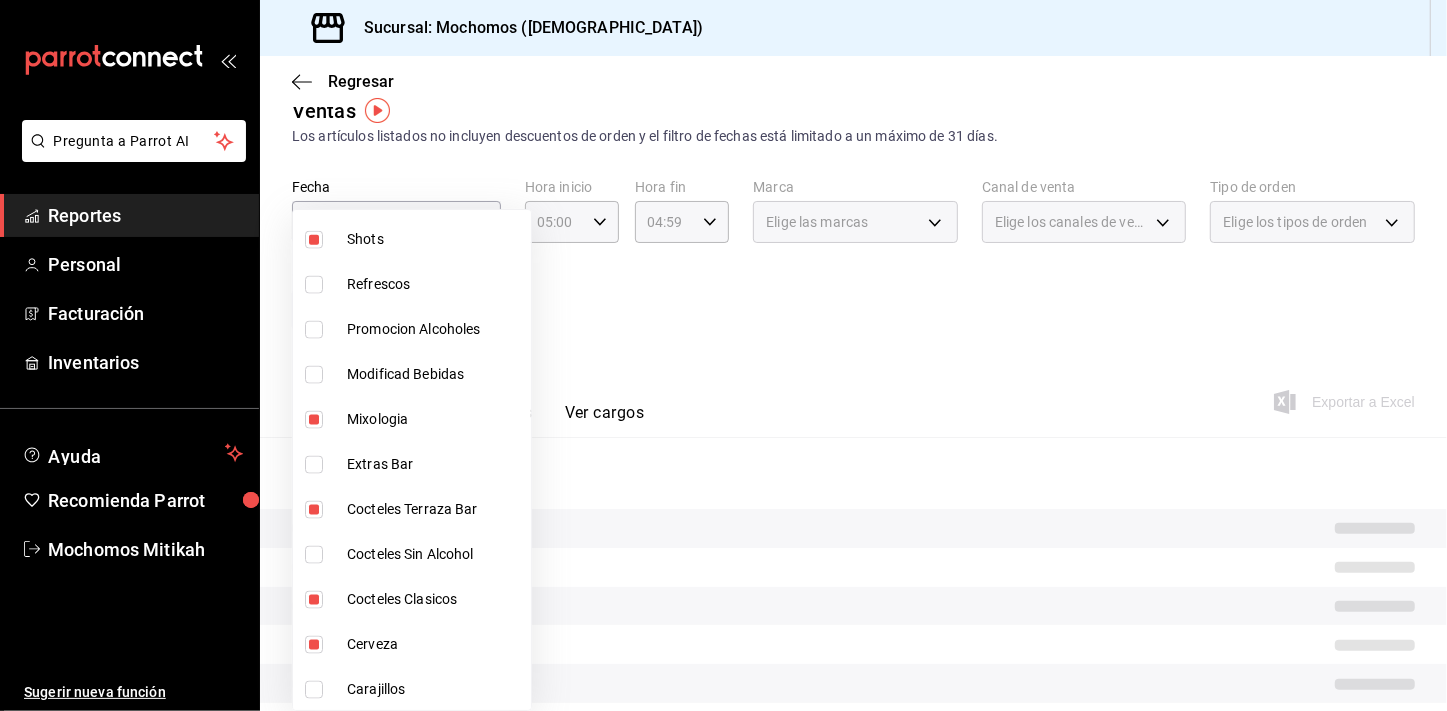 click at bounding box center [314, 645] 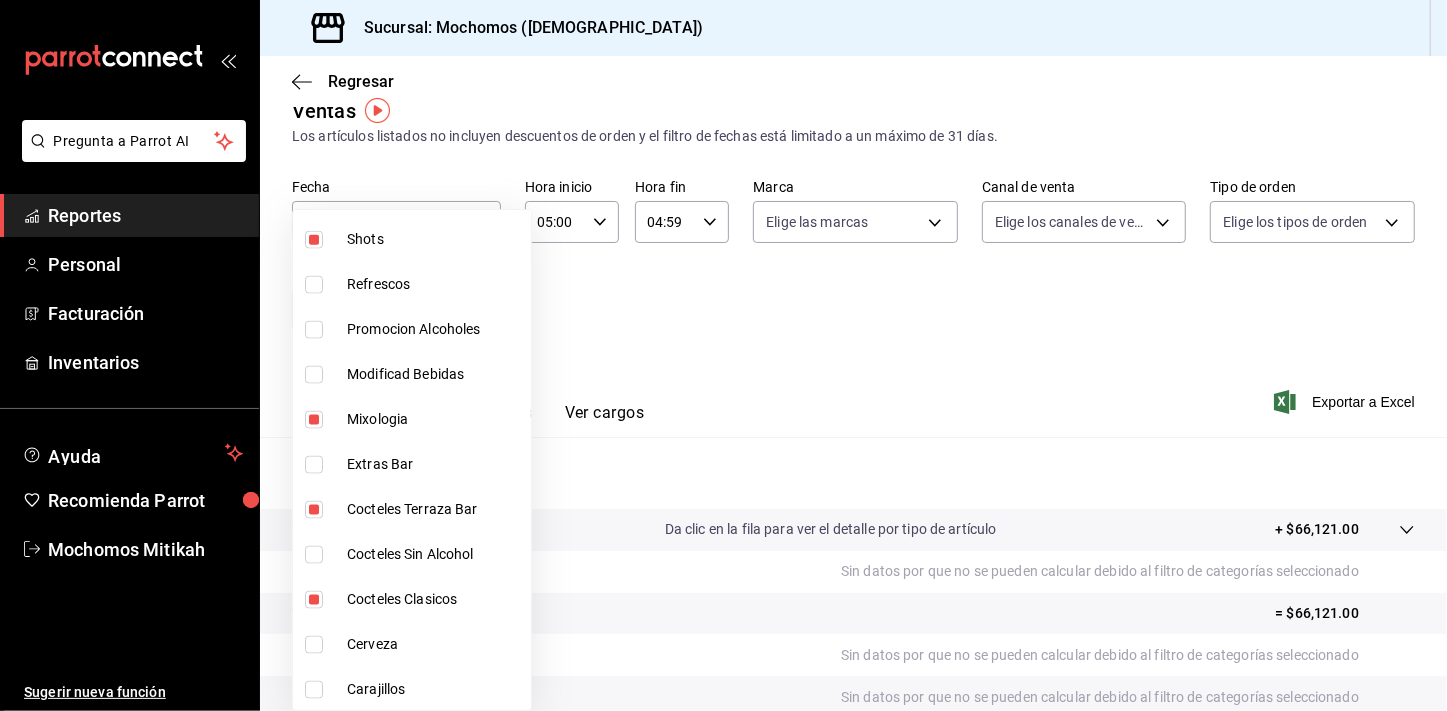 click at bounding box center [314, 690] 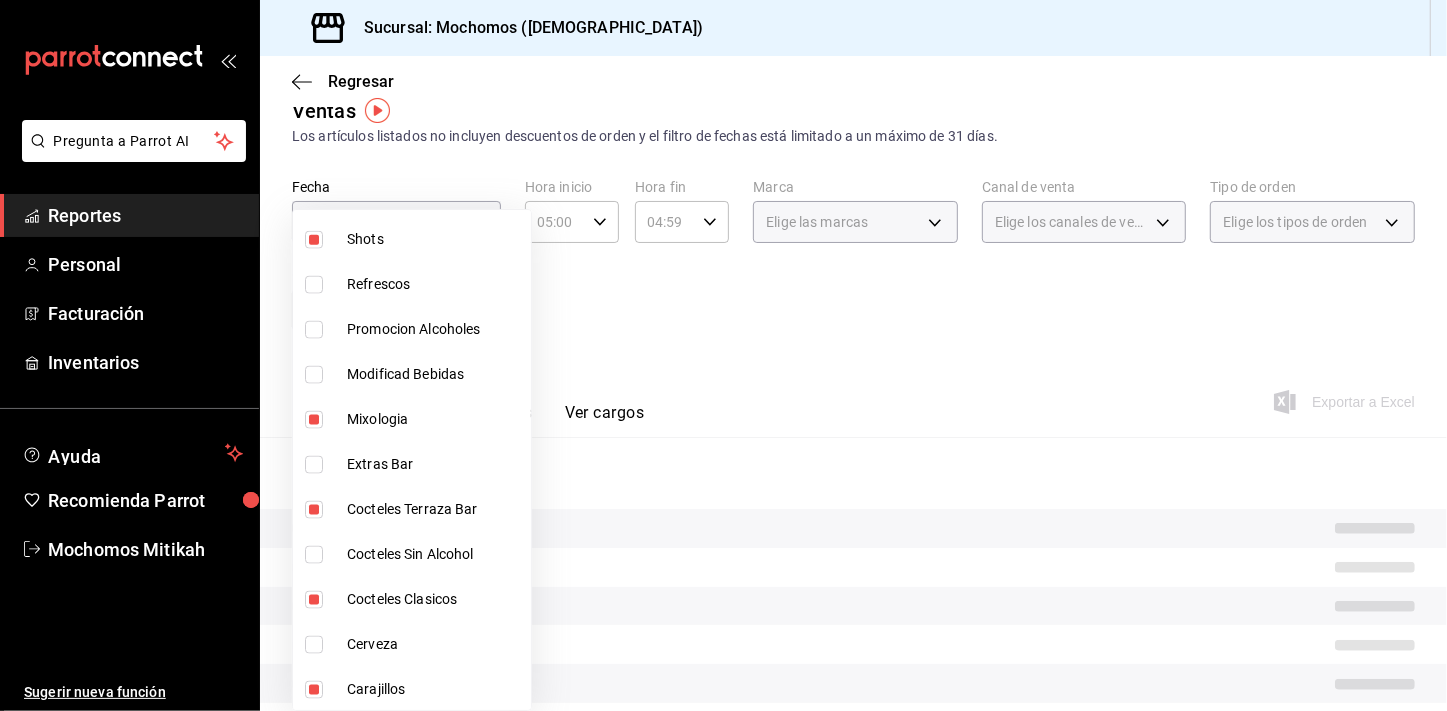 type on "680c8df6-1fa1-4d53-9d28-6b559a9e0488,bf2e88a6-c9df-4257-b39a-46634f7df295,153cf931-75fd-40e2-88f6-c3964bbf817a,fe0c46ab-781a-45c2-8e42-84a833b4665c,88acd59f-9fb1-4b00-bdce-f6249141052b,d5f67baa-e157-408e-aa77-6b4bd48e2e82,bf04f0d9-72b4-46fe-a68e-7434df55df37" 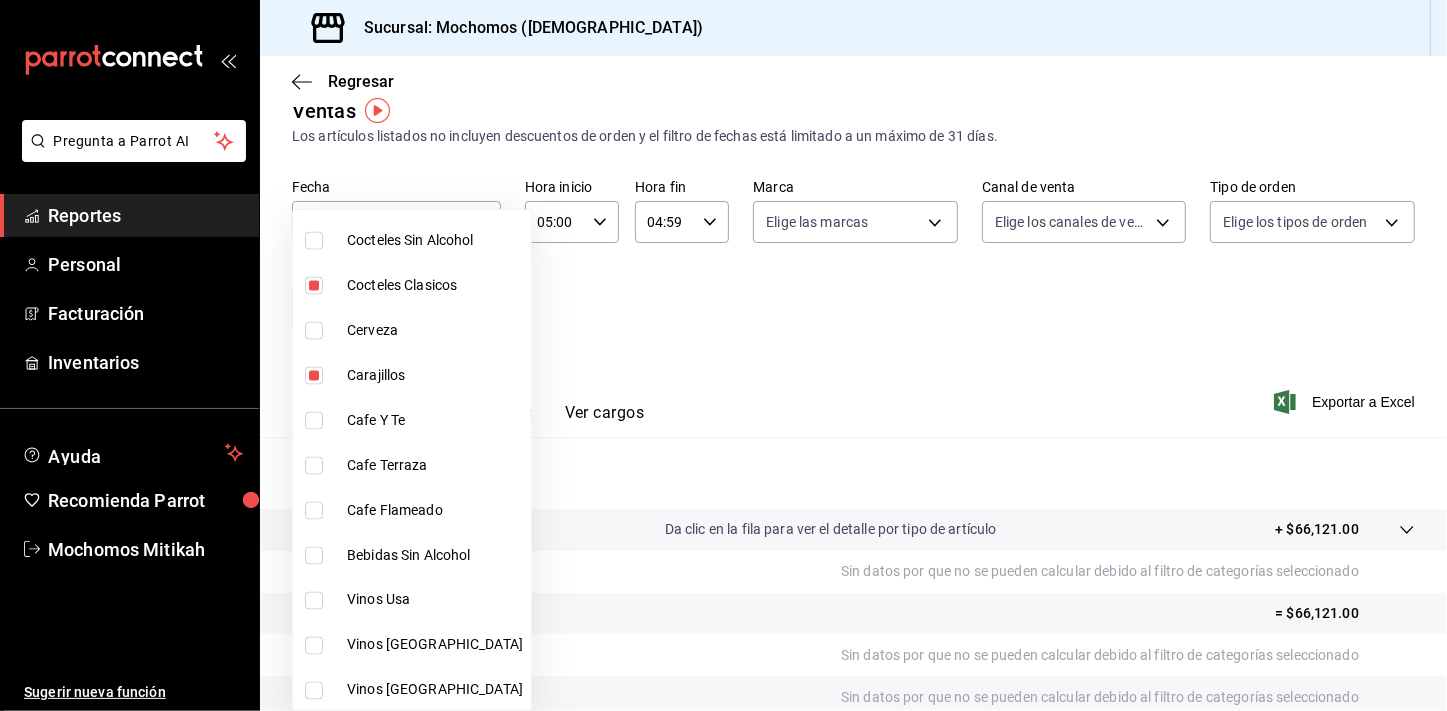 scroll, scrollTop: 2284, scrollLeft: 0, axis: vertical 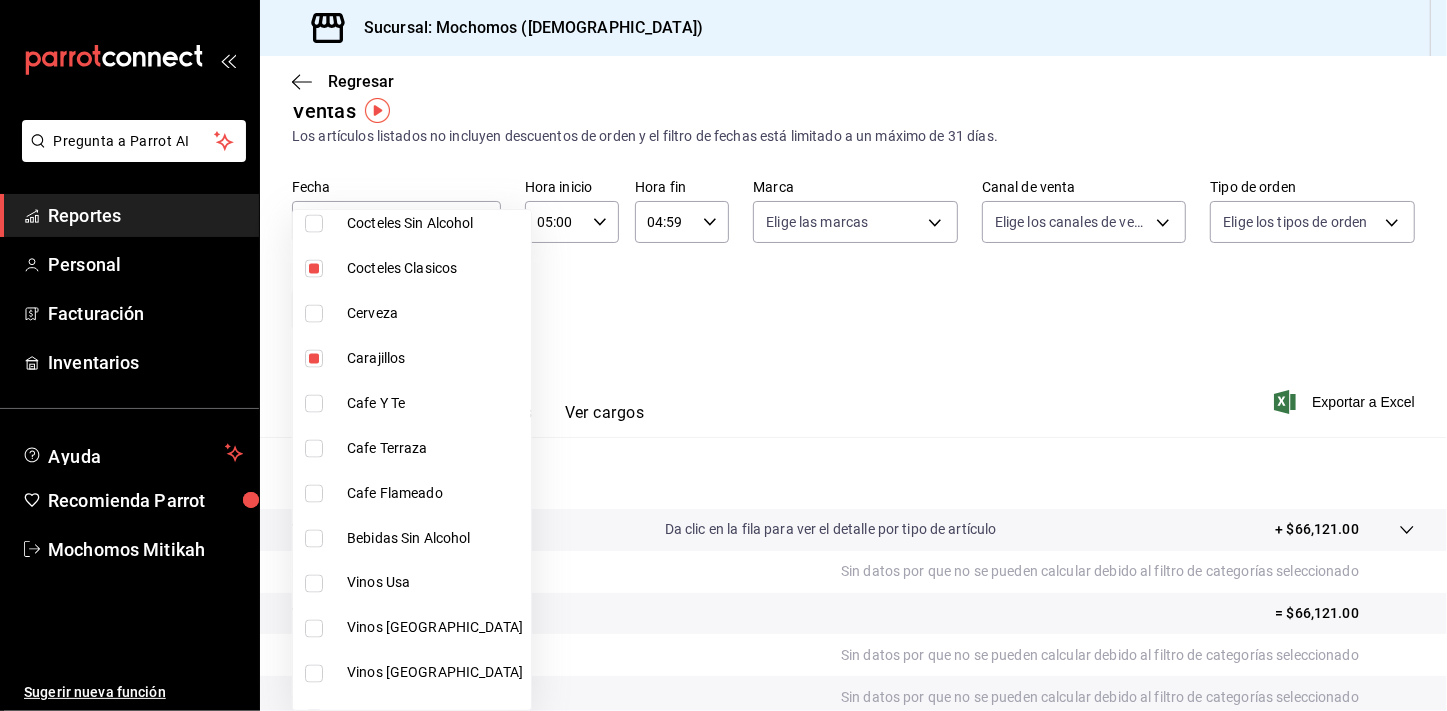 drag, startPoint x: 310, startPoint y: 491, endPoint x: 568, endPoint y: 579, distance: 272.59494 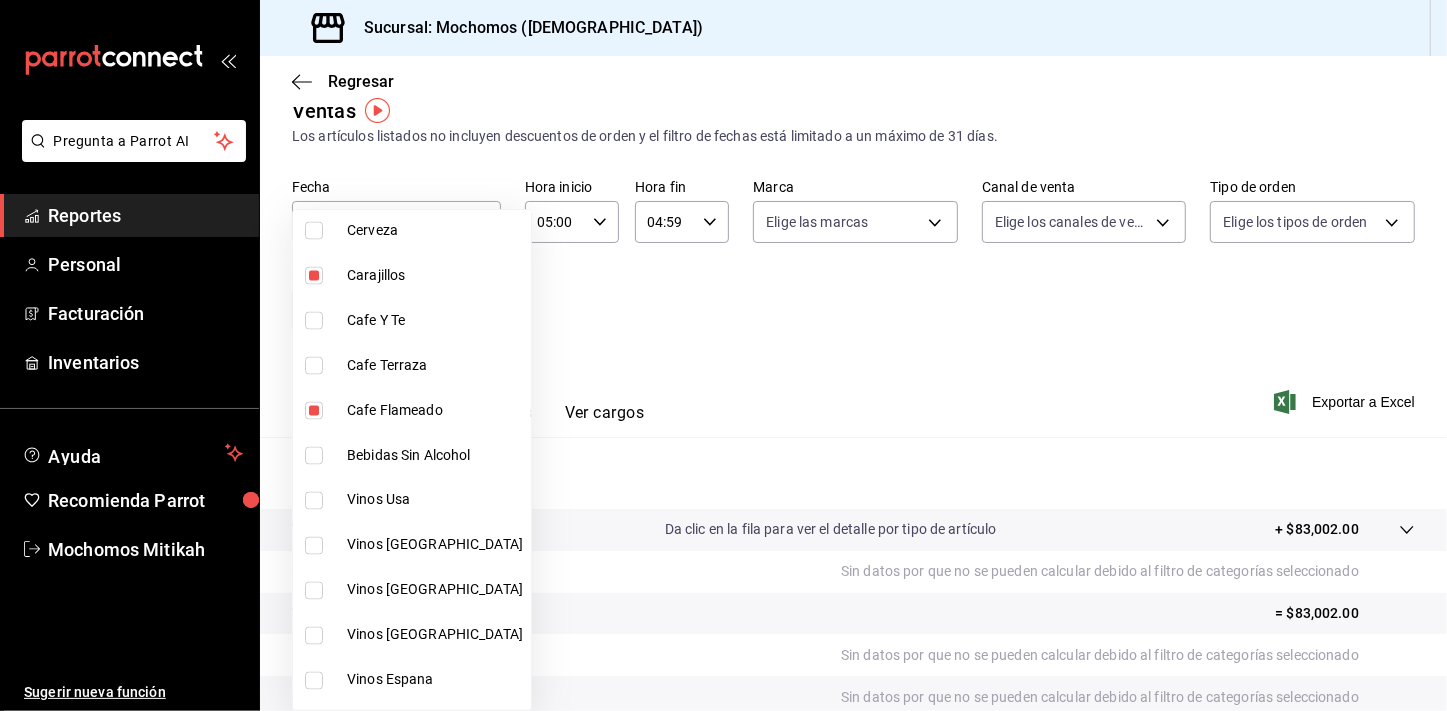 scroll, scrollTop: 2539, scrollLeft: 0, axis: vertical 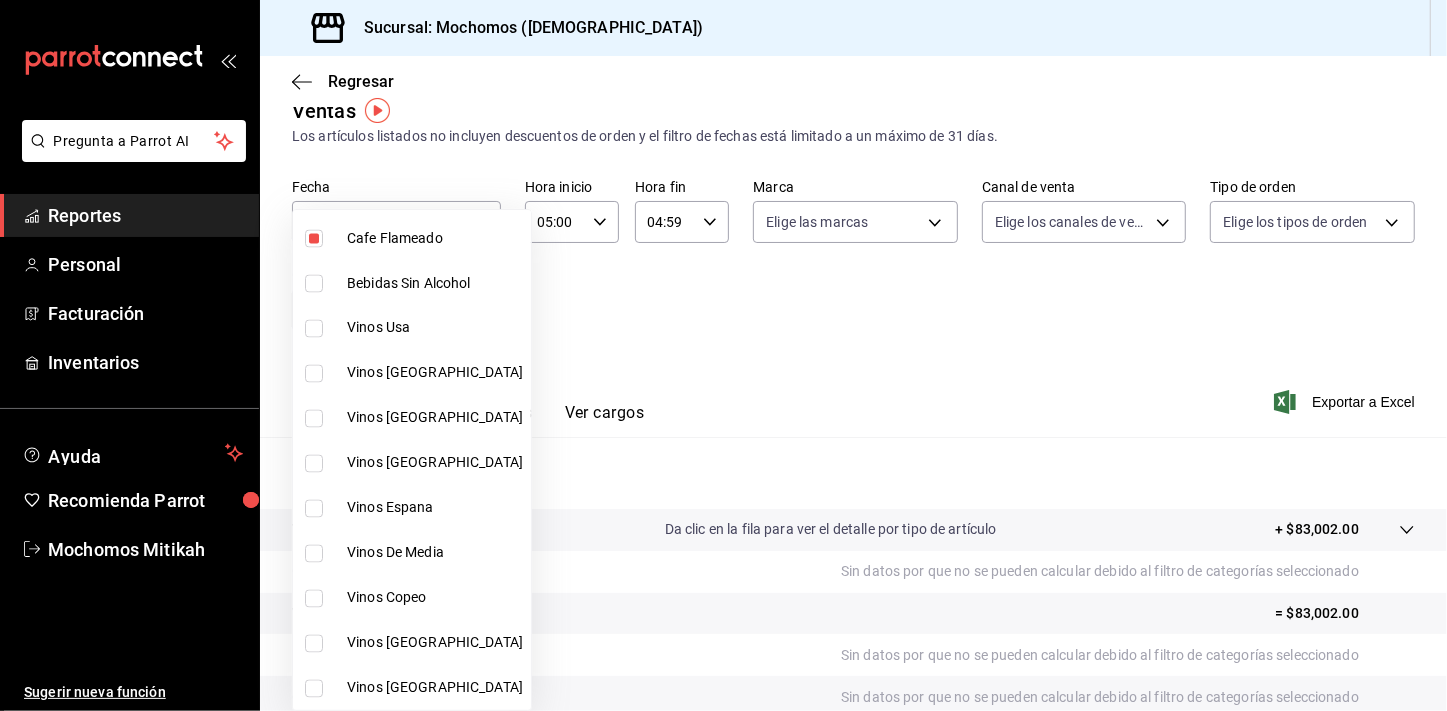 click at bounding box center [723, 355] 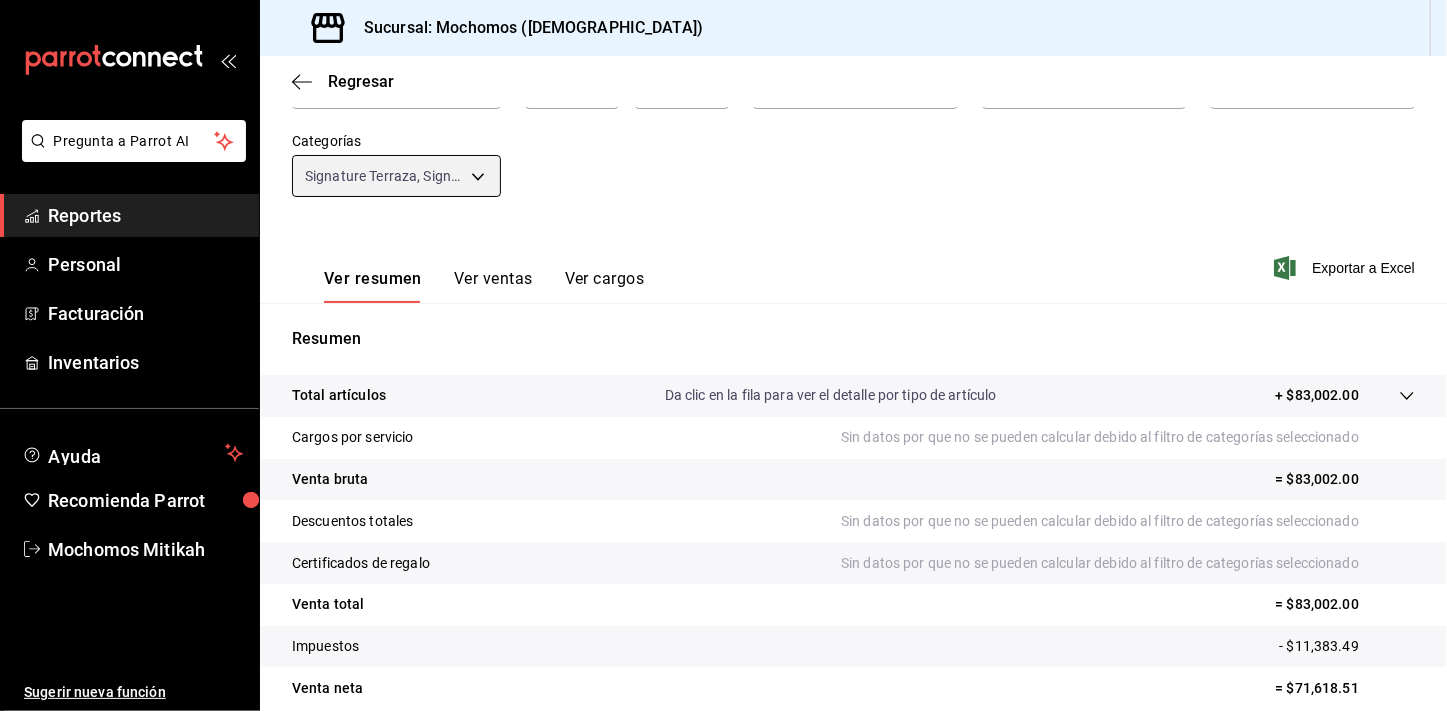 scroll, scrollTop: 247, scrollLeft: 0, axis: vertical 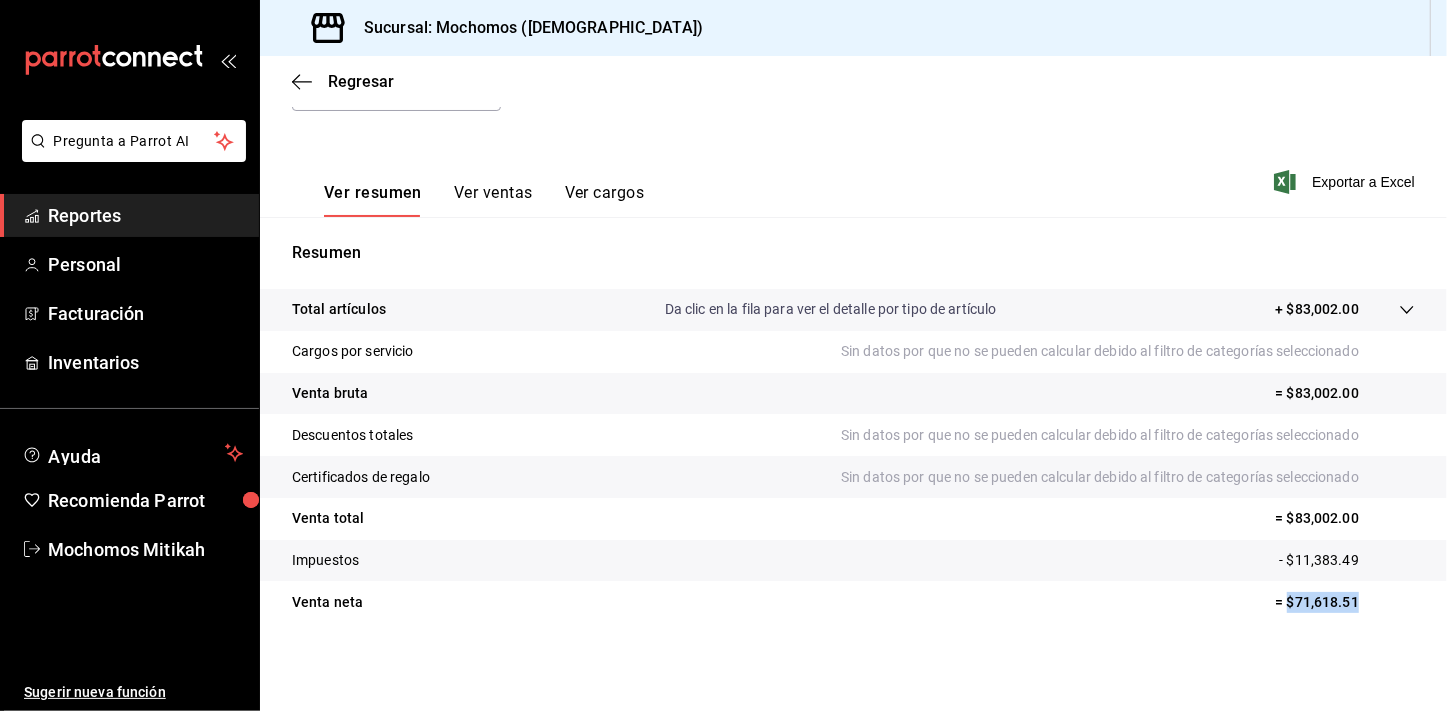 drag, startPoint x: 1276, startPoint y: 598, endPoint x: 1341, endPoint y: 598, distance: 65 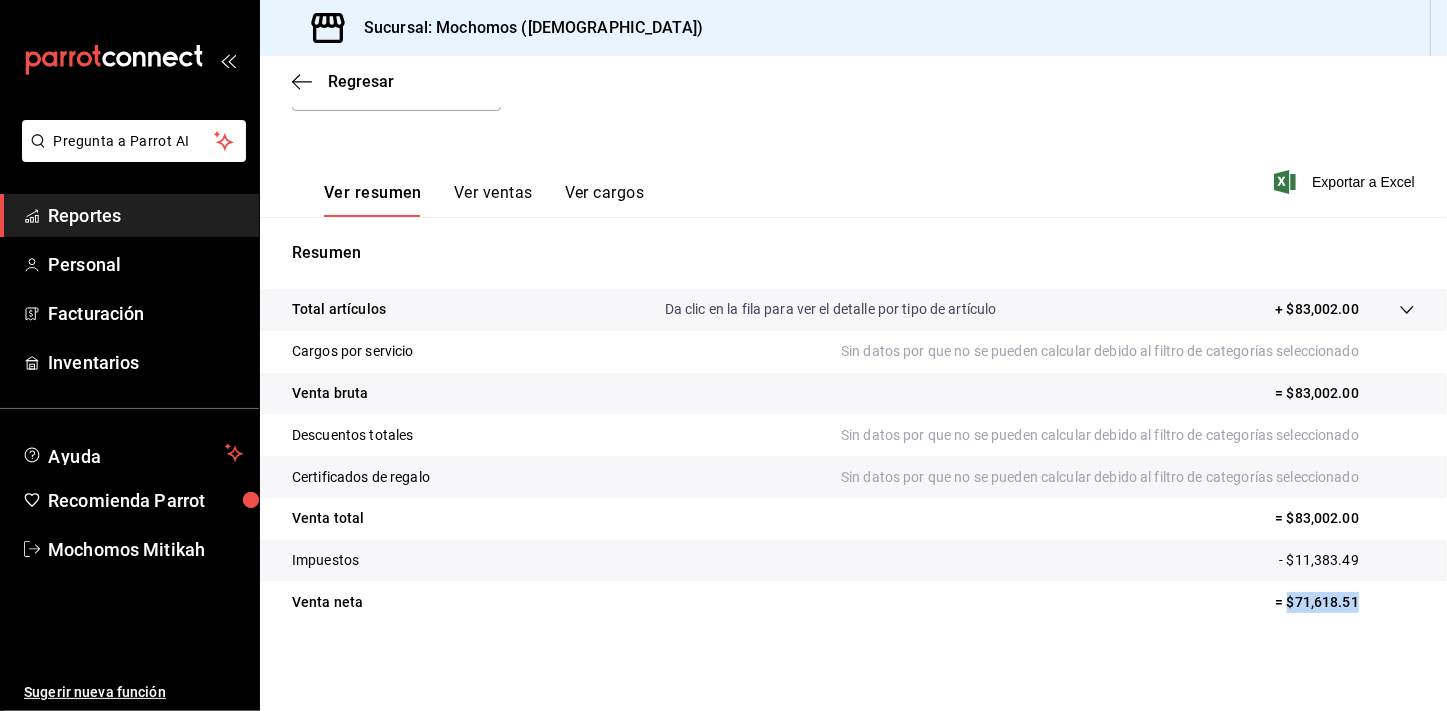 copy on "$71,618.51" 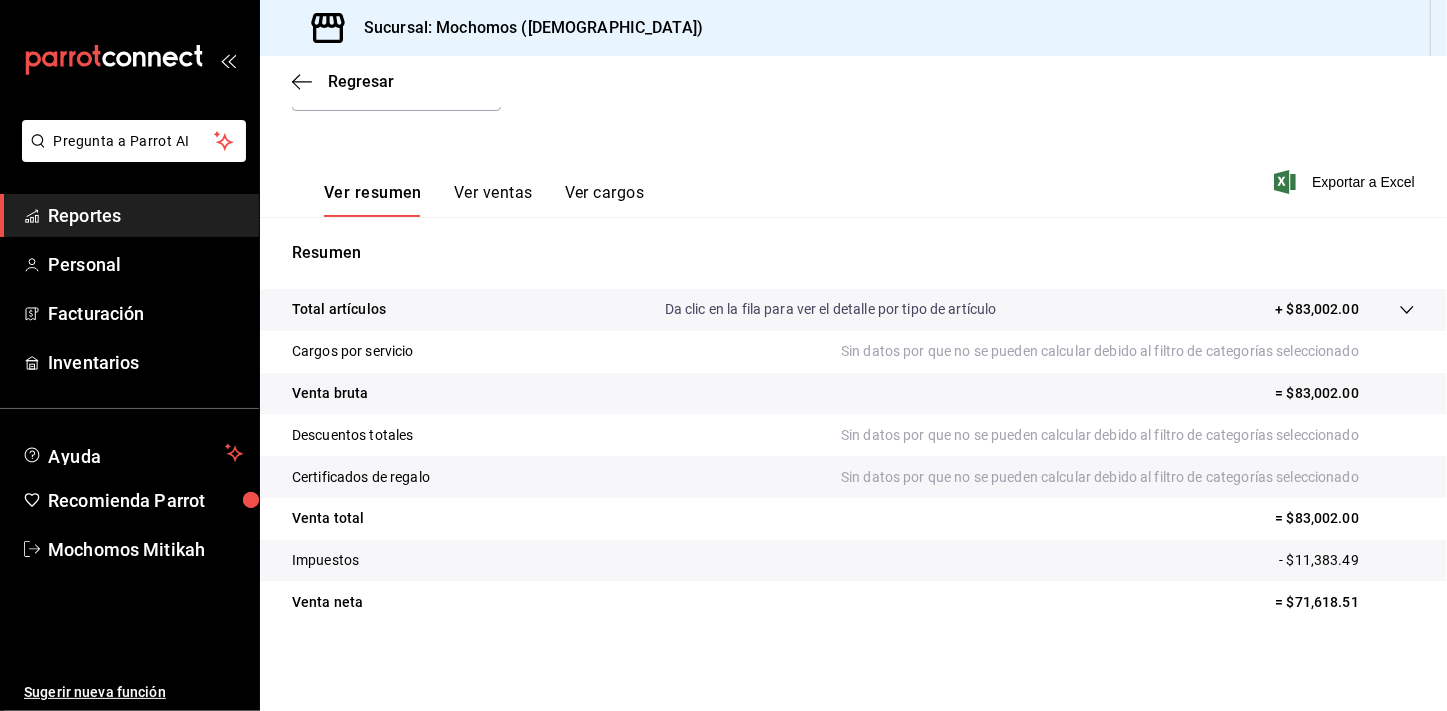 click on "Total artículos Da clic en la fila para ver el detalle por tipo de artículo + $83,002.00" at bounding box center [825, 309] 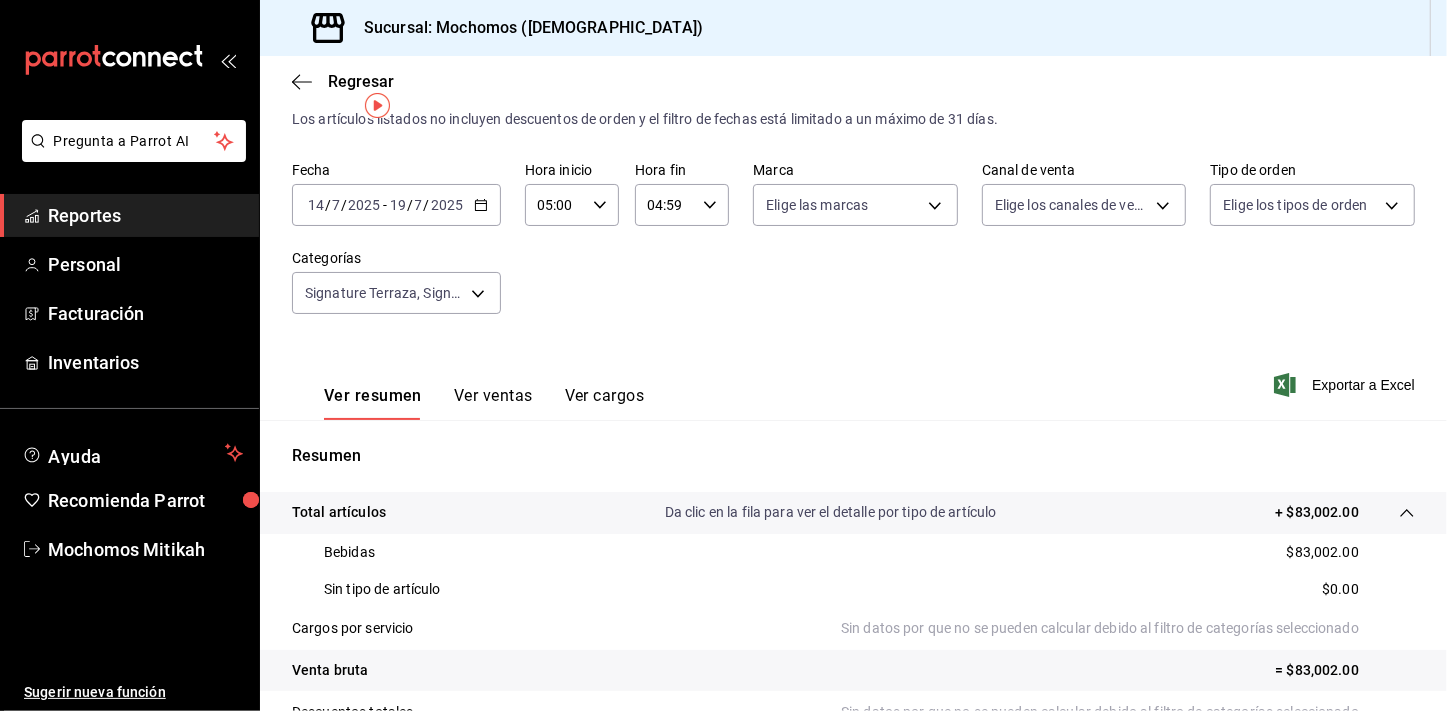 scroll, scrollTop: 32, scrollLeft: 0, axis: vertical 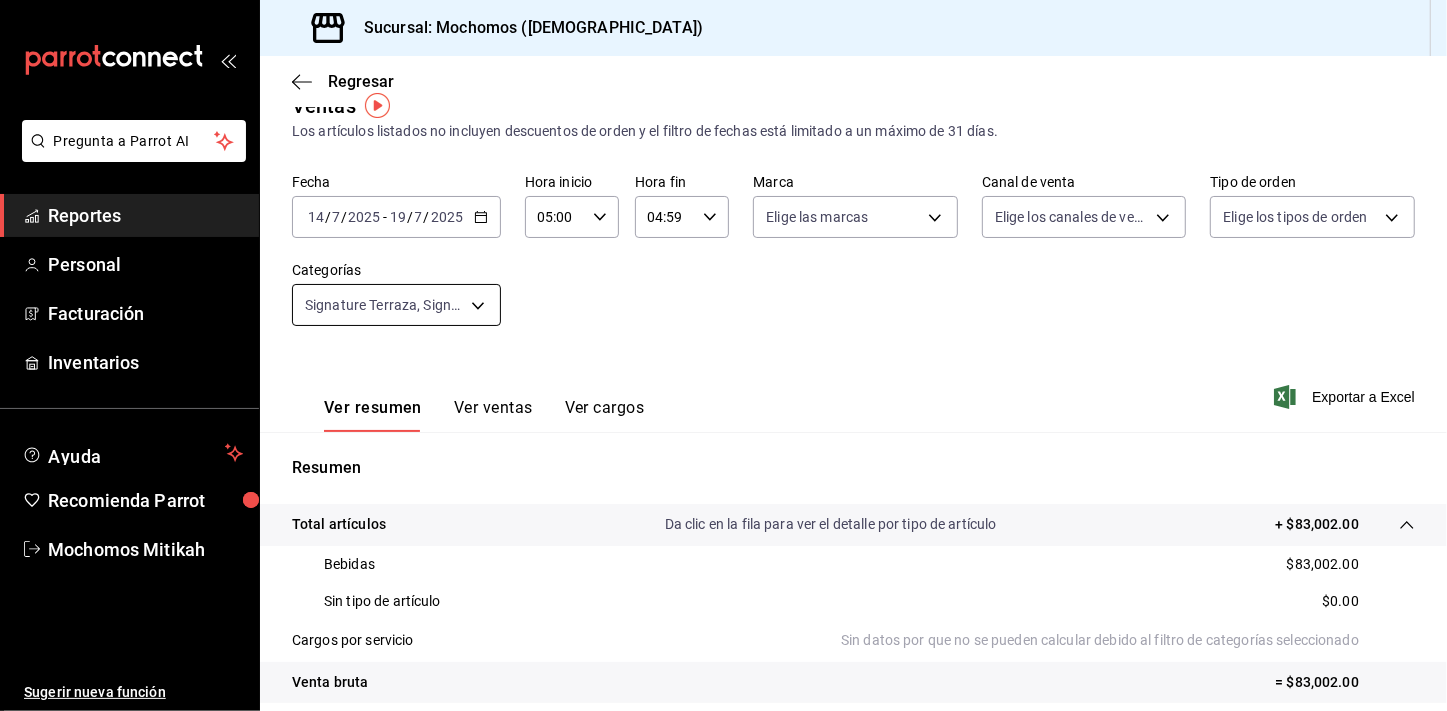 click on "Pregunta a Parrot AI Reportes   Personal   Facturación   Inventarios   Ayuda Recomienda Parrot   Mochomos Mitikah   Sugerir nueva función   Sucursal: Mochomos (Mitikah) Regresar Ventas Los artículos listados no incluyen descuentos de orden y el filtro de fechas está limitado a un máximo de 31 días. Fecha [DATE] [DATE] - [DATE] [DATE] Hora inicio 05:00 Hora inicio Hora fin 04:59 Hora fin Marca Elige las marcas Canal de venta Elige los canales de venta Tipo de orden Elige los tipos de orden Categorías Signature Terraza, Signature (Restaura, Shots, Mixologia, Cocteles Terraza Bar, Cocteles Clasicos, Carajillos, Cafe Flameado 680c8df6-1fa1-4d53-9d28-6b559a9e0488,bf2e88a6-c9df-4257-b39a-46634f7df295,153cf931-75fd-40e2-88f6-c3964bbf817a,fe0c46ab-781a-45c2-8e42-84a833b4665c,88acd59f-9fb1-4b00-bdce-f6249141052b,d5f67baa-e157-408e-aa77-6b4bd48e2e82,bf04f0d9-72b4-46fe-a68e-7434df55df37,12da94e2-4452-4ecd-80be-70fd0387d3d0 Ver resumen Ver ventas Ver cargos Exportar a Excel Resumen Bebidas" at bounding box center (723, 355) 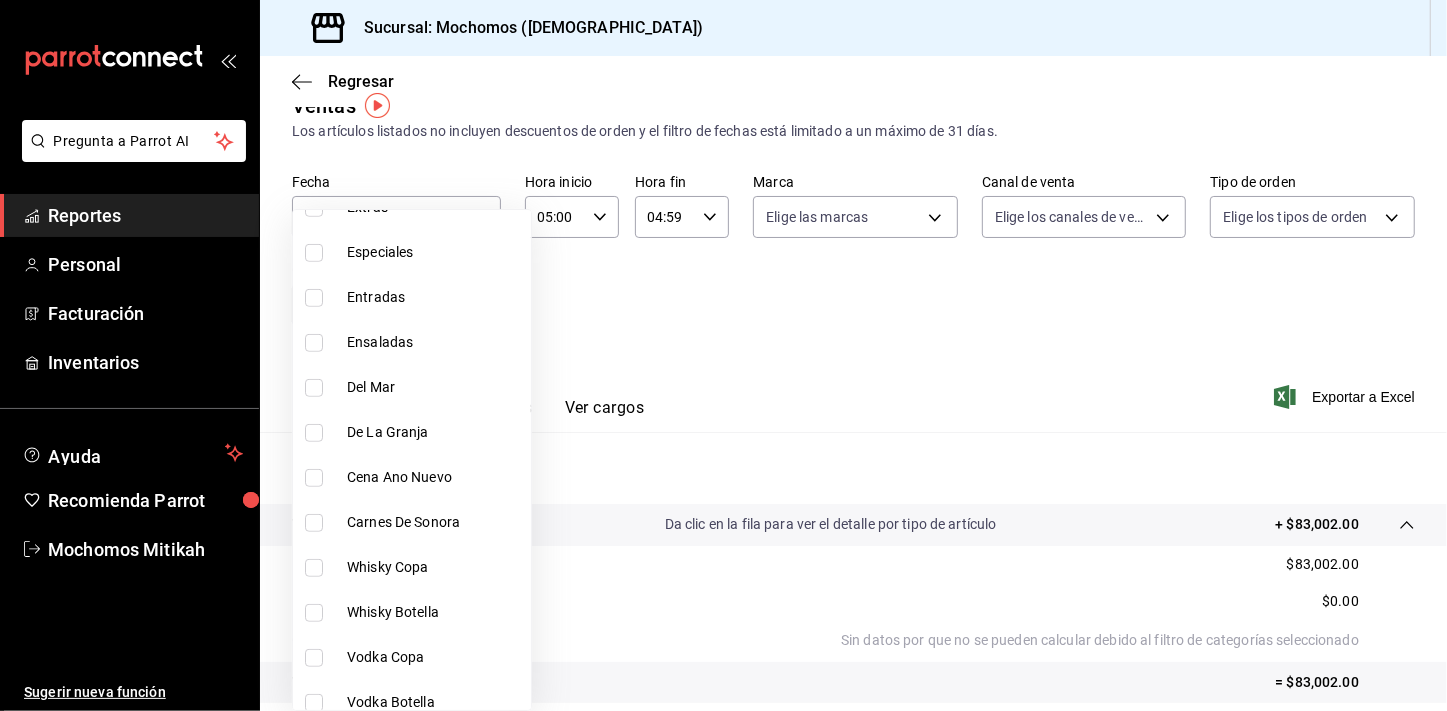 scroll, scrollTop: 846, scrollLeft: 0, axis: vertical 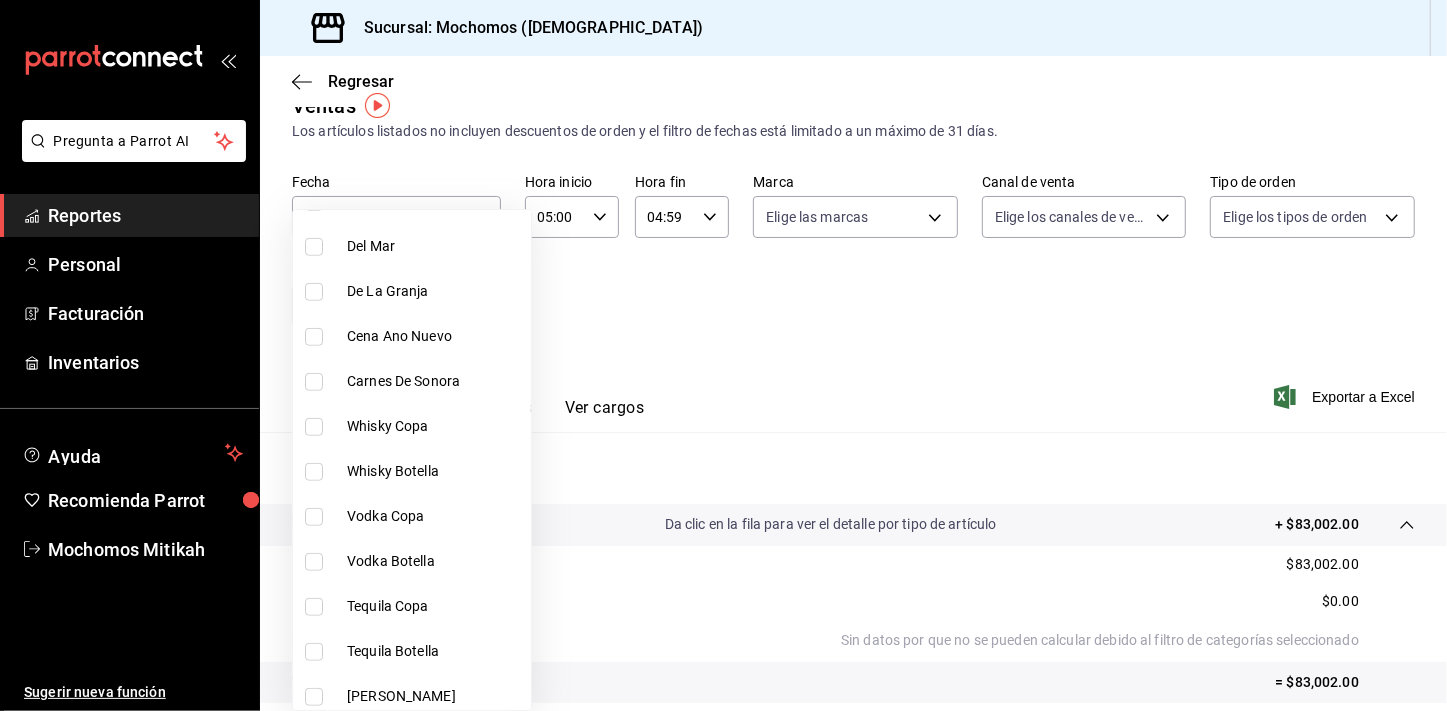 drag, startPoint x: 308, startPoint y: 434, endPoint x: 316, endPoint y: 460, distance: 27.202942 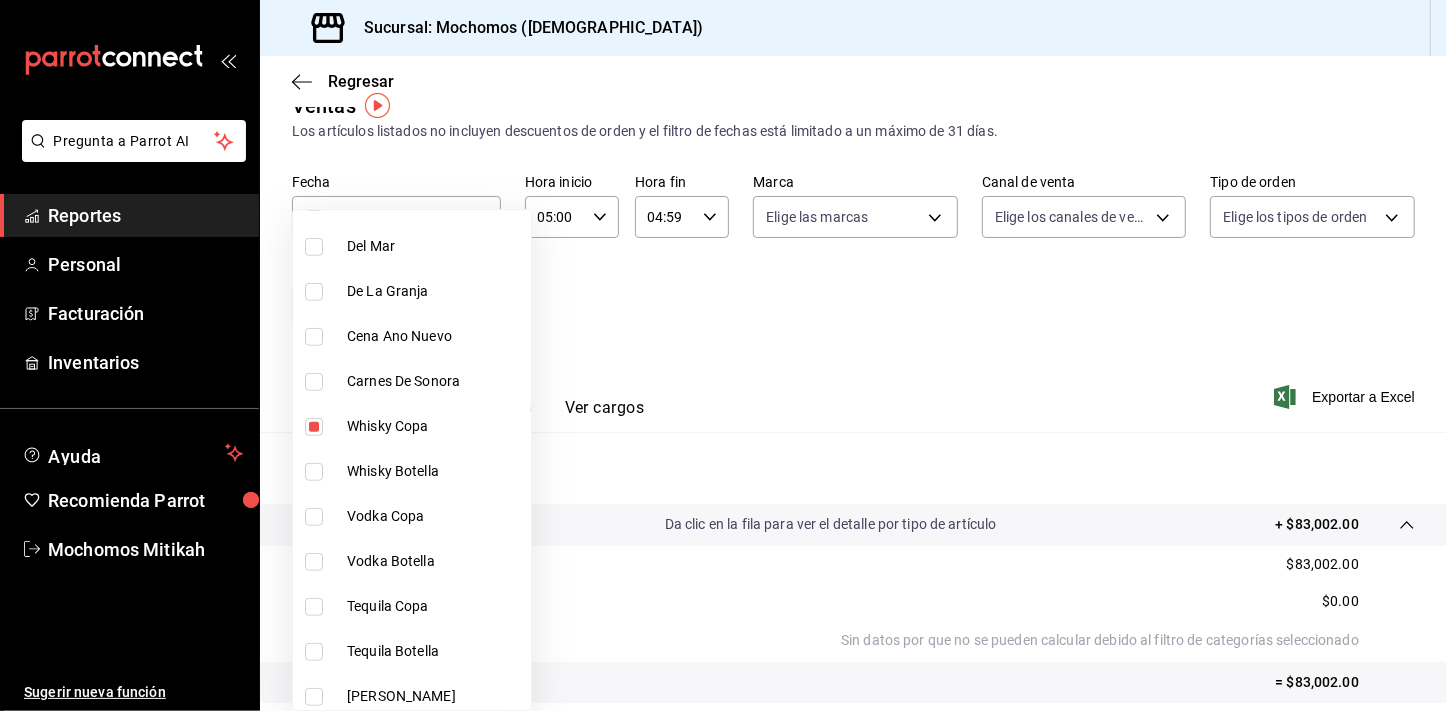 click at bounding box center [314, 472] 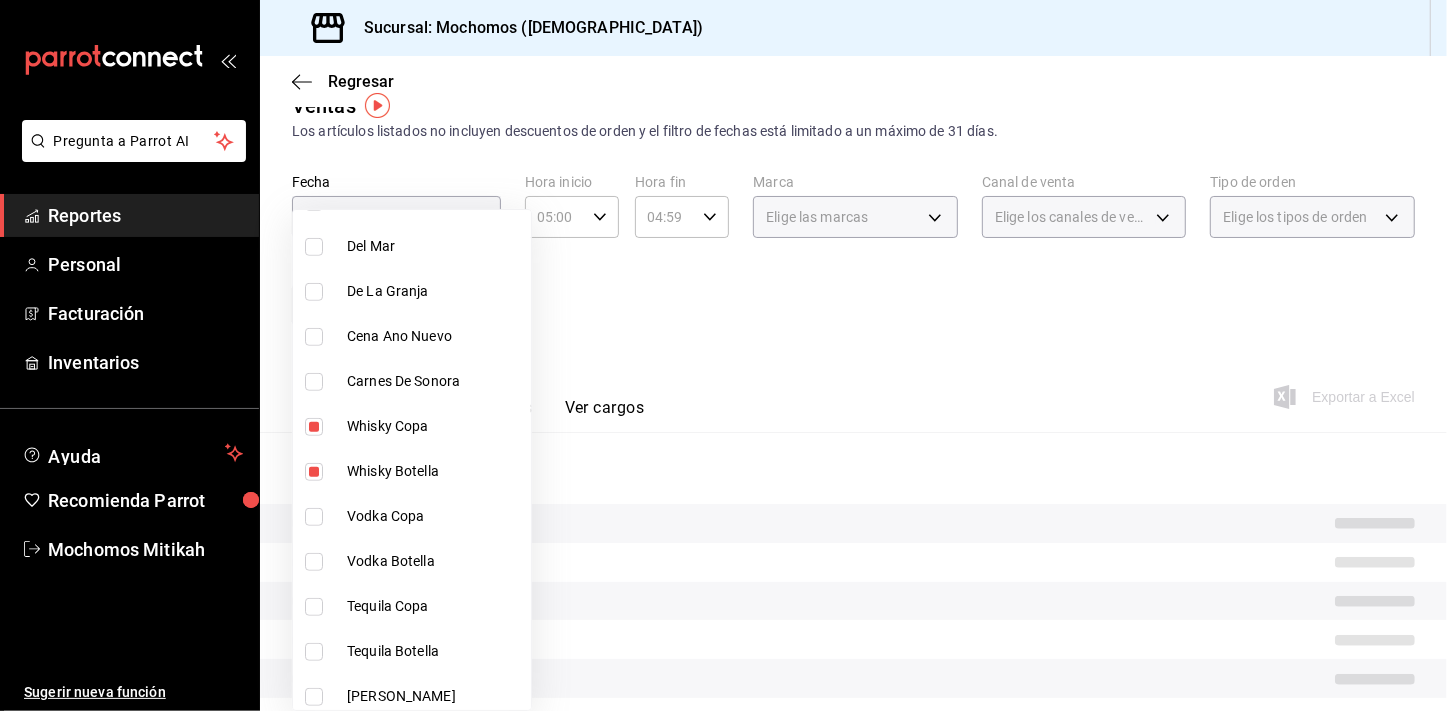 type 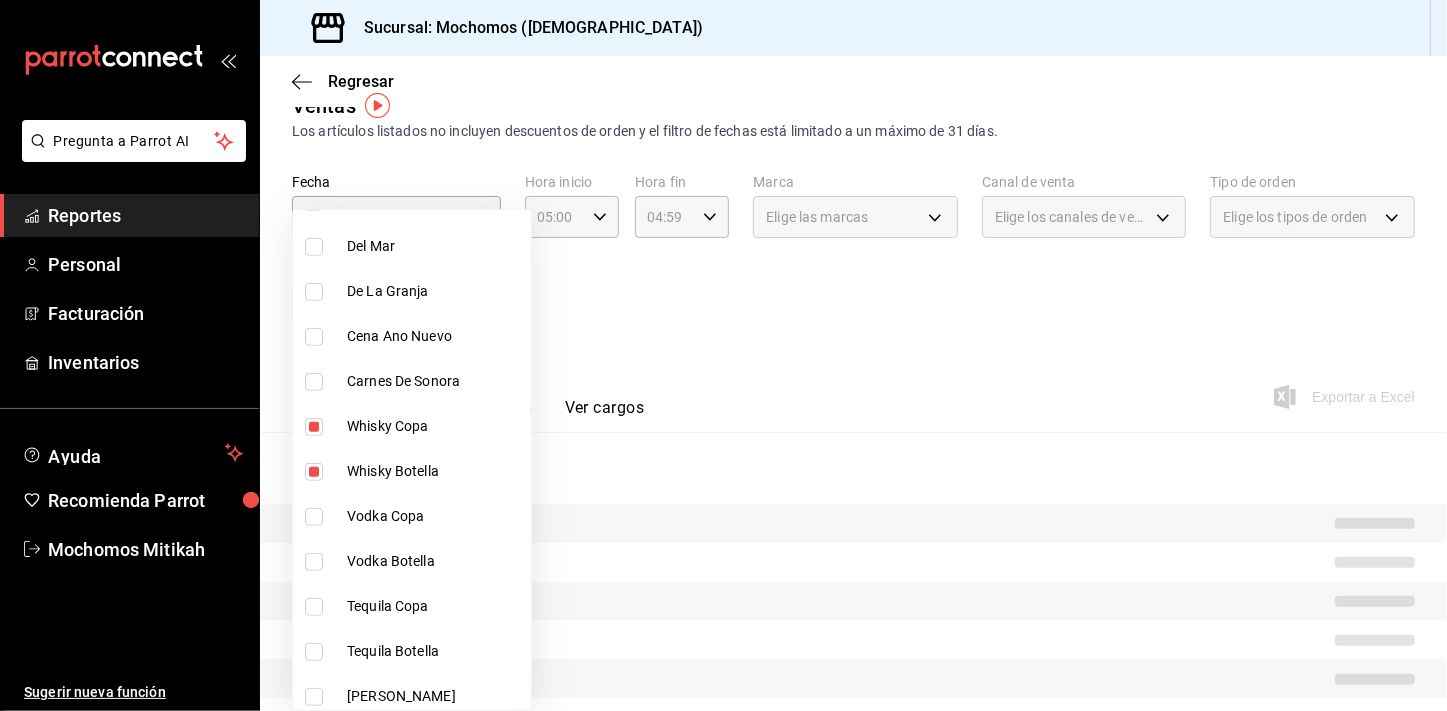 click at bounding box center (314, 517) 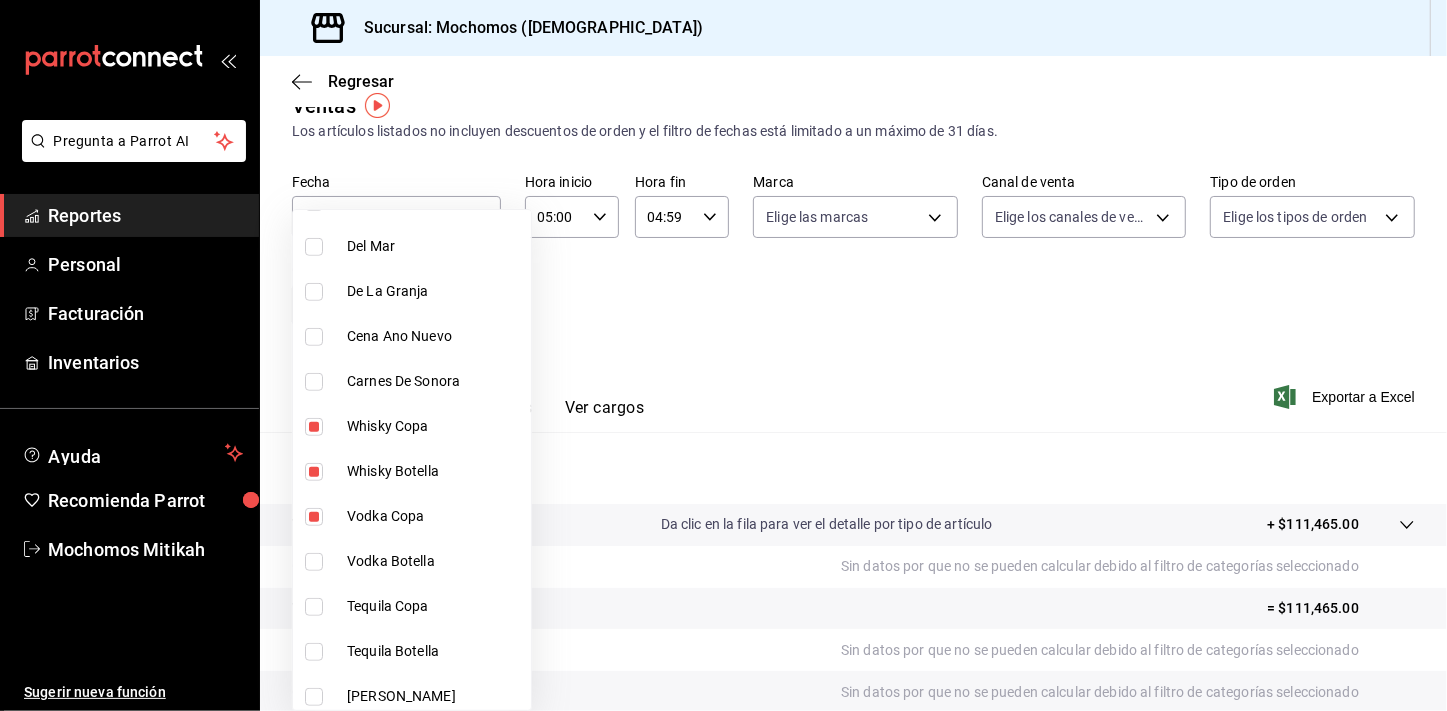 click at bounding box center [314, 562] 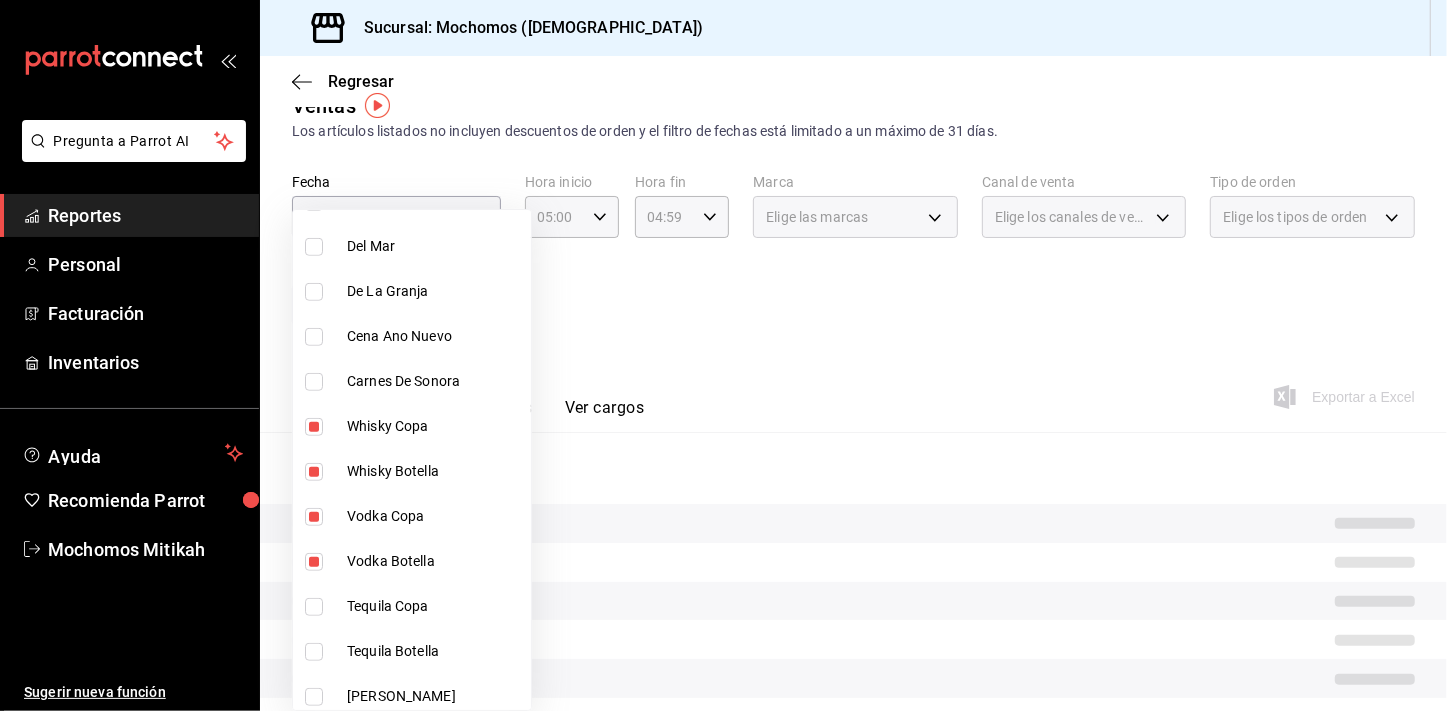 click at bounding box center (314, 607) 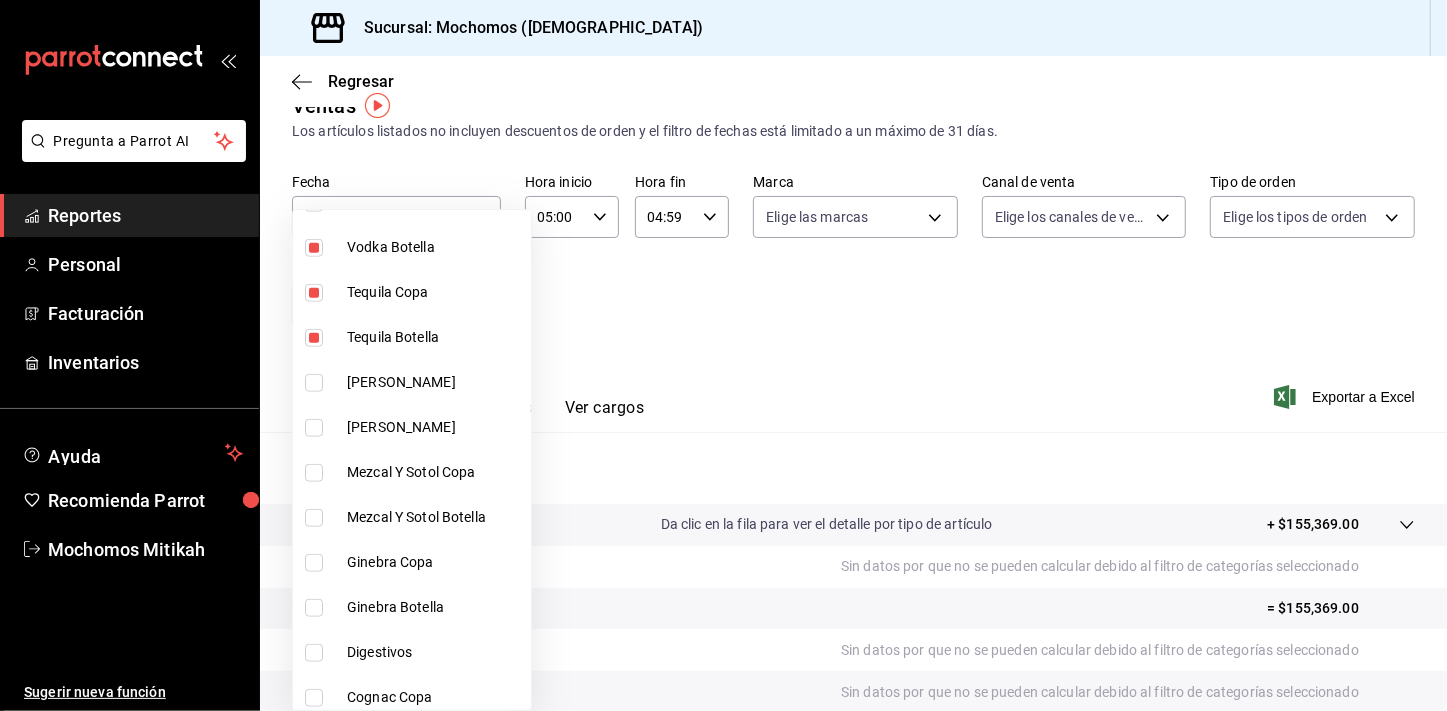 scroll, scrollTop: 1242, scrollLeft: 0, axis: vertical 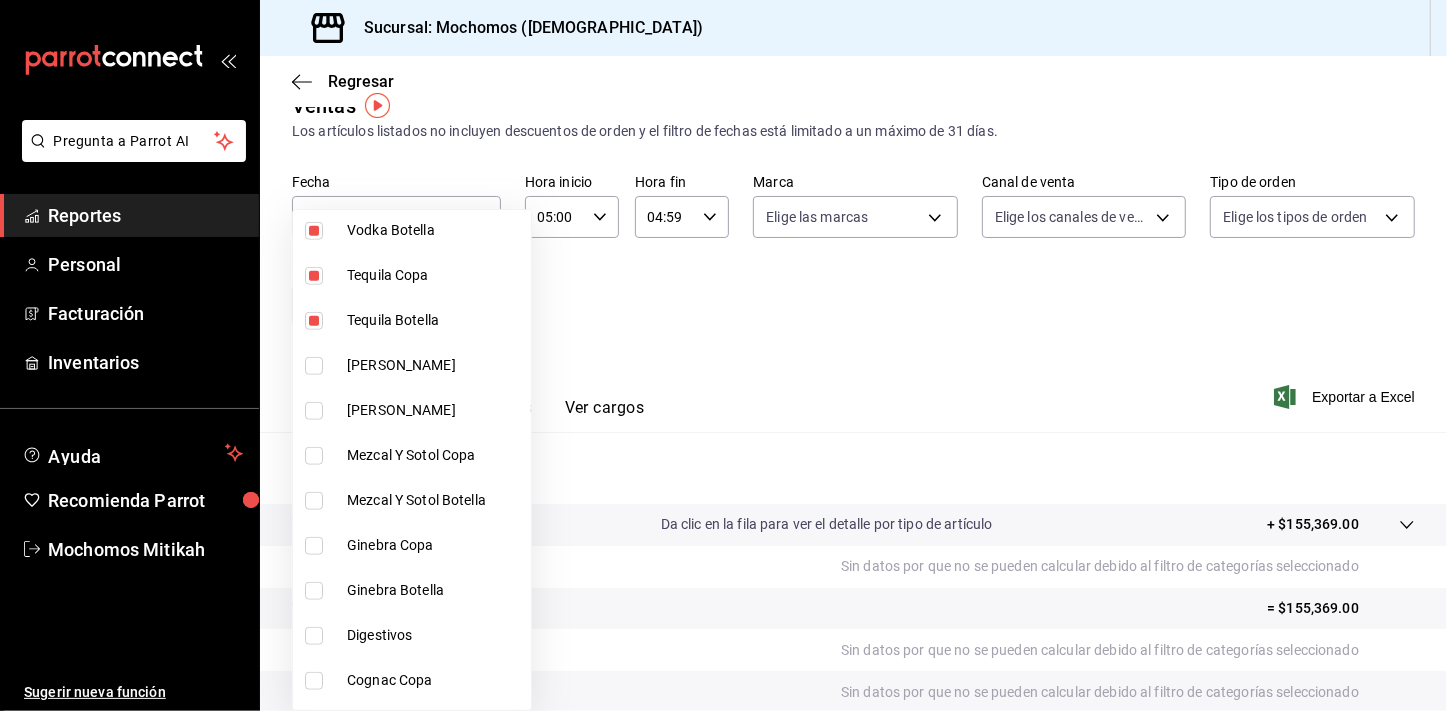 click at bounding box center (314, 366) 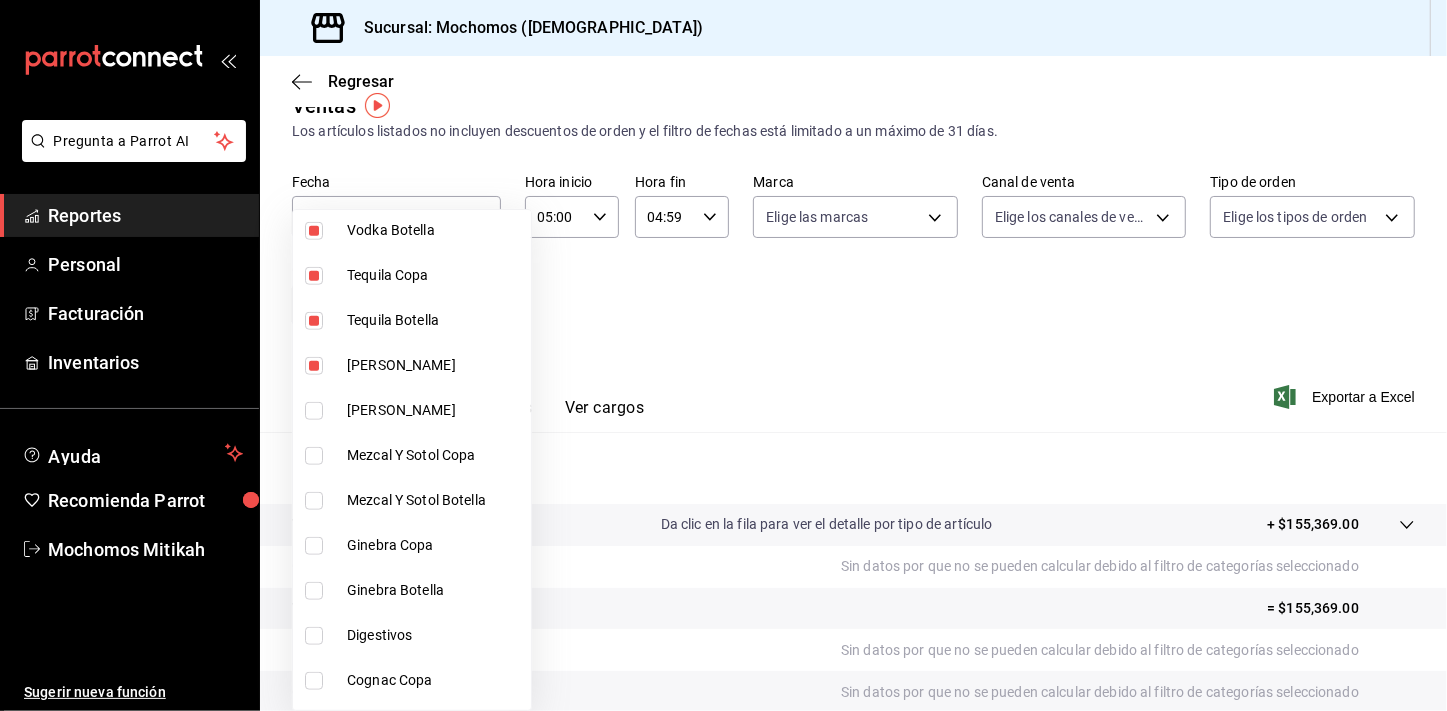 click at bounding box center (314, 411) 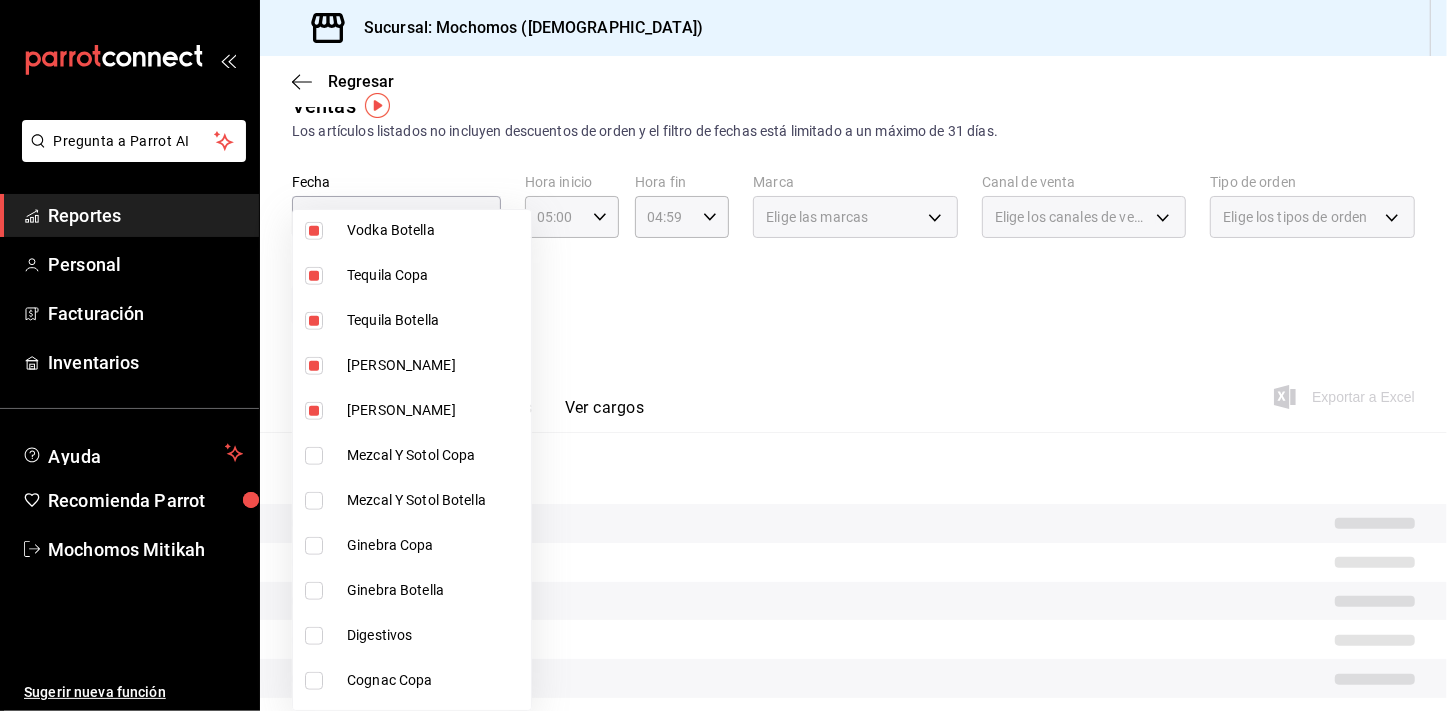click at bounding box center (314, 456) 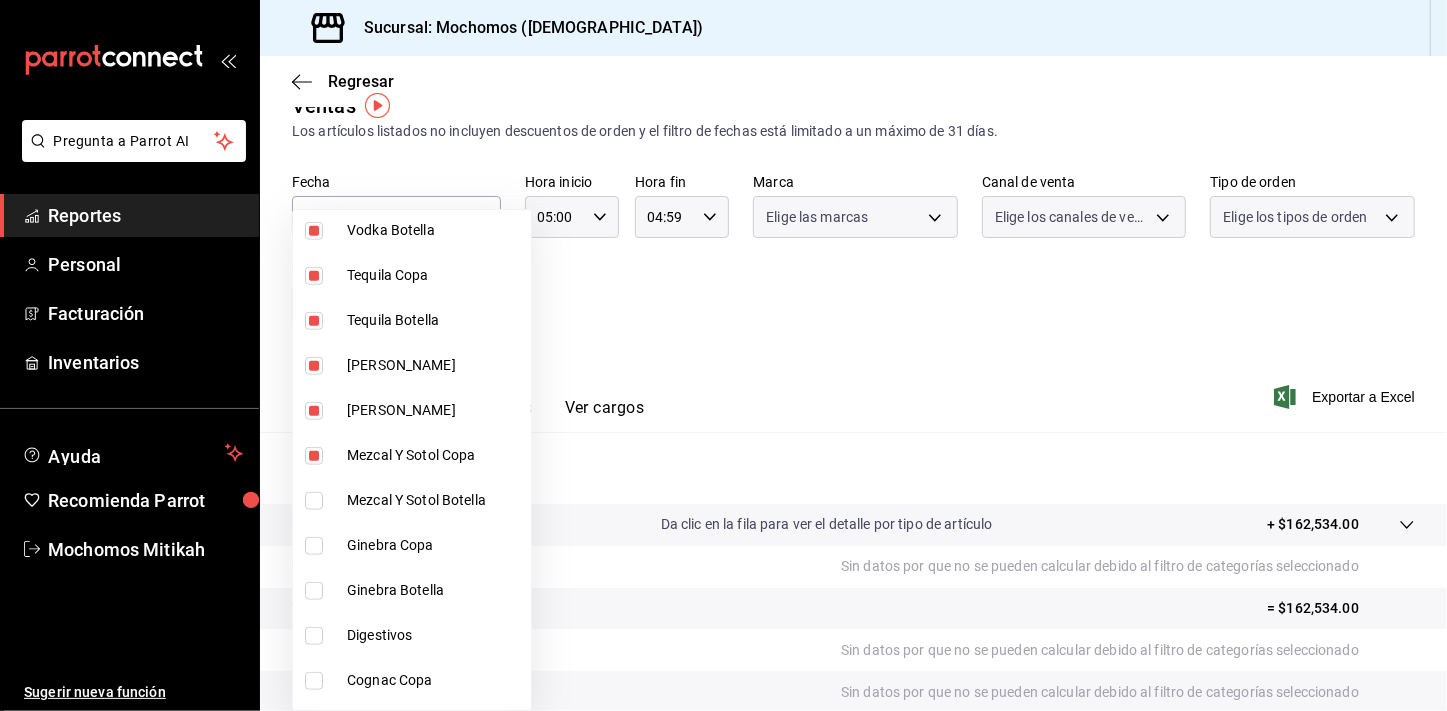 click at bounding box center [314, 501] 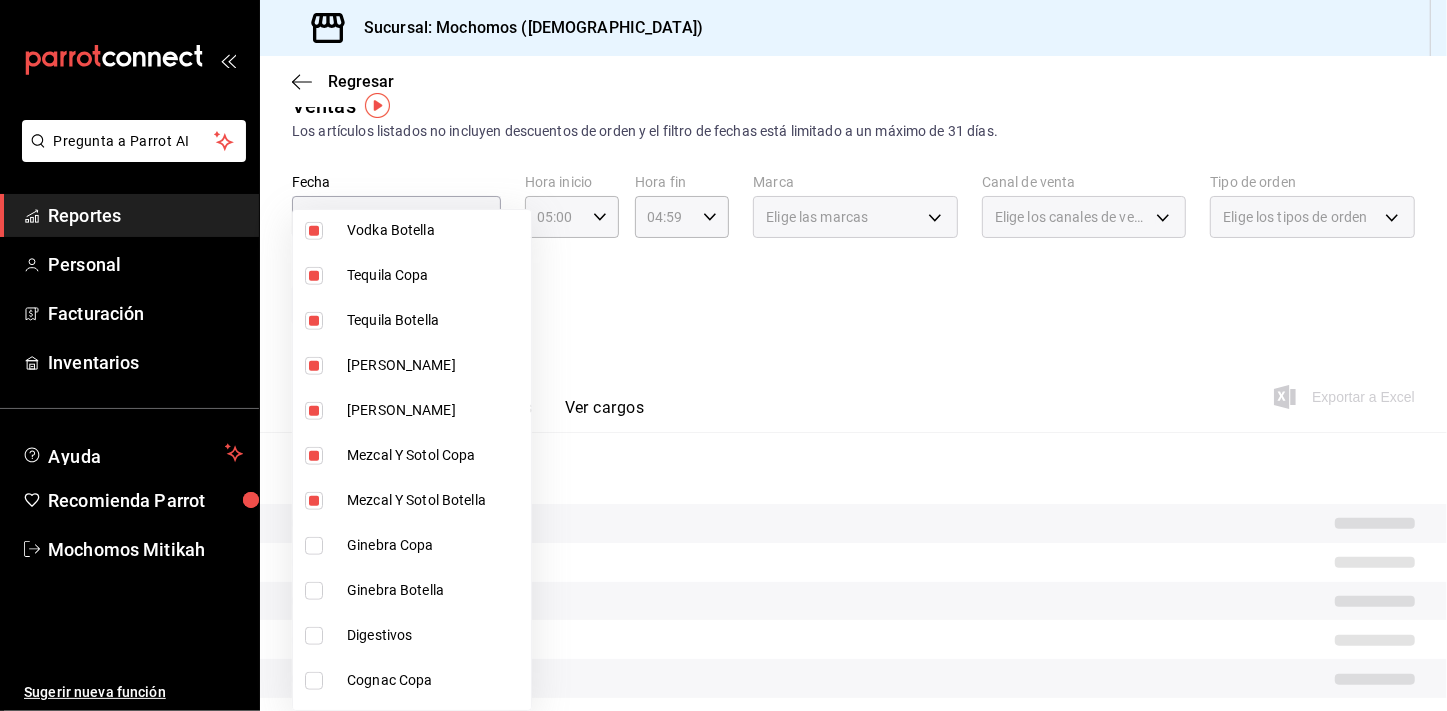 click at bounding box center [314, 546] 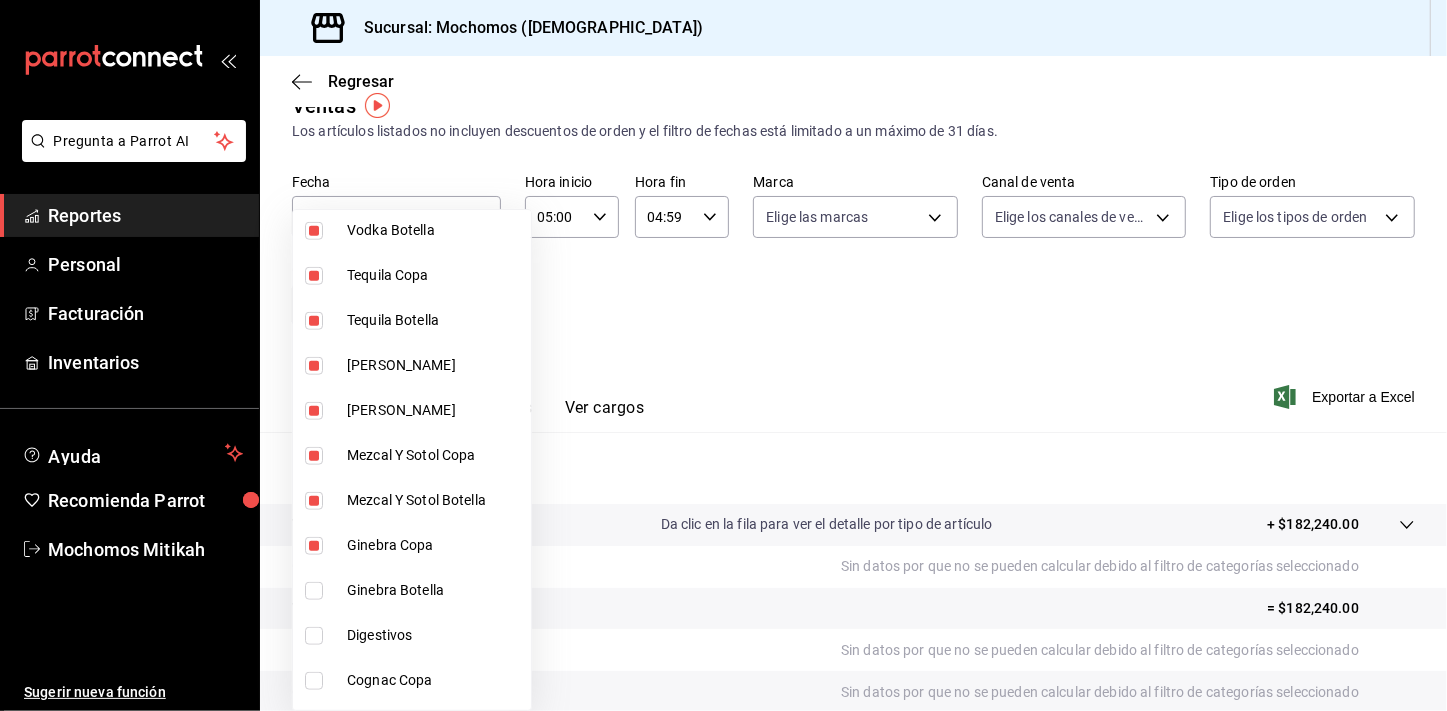 click at bounding box center (314, 591) 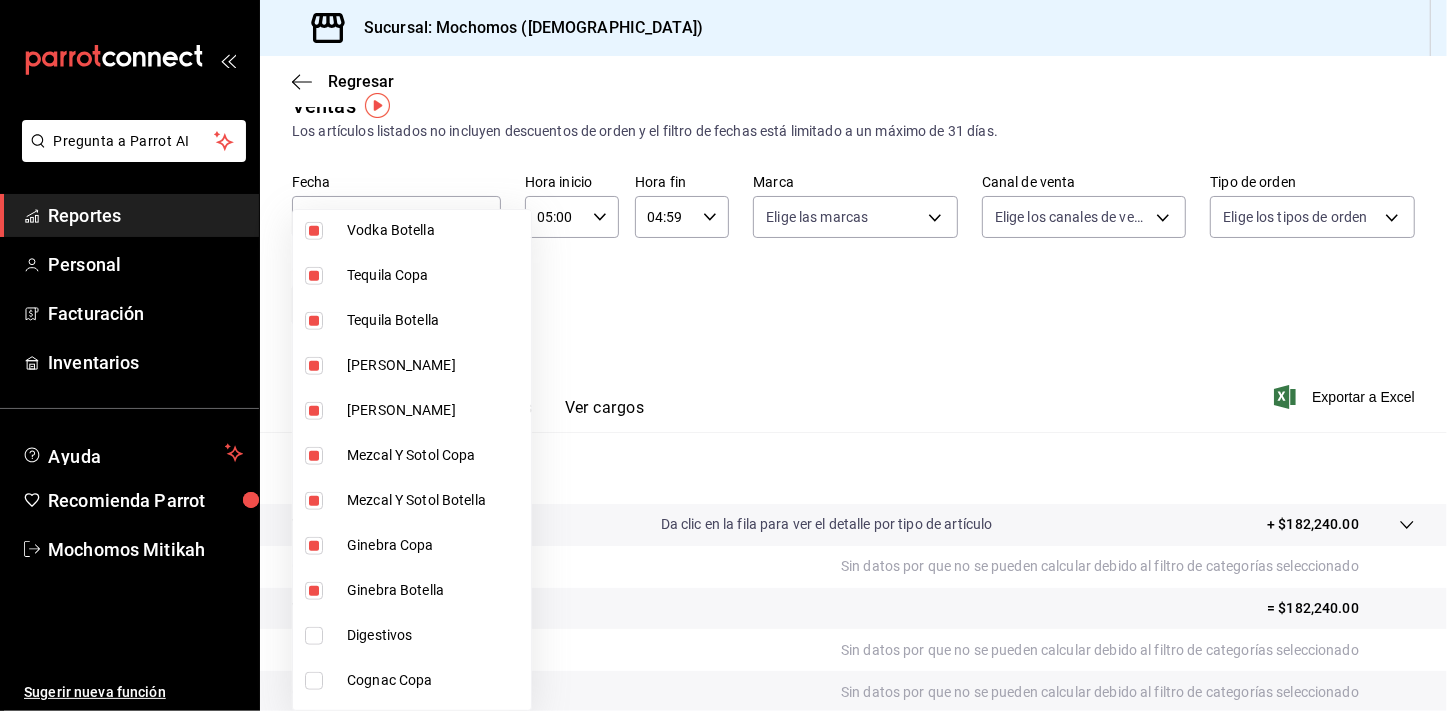 click at bounding box center (314, 636) 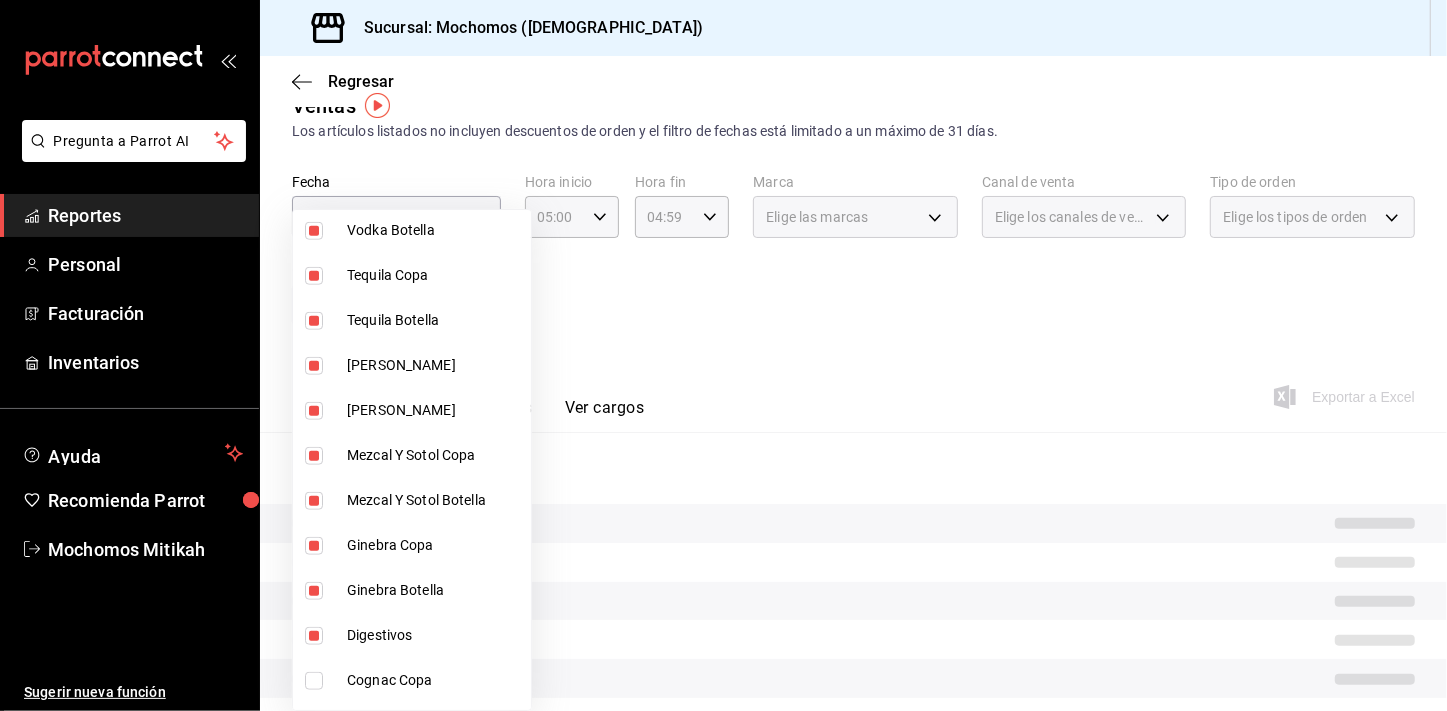 click at bounding box center [314, 681] 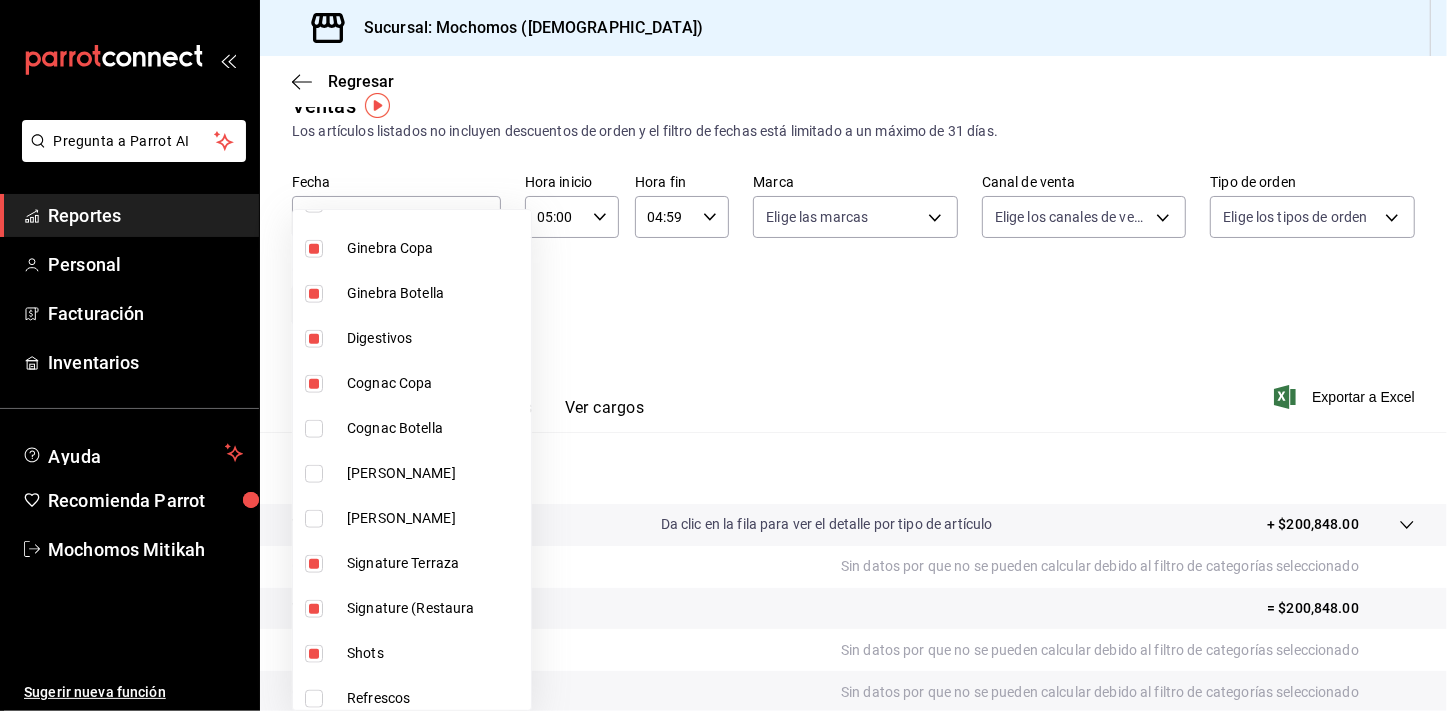 scroll, scrollTop: 1550, scrollLeft: 0, axis: vertical 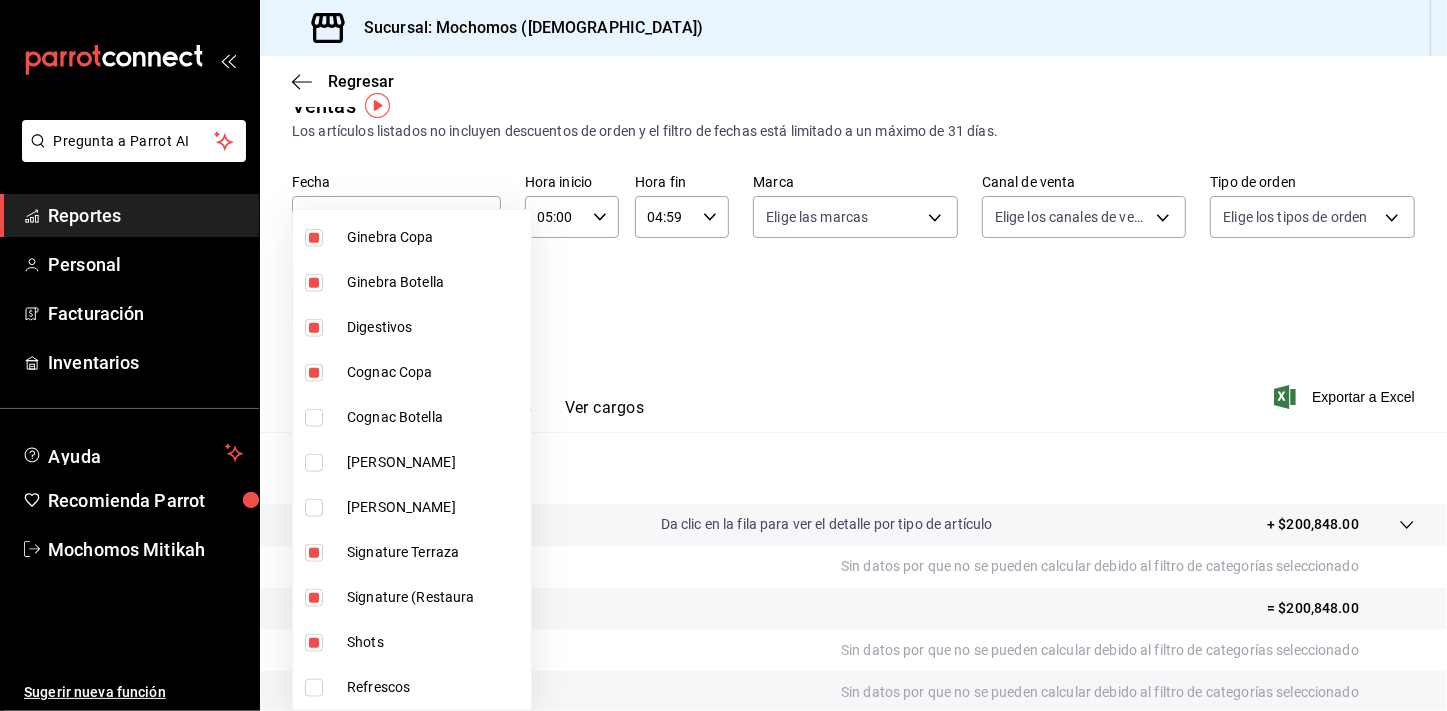 click at bounding box center [314, 418] 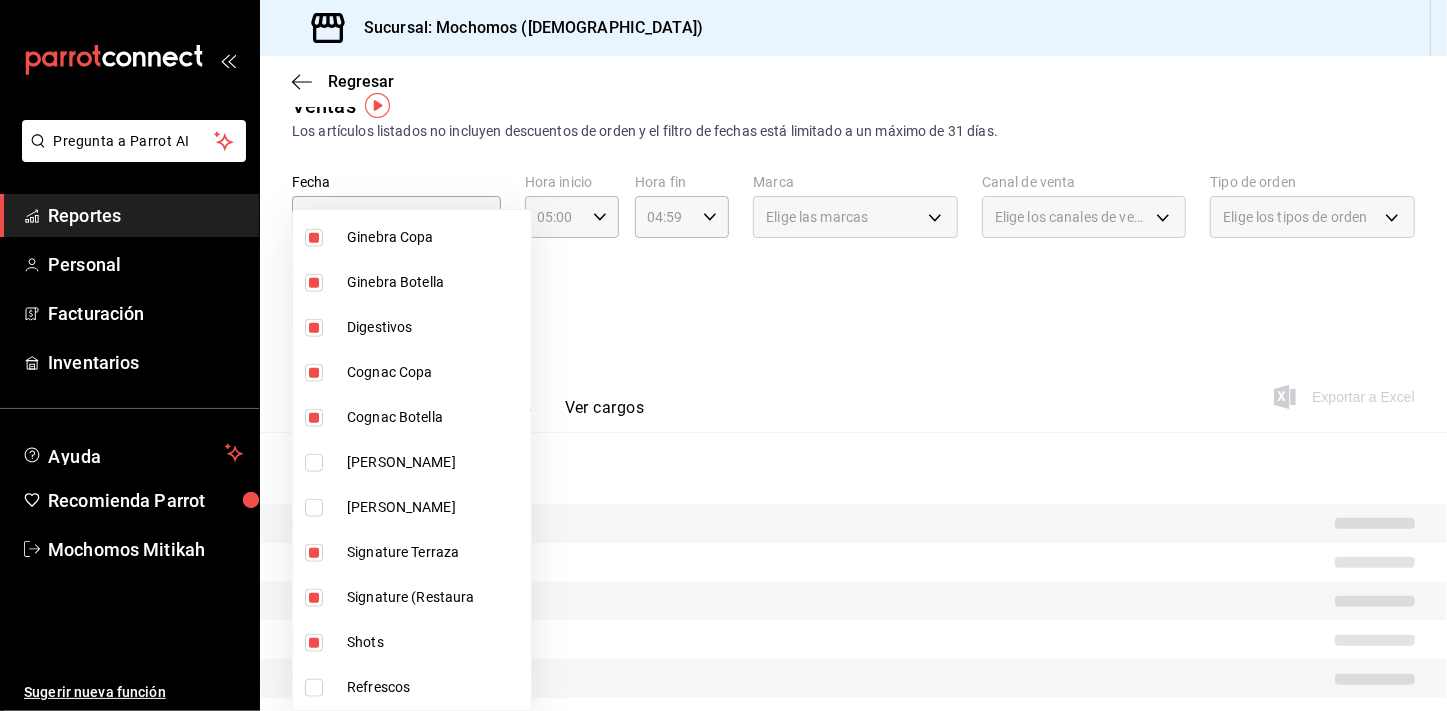 click at bounding box center (314, 463) 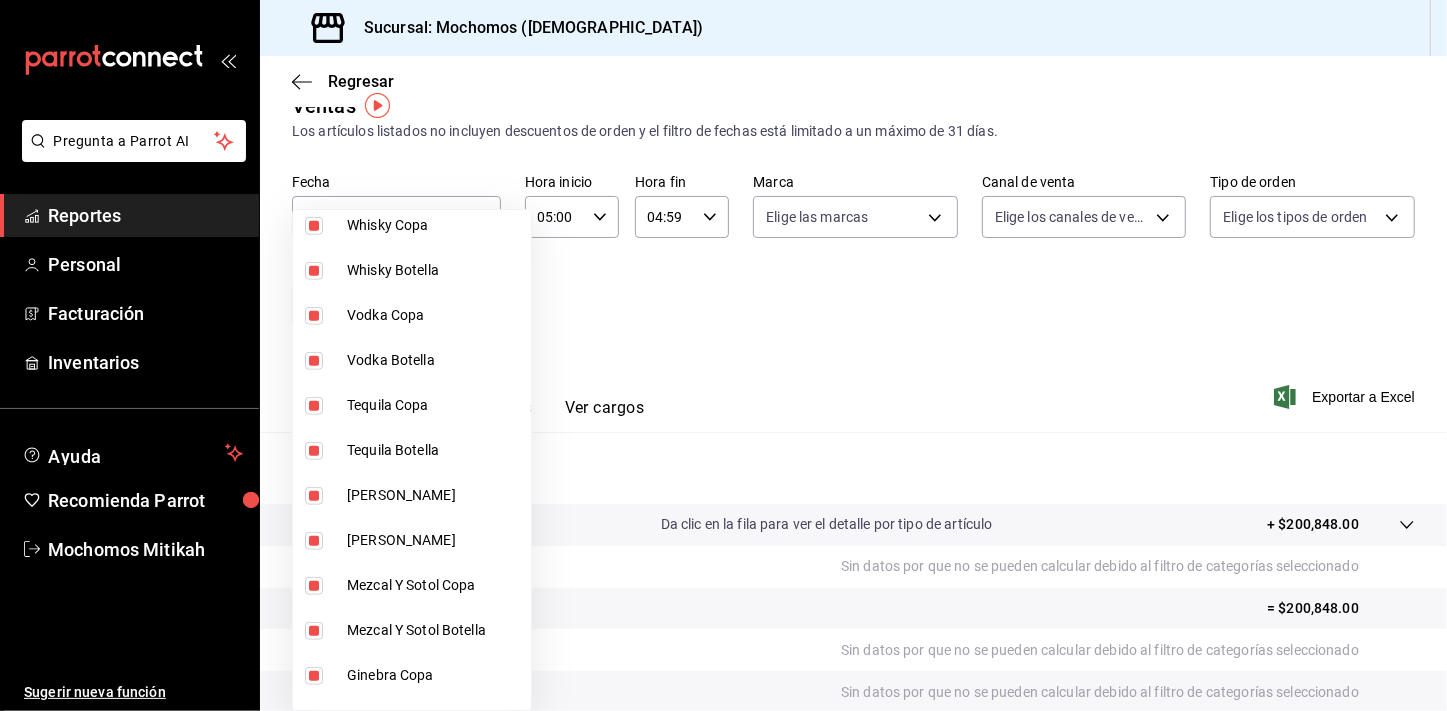 scroll, scrollTop: 0, scrollLeft: 0, axis: both 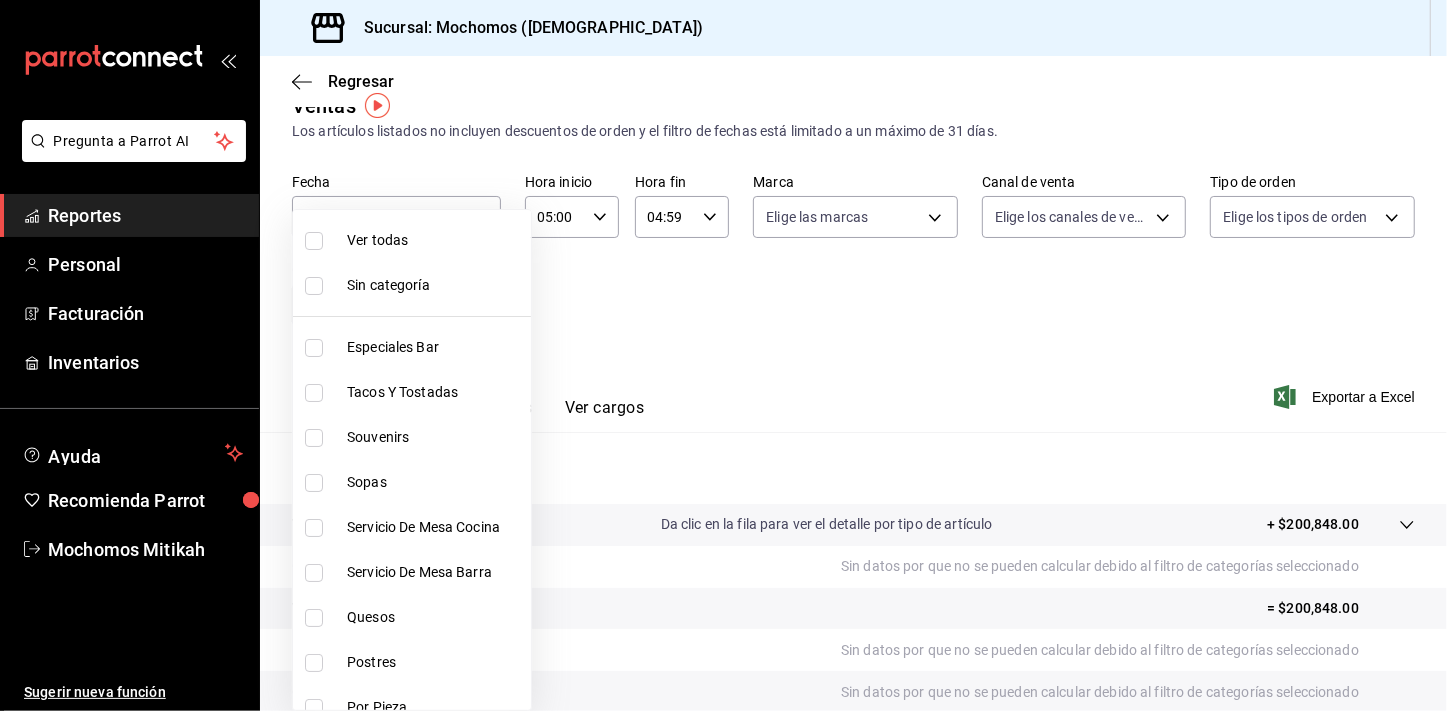 click on "Ver todas" at bounding box center [435, 240] 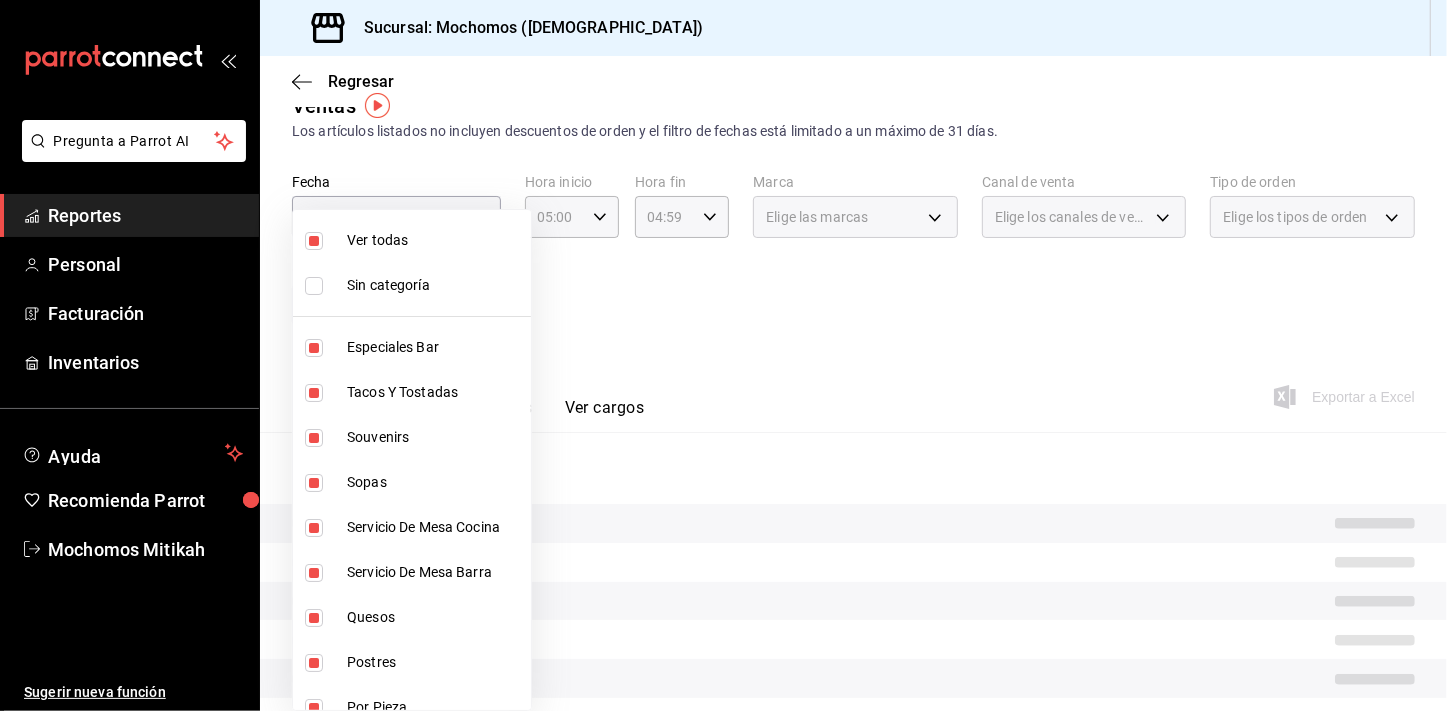 click on "Ver todas" at bounding box center (435, 240) 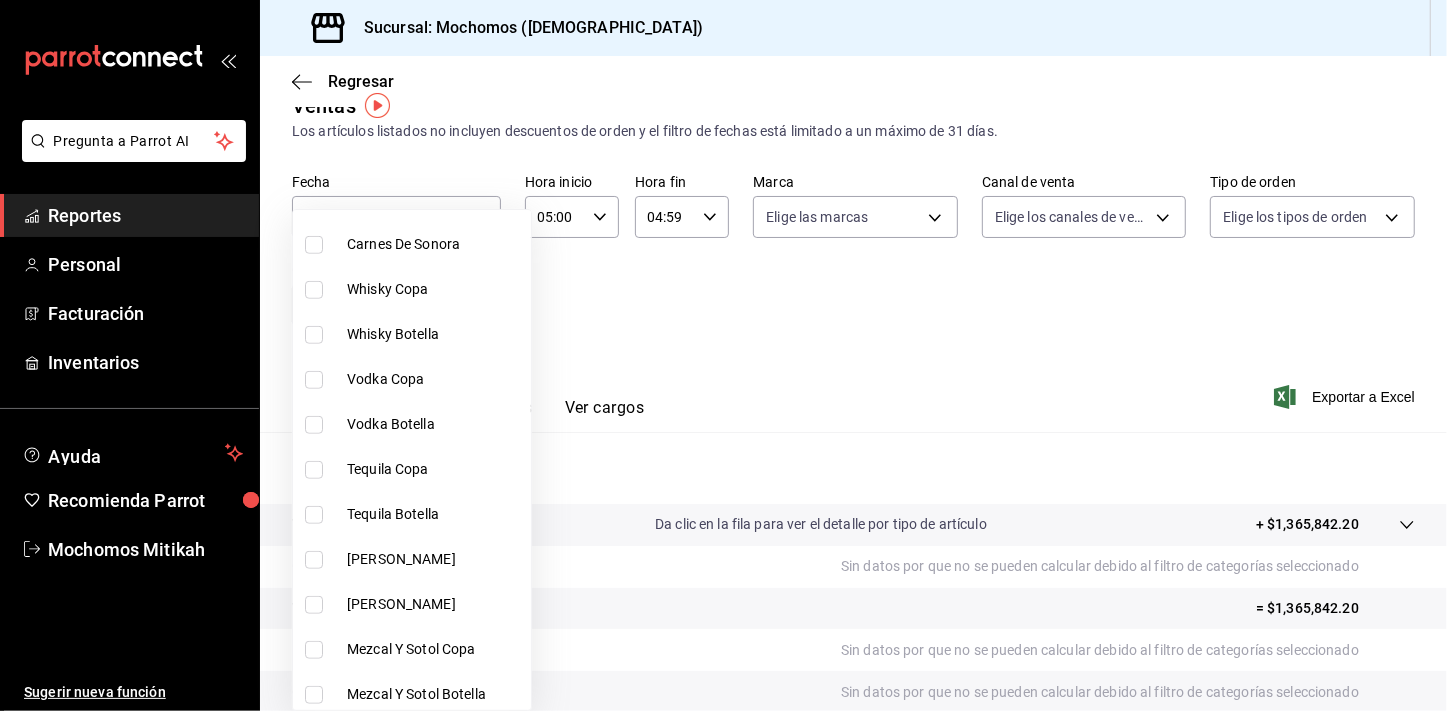 scroll, scrollTop: 922, scrollLeft: 0, axis: vertical 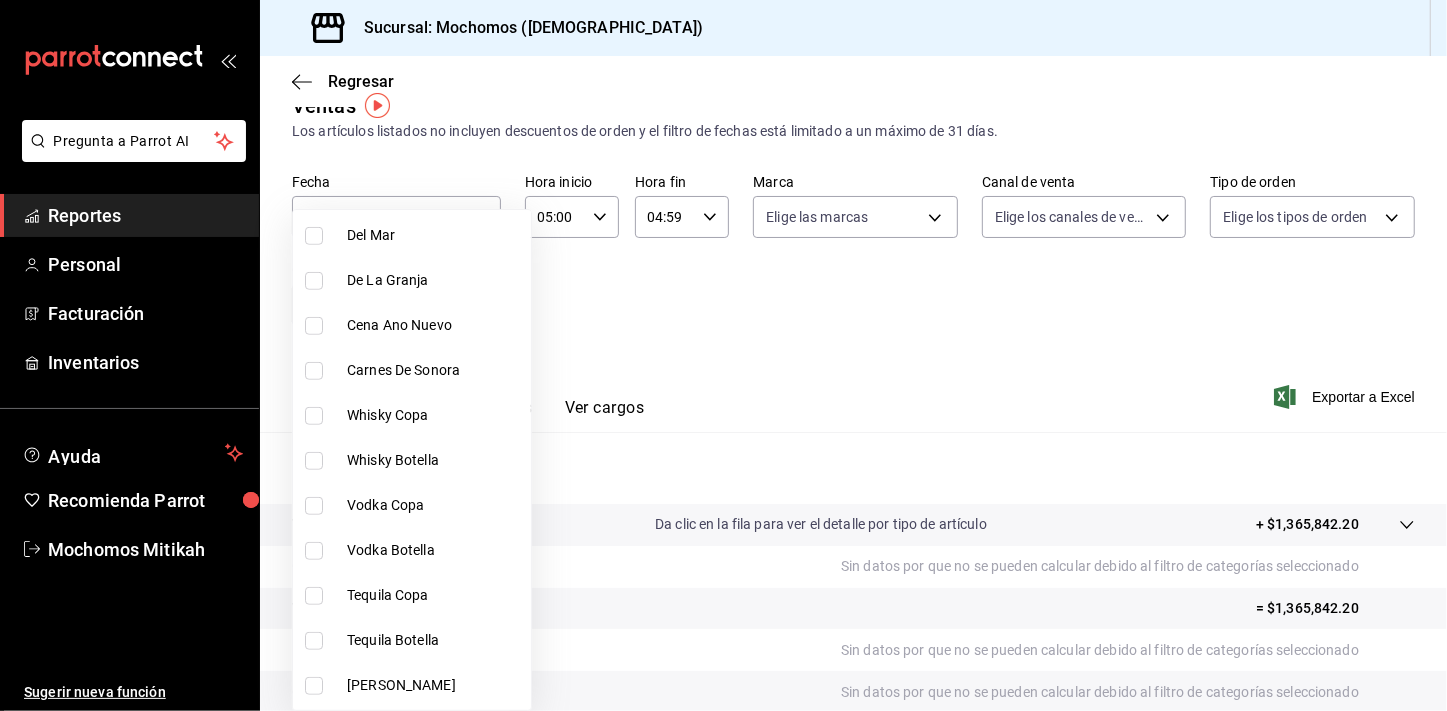 click on "Whisky Copa" at bounding box center [412, 415] 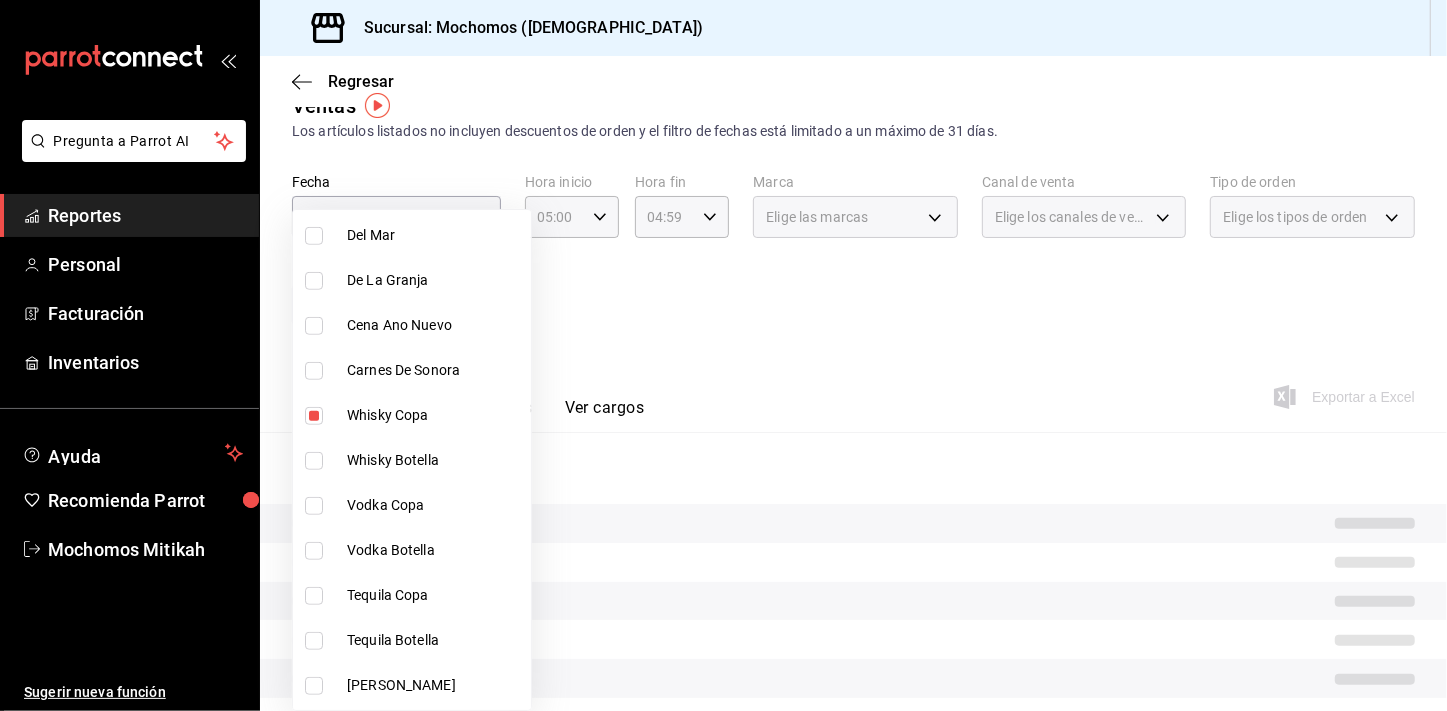 click at bounding box center [314, 461] 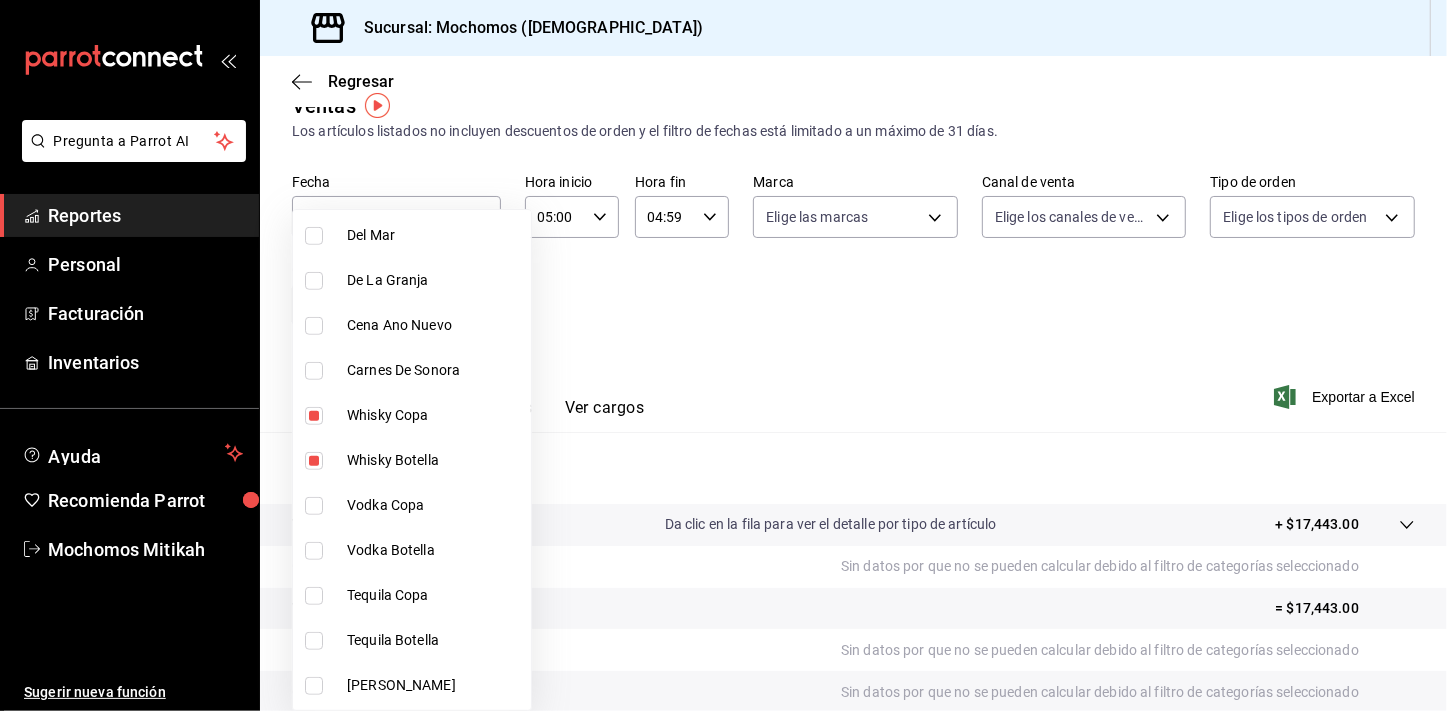 click at bounding box center (314, 506) 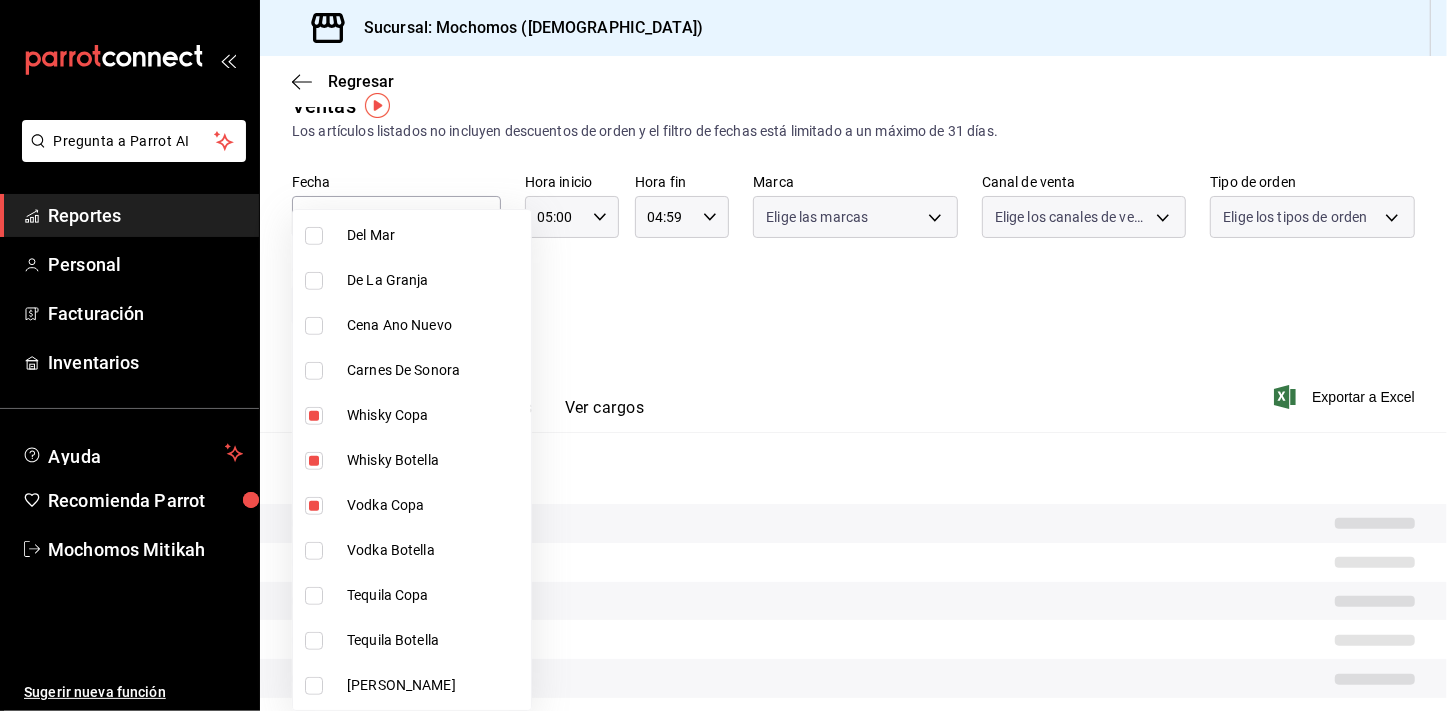 click at bounding box center (314, 551) 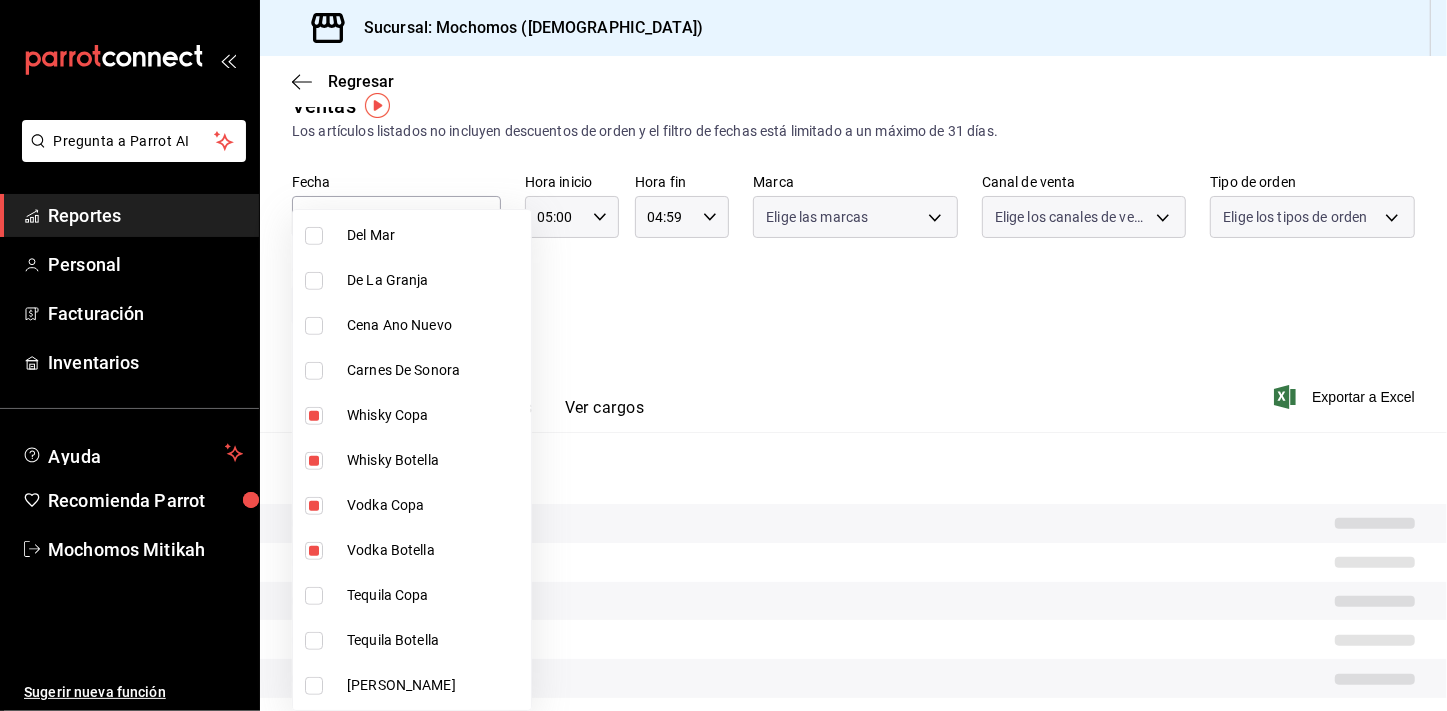 click at bounding box center (314, 596) 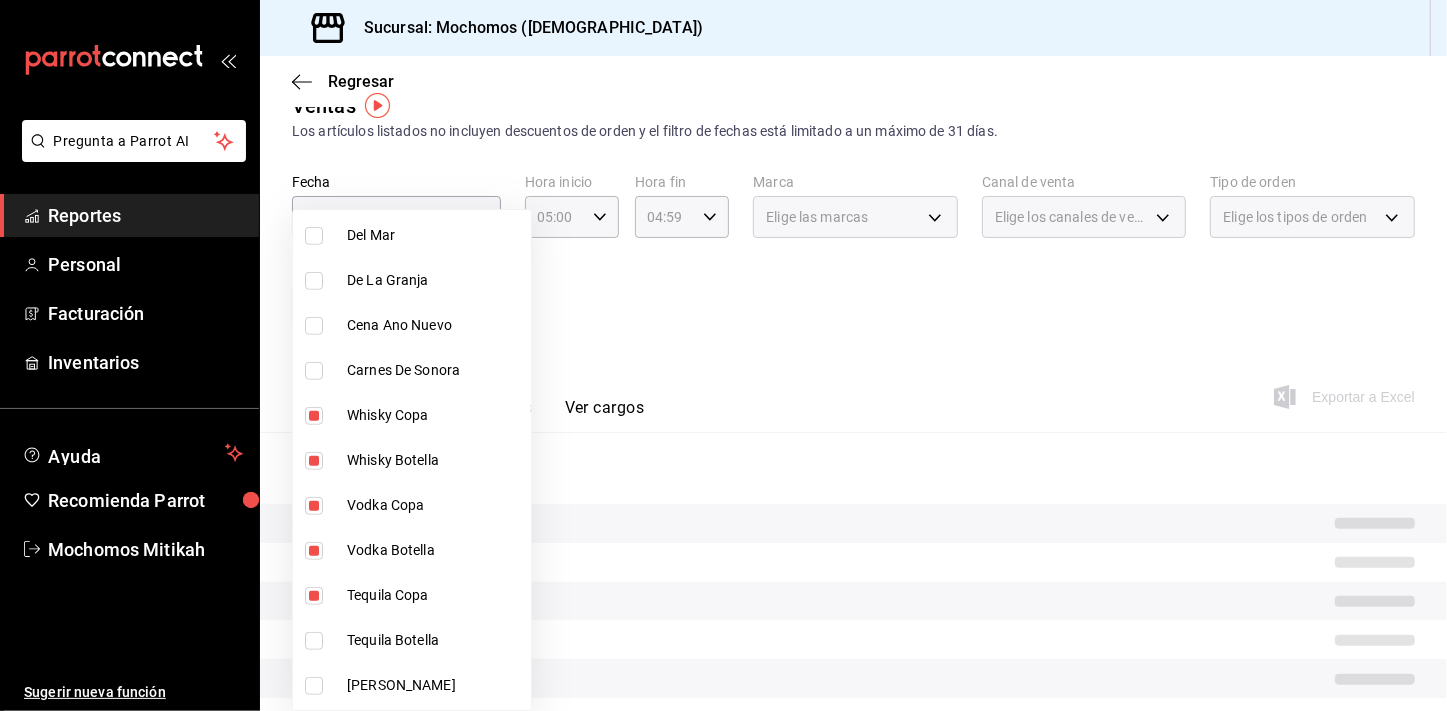 click on "Tequila Botella" at bounding box center [412, 640] 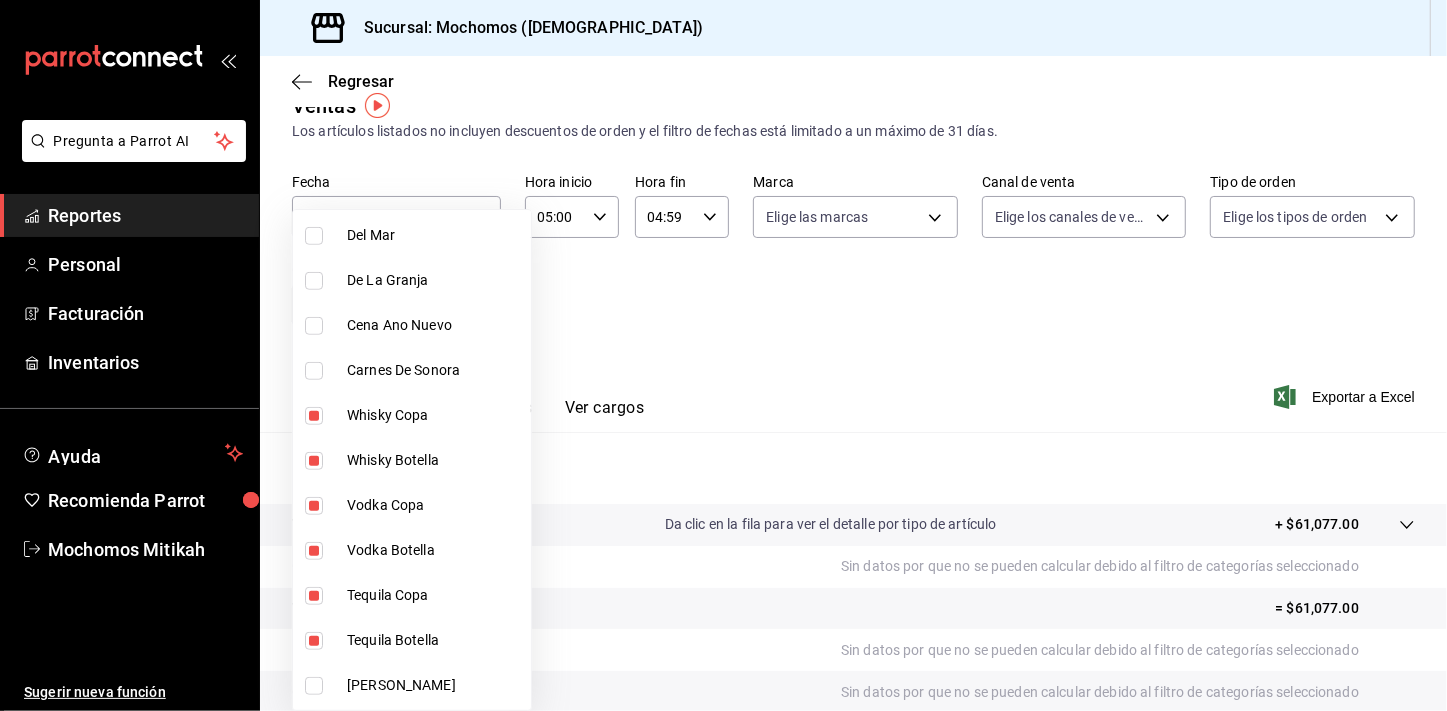 click on "[PERSON_NAME]" at bounding box center [412, 685] 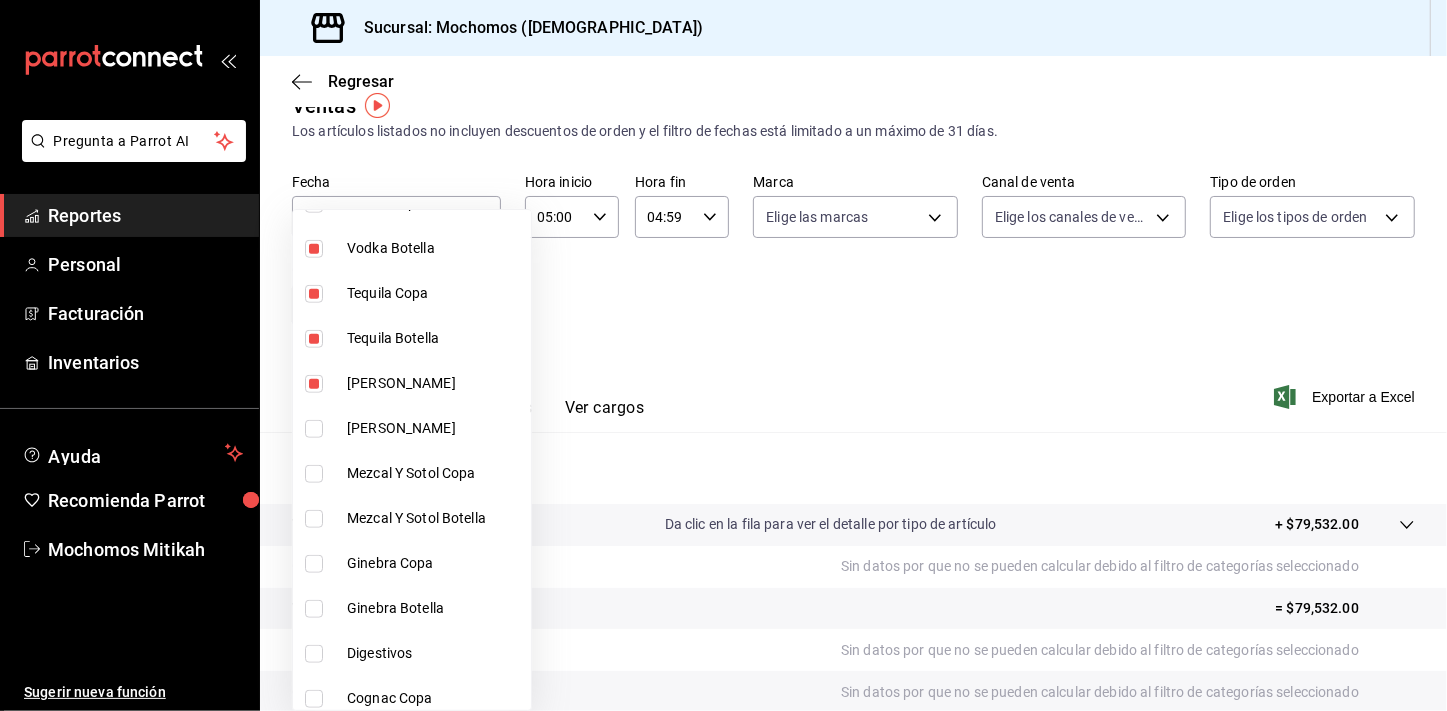 scroll, scrollTop: 1301, scrollLeft: 0, axis: vertical 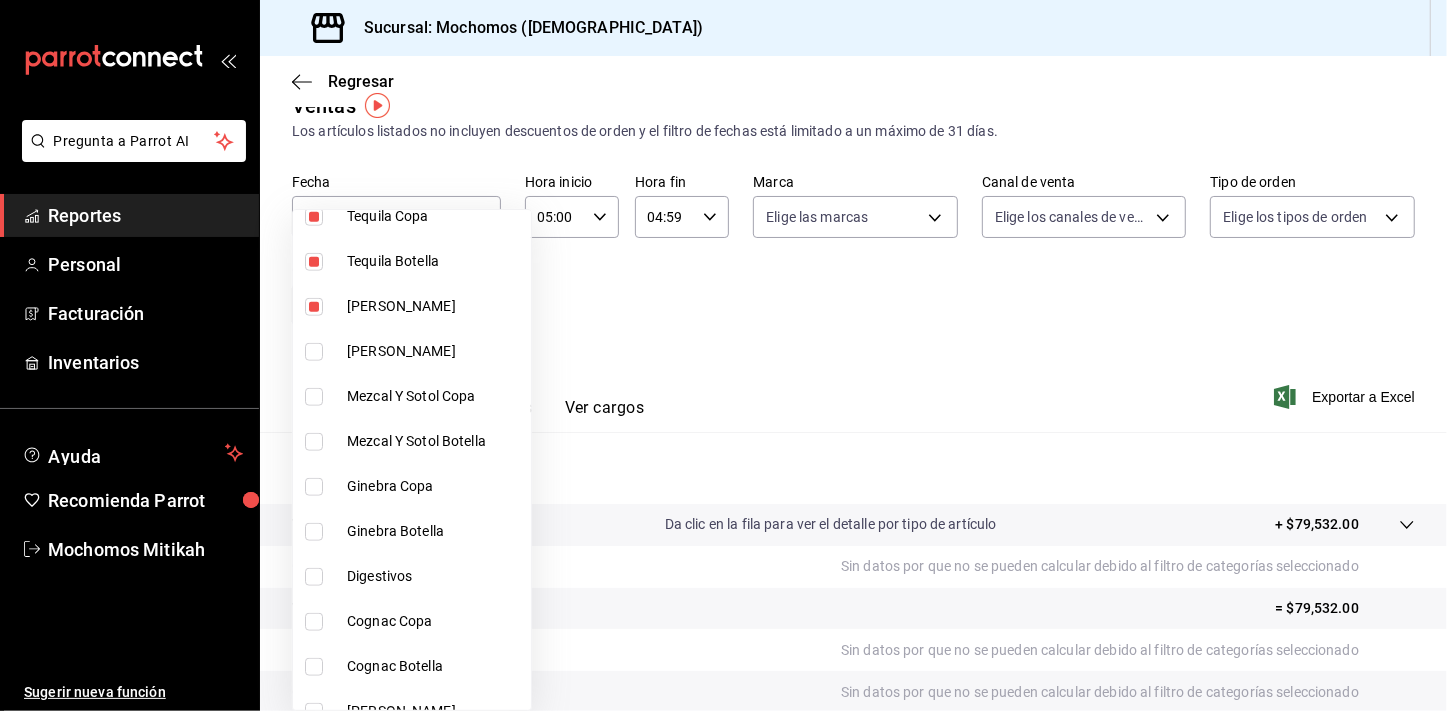 click at bounding box center [314, 352] 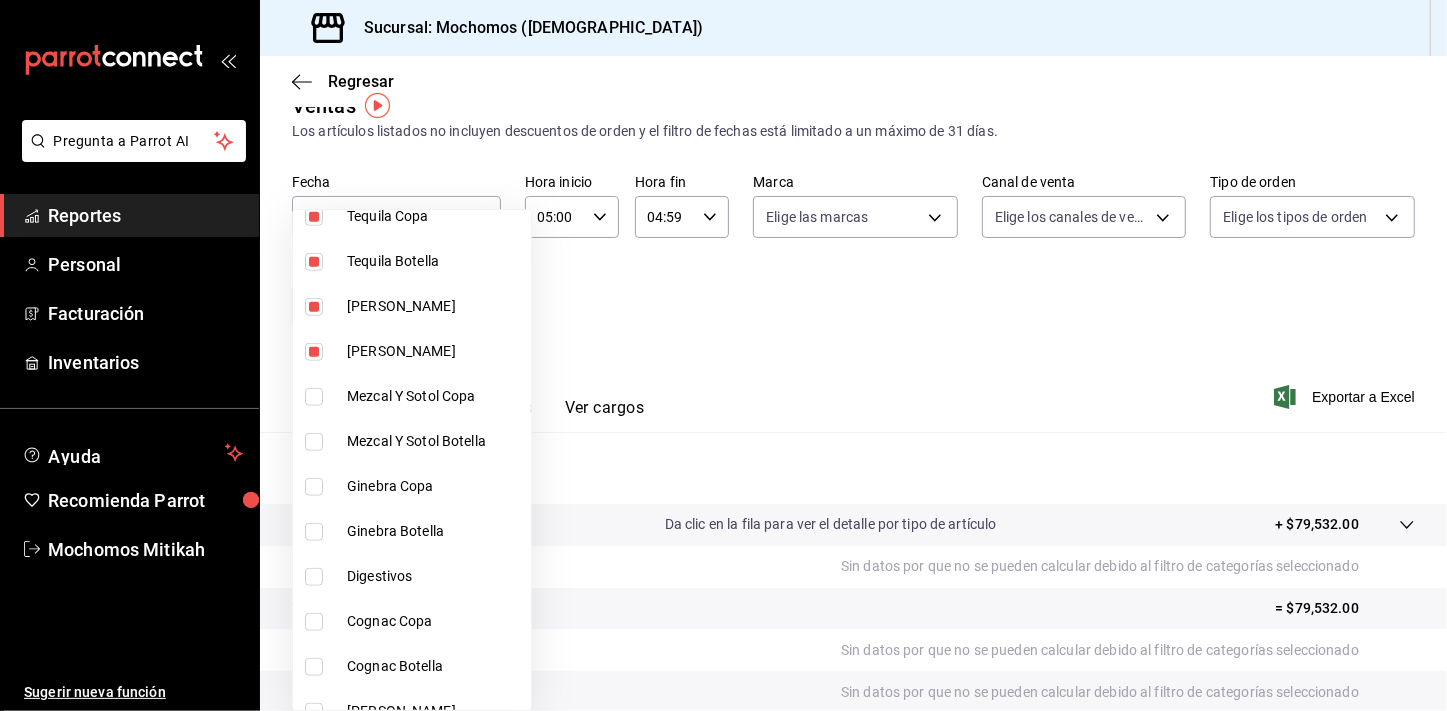 click at bounding box center [314, 397] 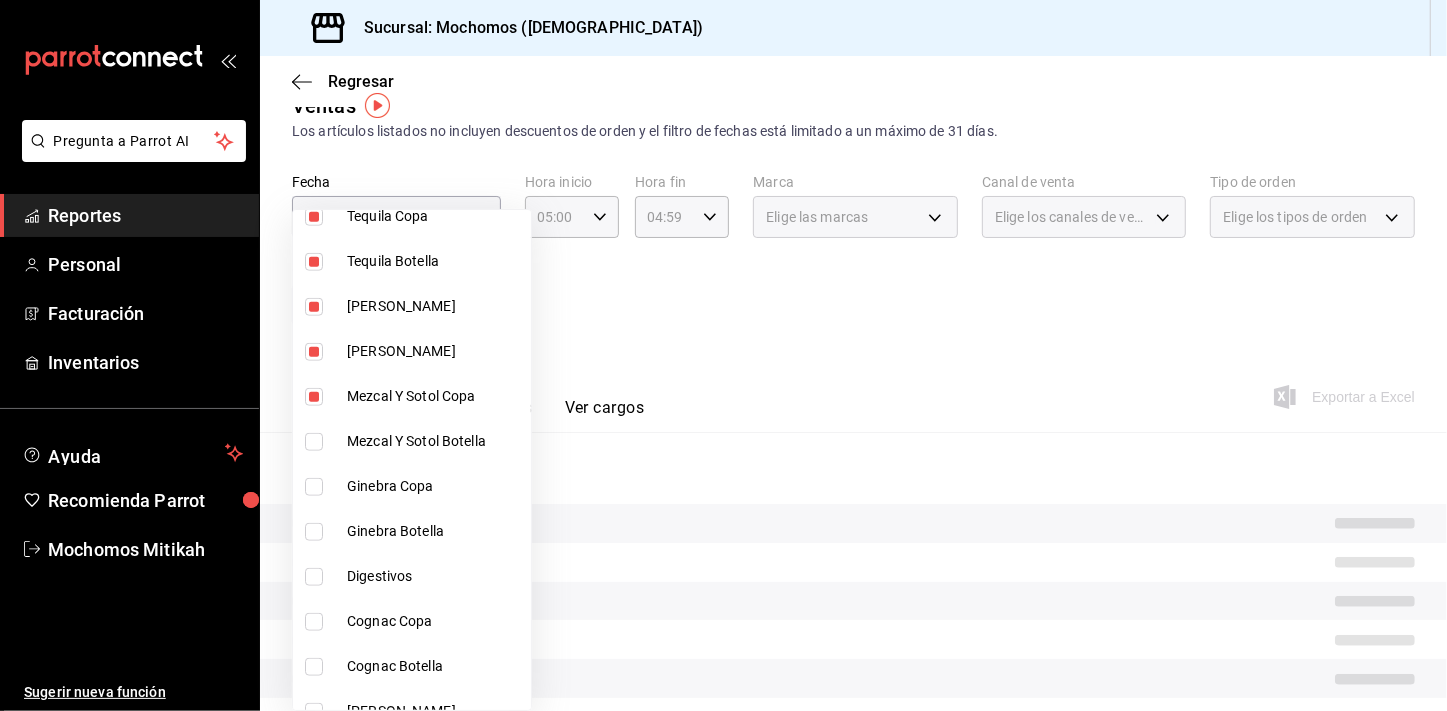 click at bounding box center (314, 442) 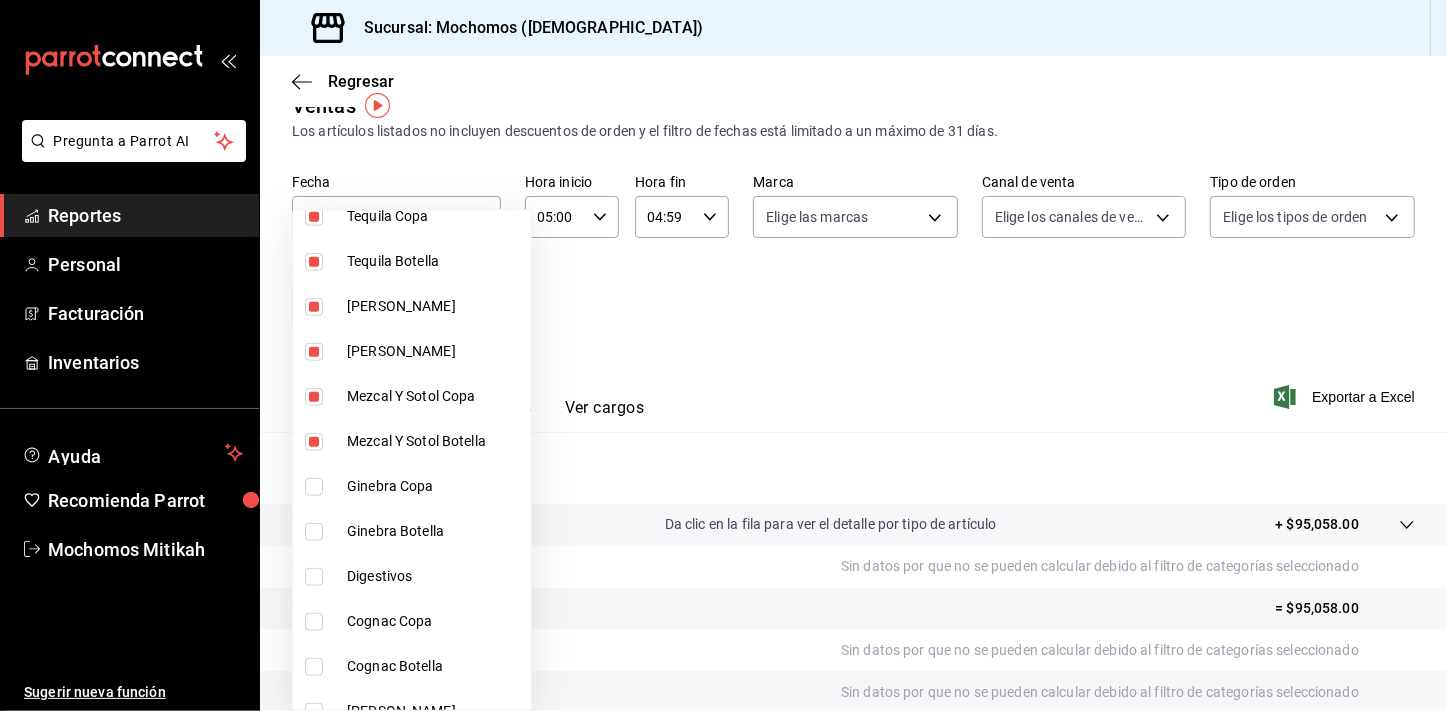 click at bounding box center (314, 487) 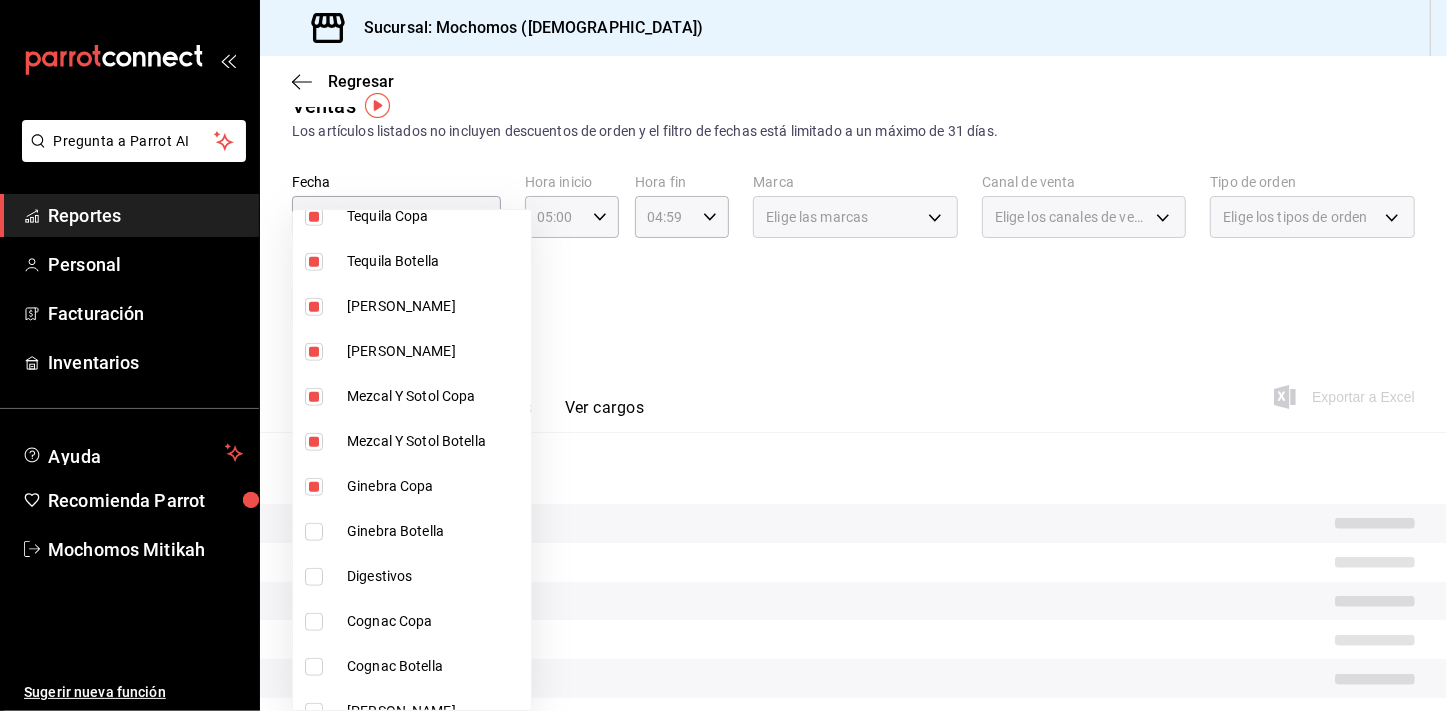 click at bounding box center [314, 532] 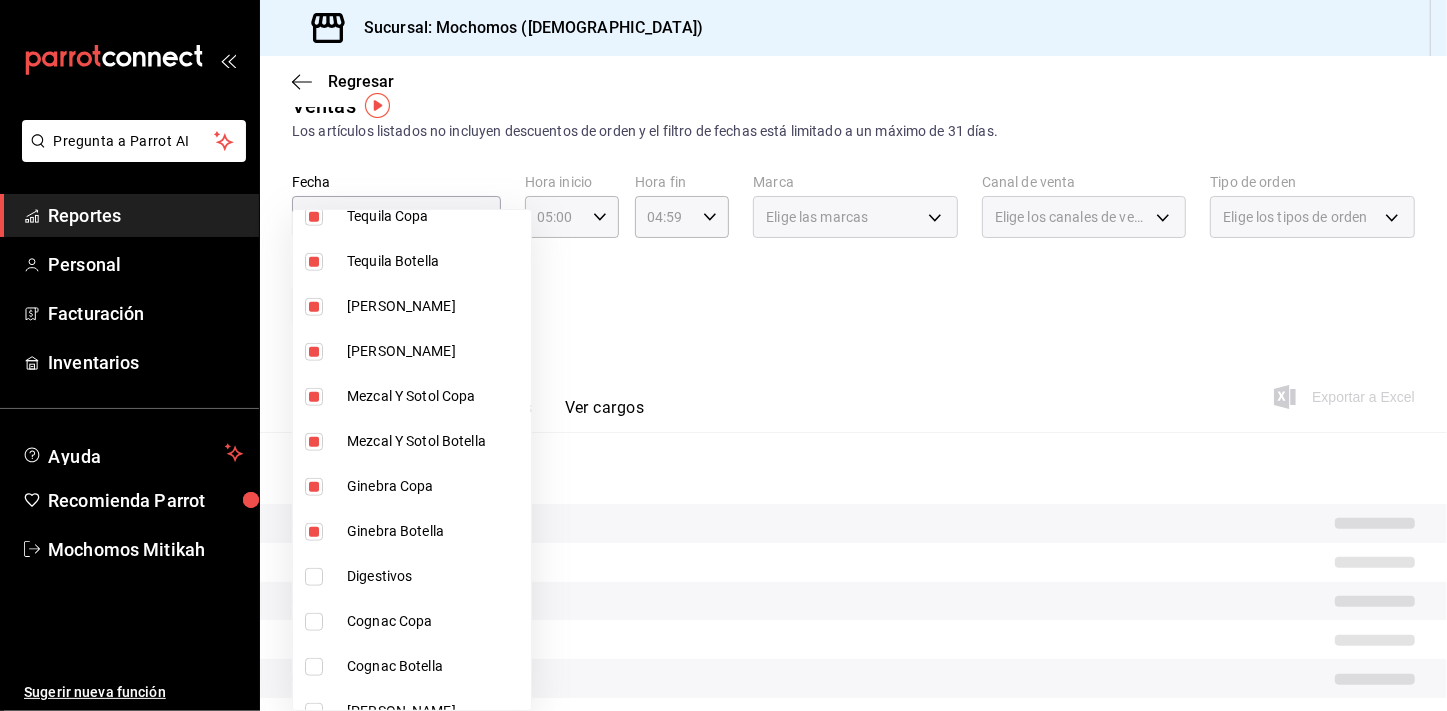 click at bounding box center (314, 577) 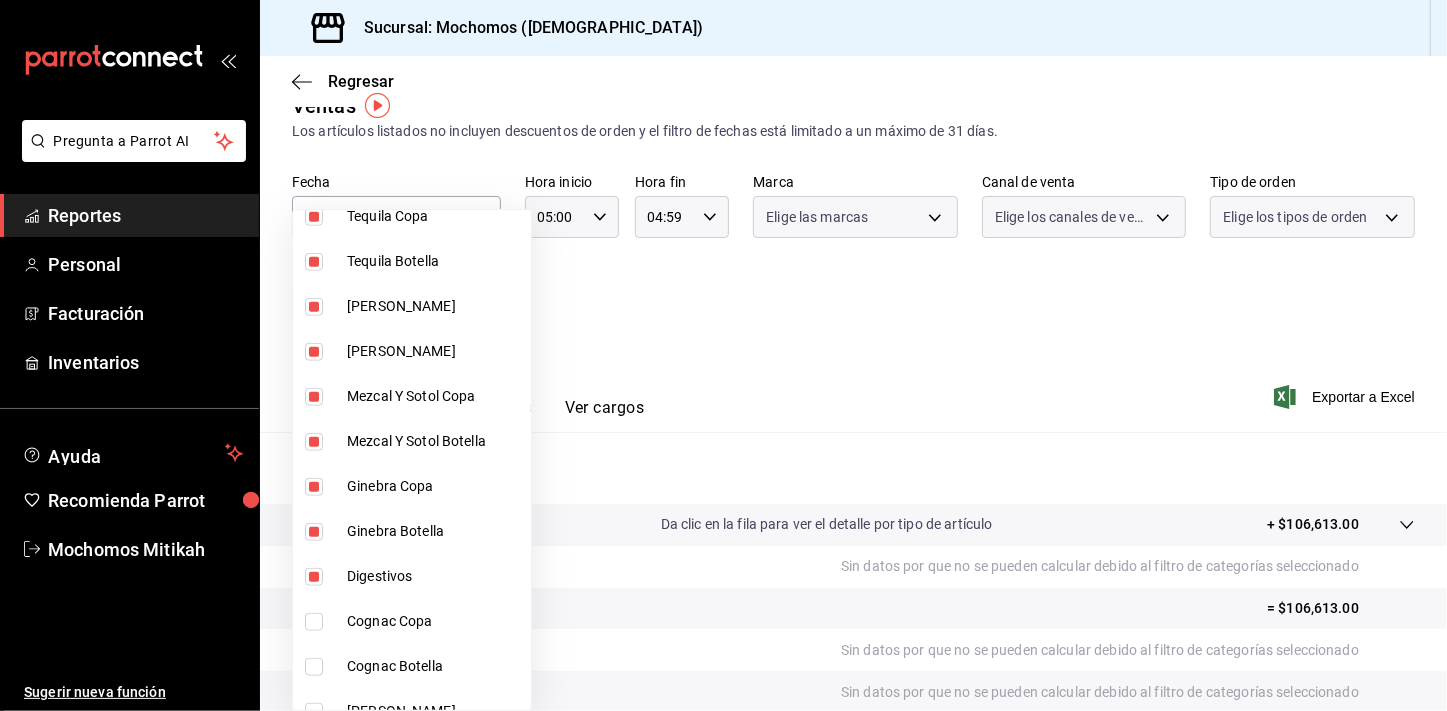 drag, startPoint x: 313, startPoint y: 619, endPoint x: 314, endPoint y: 664, distance: 45.01111 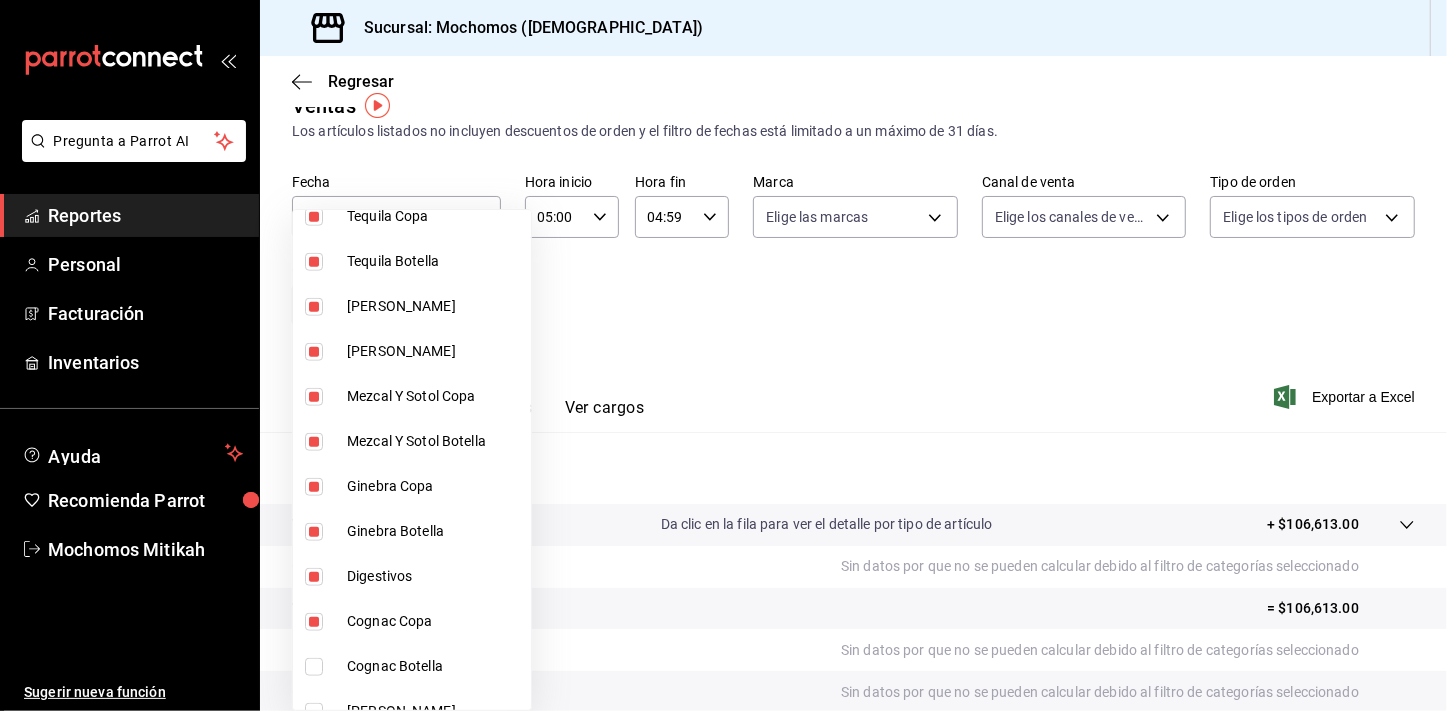 click at bounding box center [314, 667] 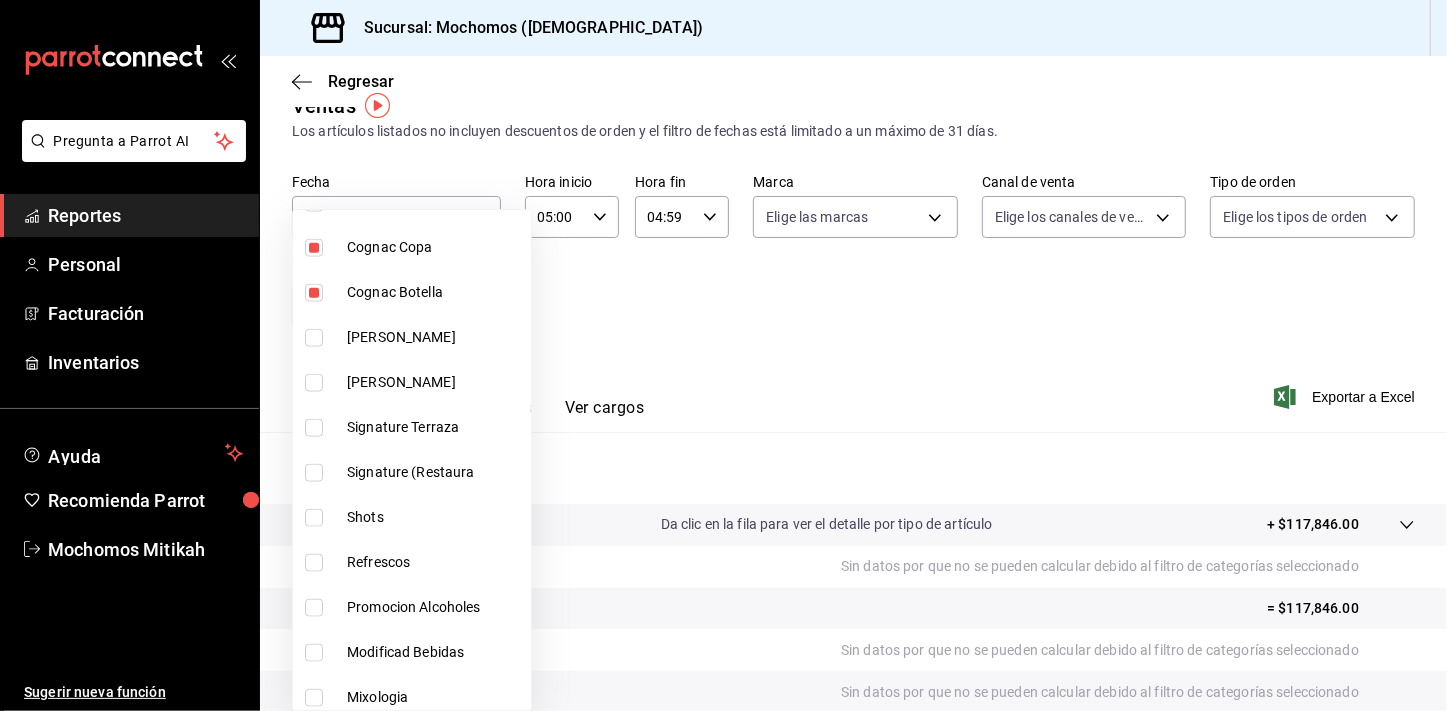 scroll, scrollTop: 1680, scrollLeft: 0, axis: vertical 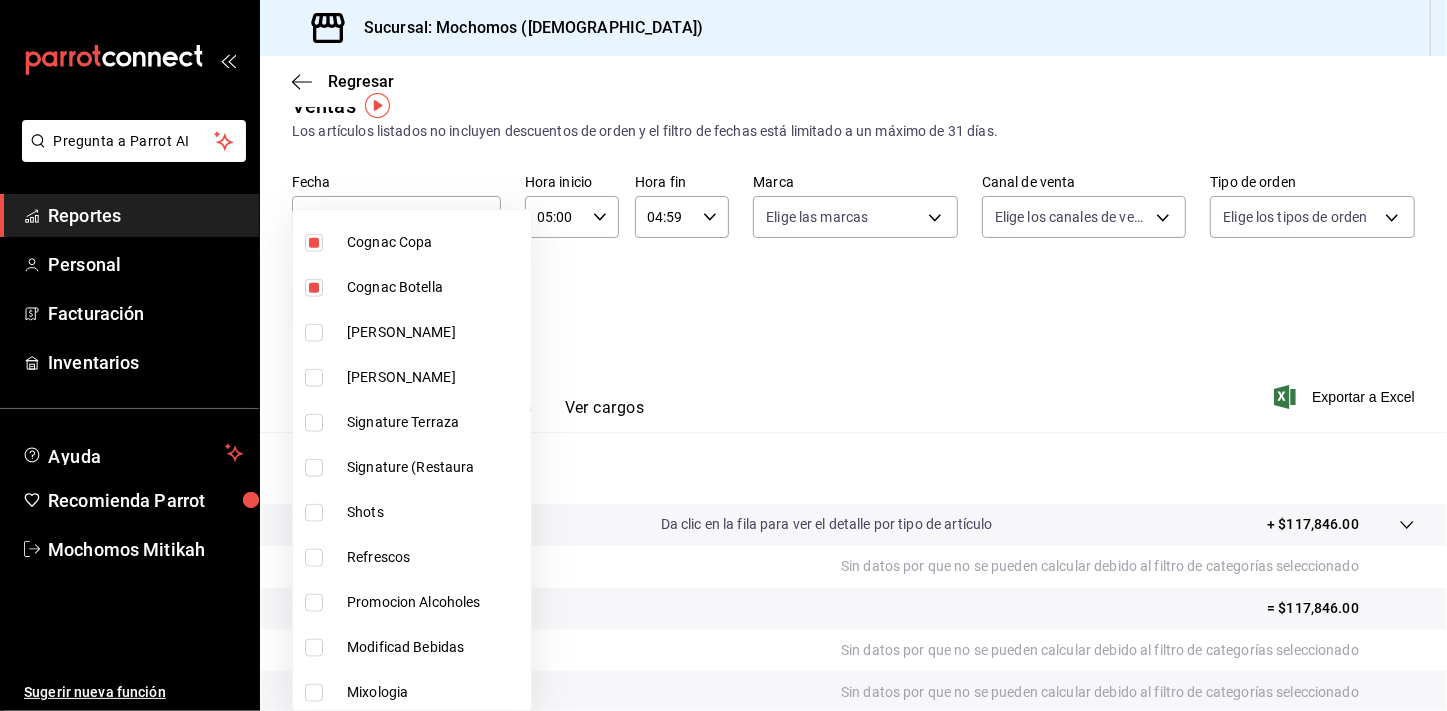 click at bounding box center (314, 333) 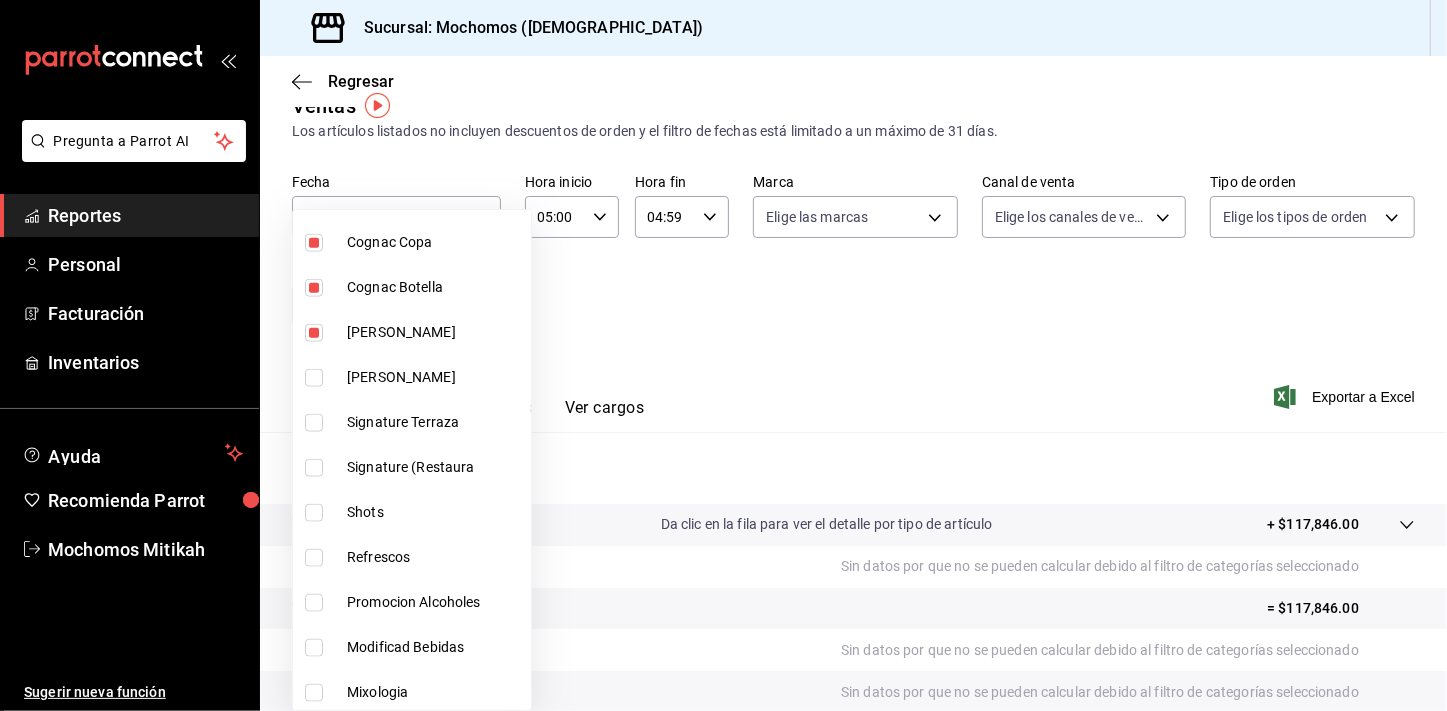 click at bounding box center [314, 378] 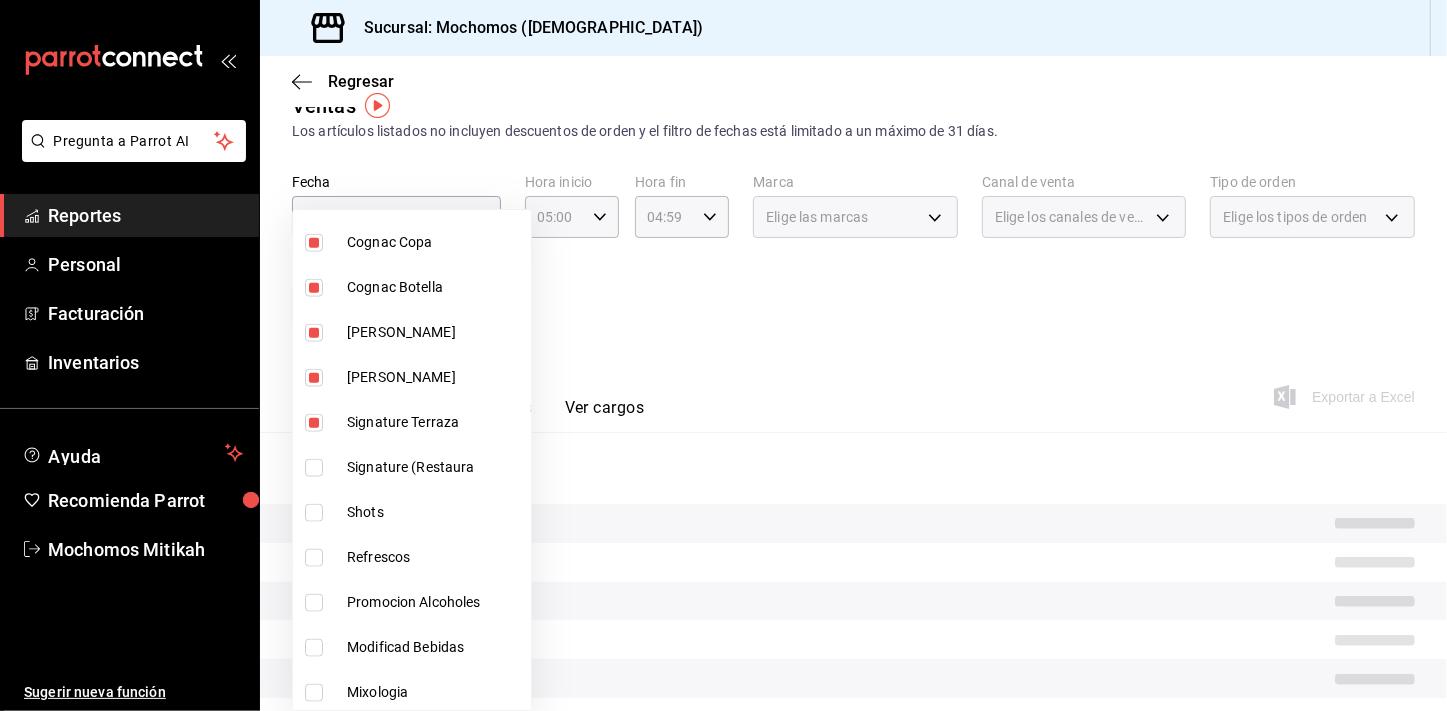 click on "Signature Terraza" at bounding box center [412, 422] 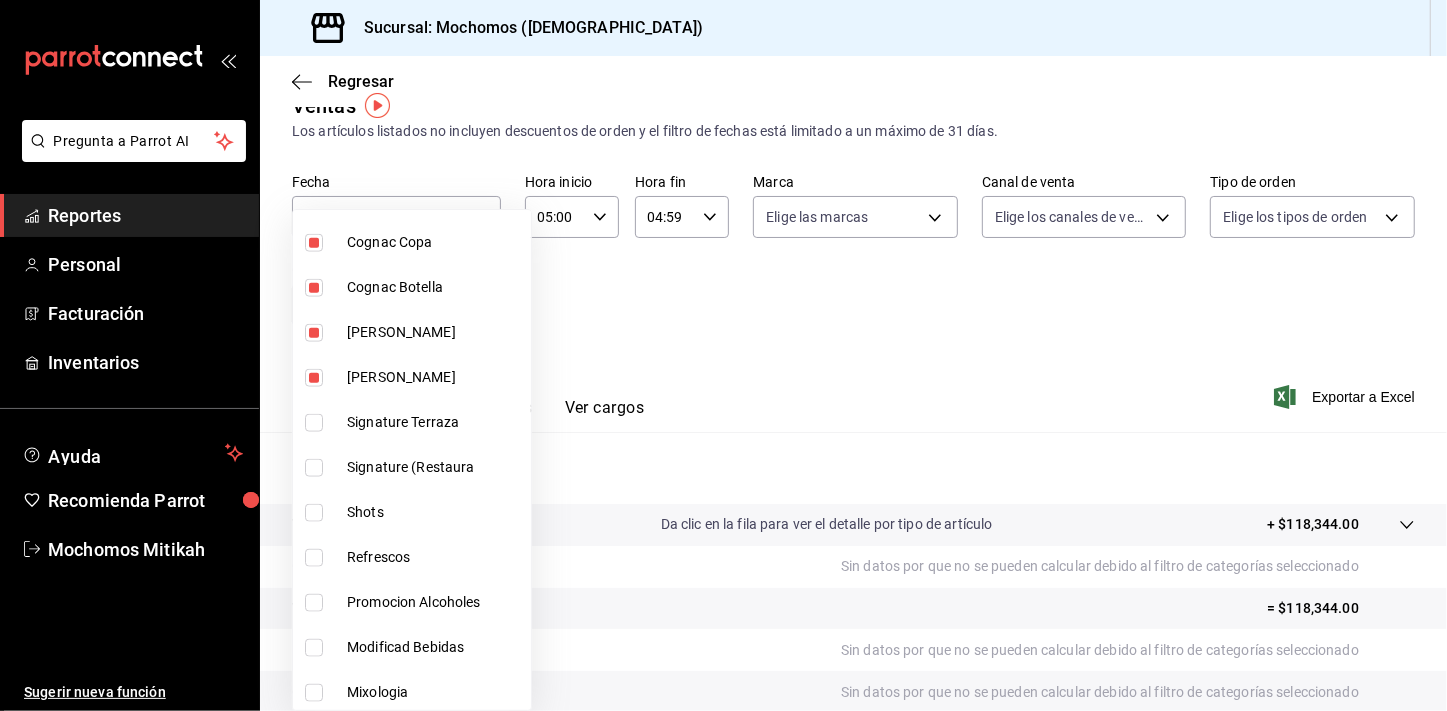 click at bounding box center [723, 355] 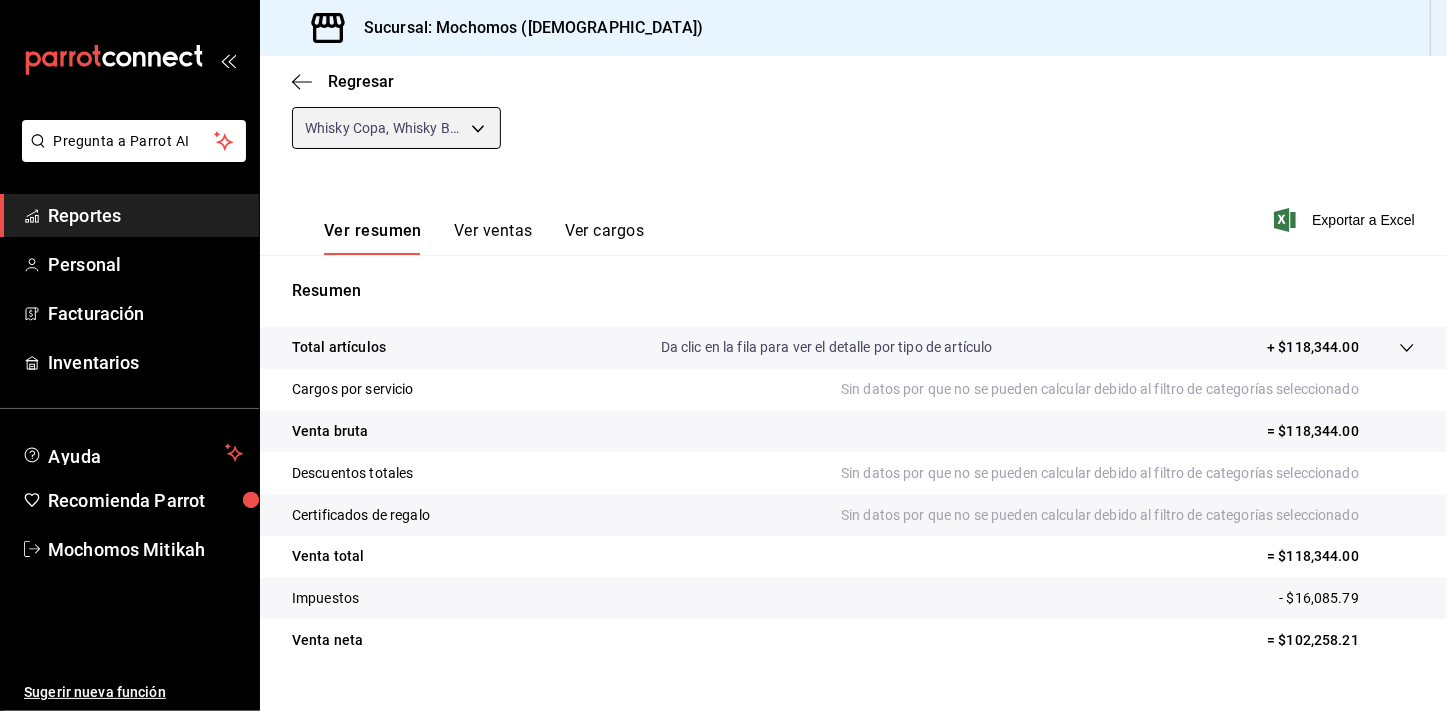 scroll, scrollTop: 247, scrollLeft: 0, axis: vertical 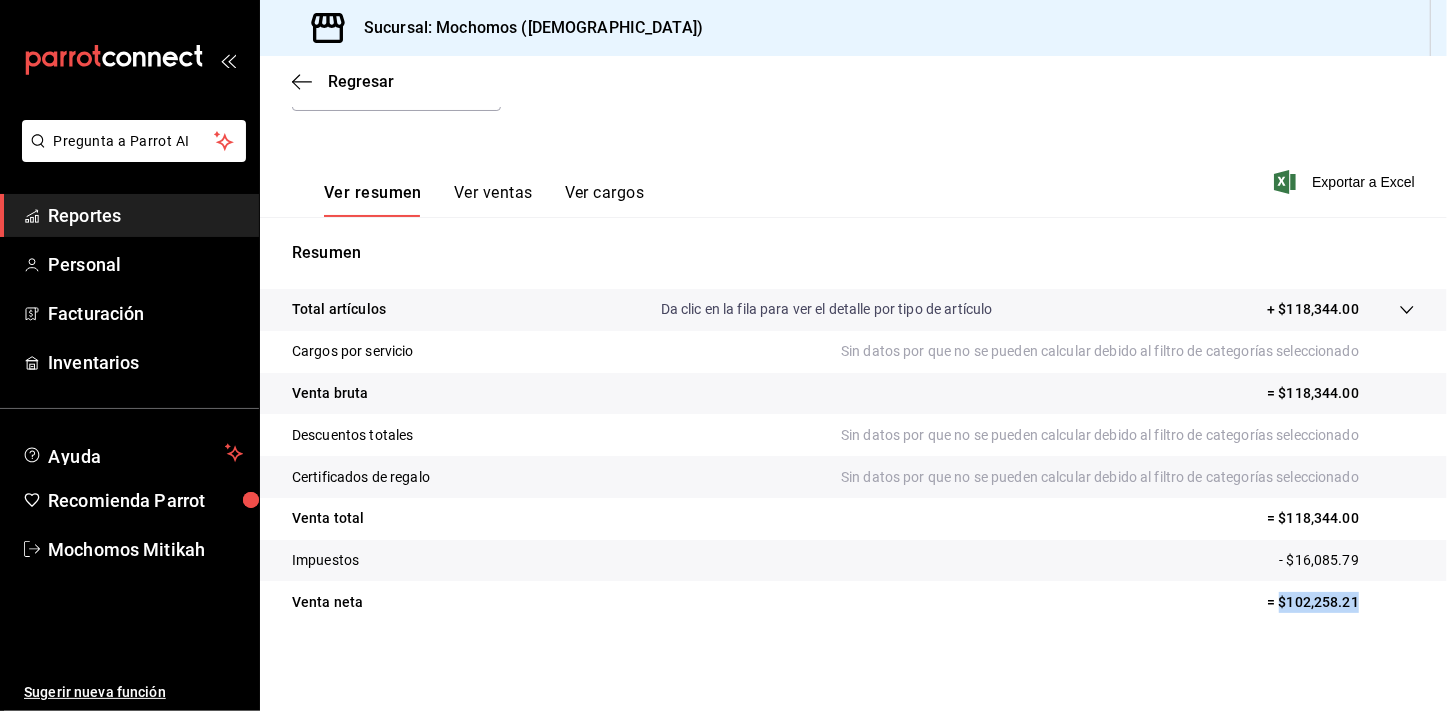 drag, startPoint x: 1267, startPoint y: 603, endPoint x: 1343, endPoint y: 601, distance: 76.02631 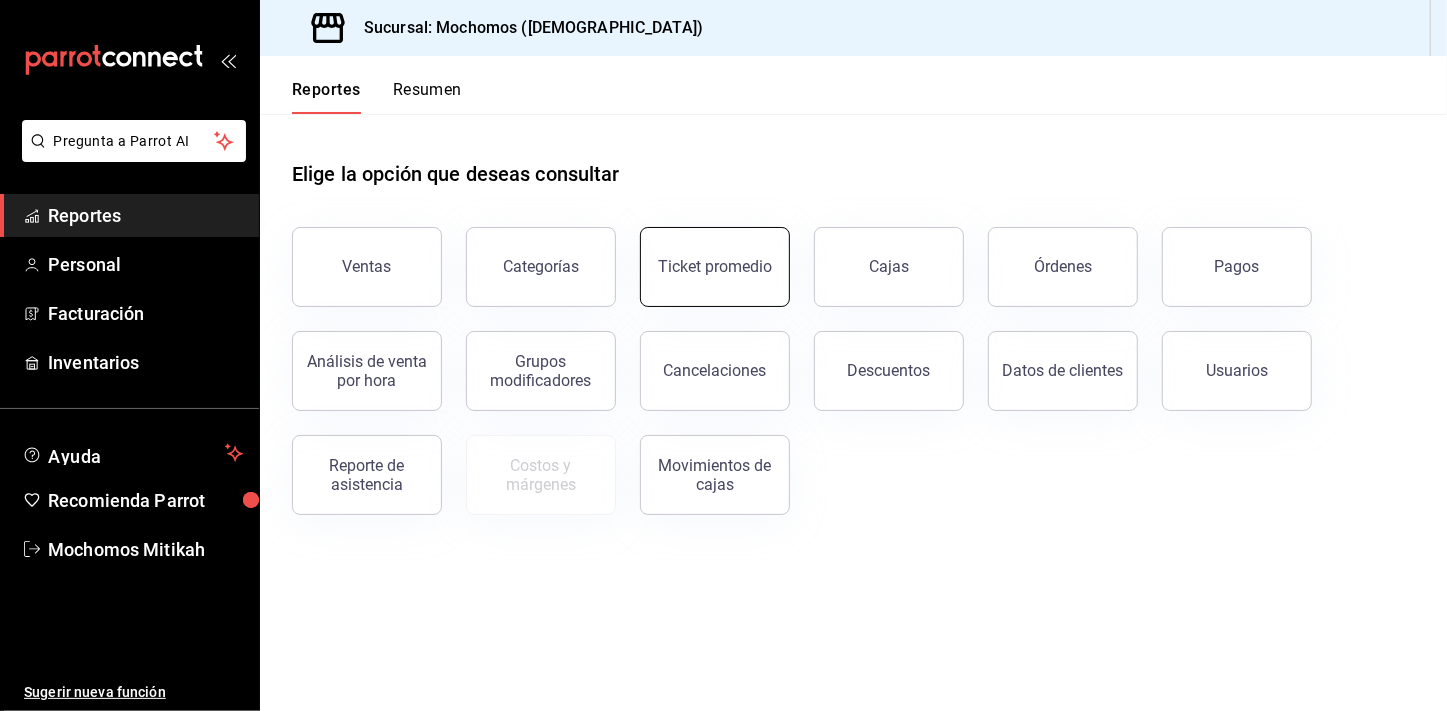 click on "Ticket promedio" at bounding box center [715, 267] 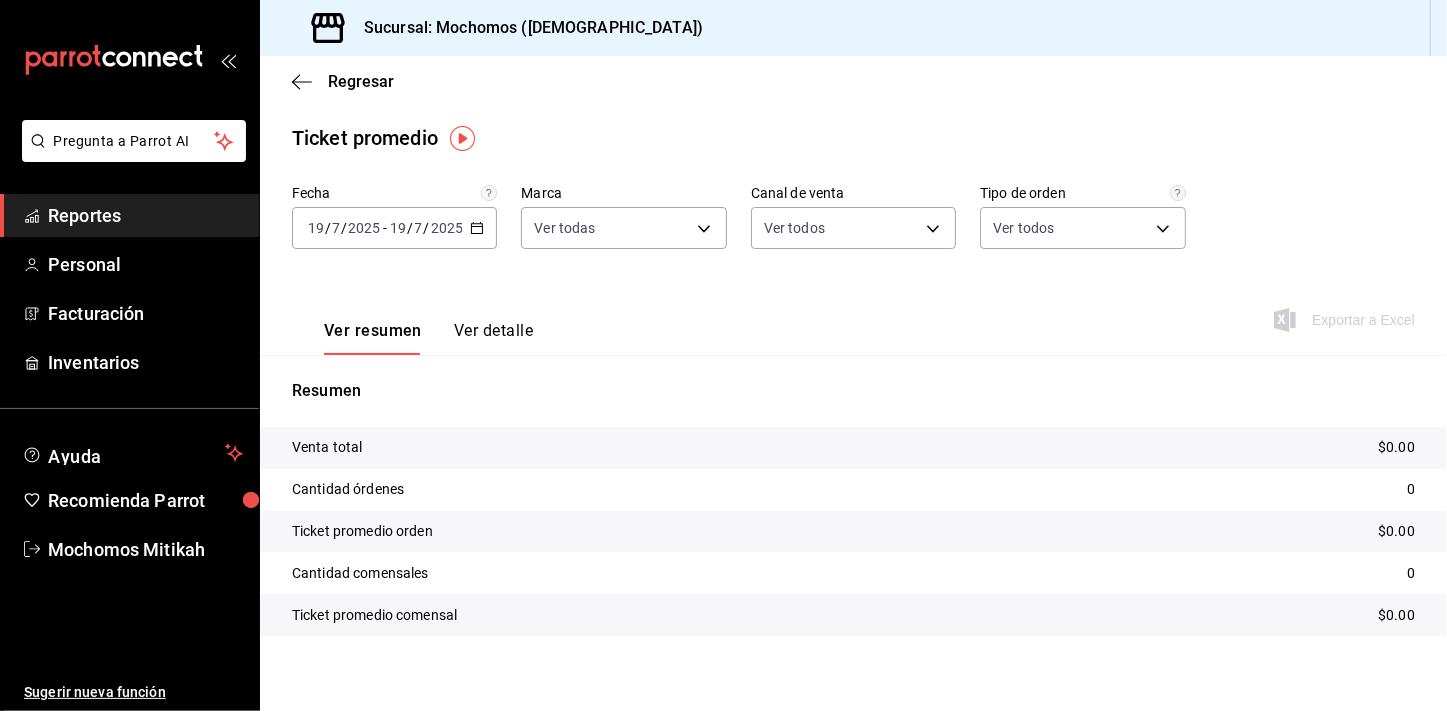 click on "[DATE] [DATE] - [DATE] [DATE]" at bounding box center [394, 228] 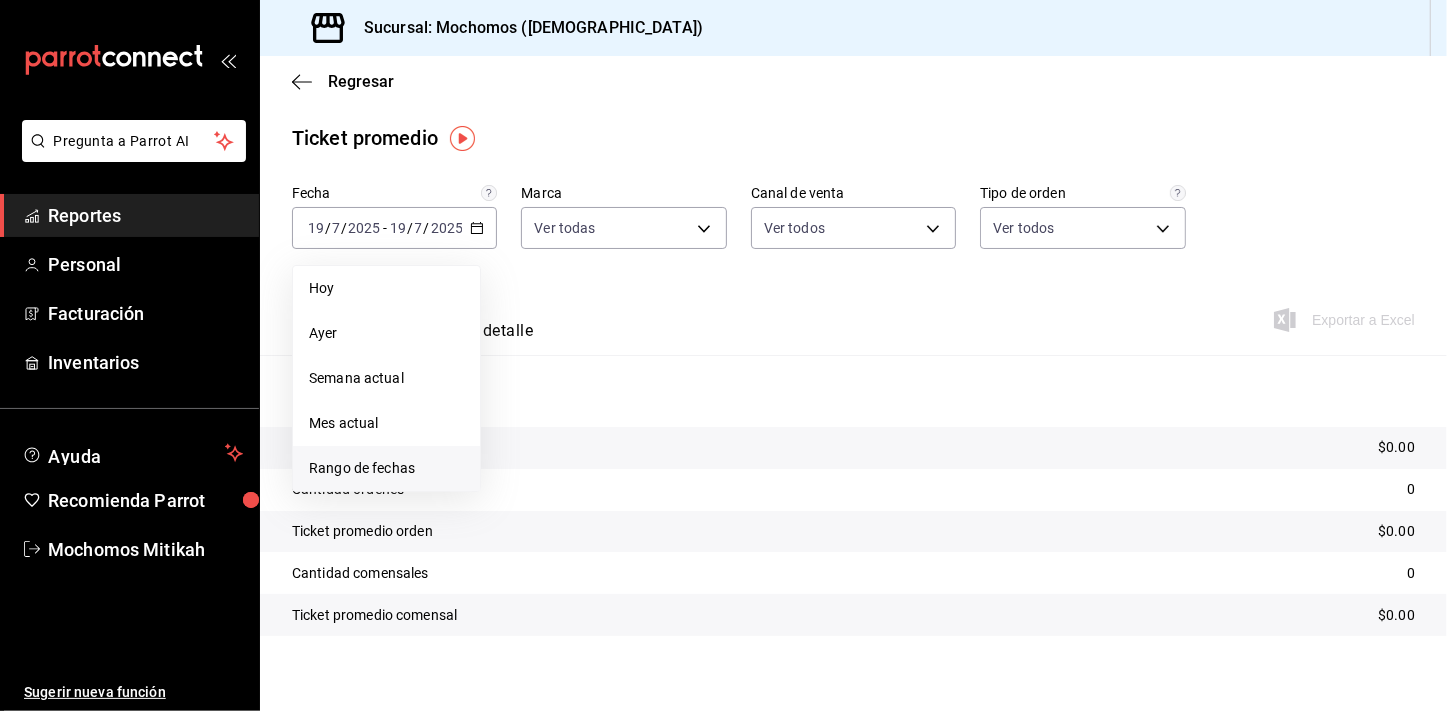 click on "Rango de fechas" at bounding box center (386, 468) 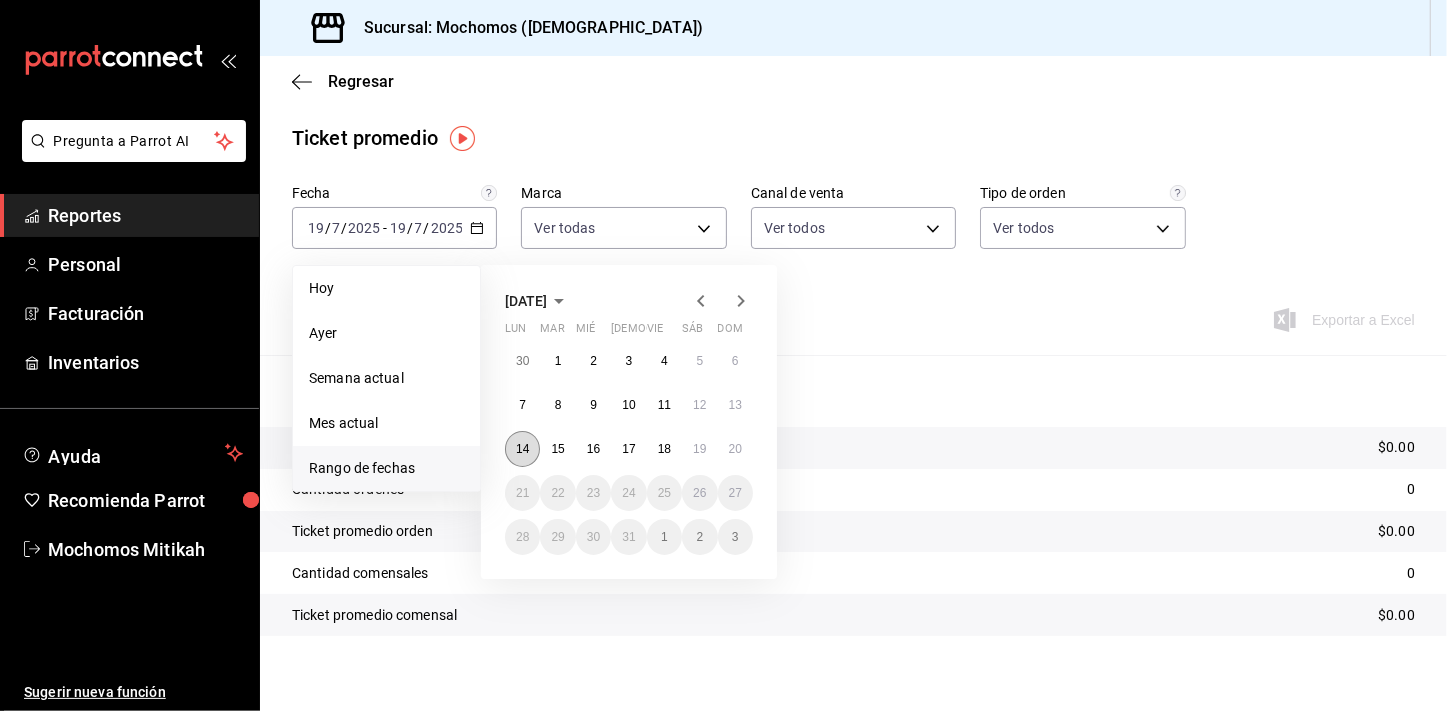 click on "14" at bounding box center [522, 449] 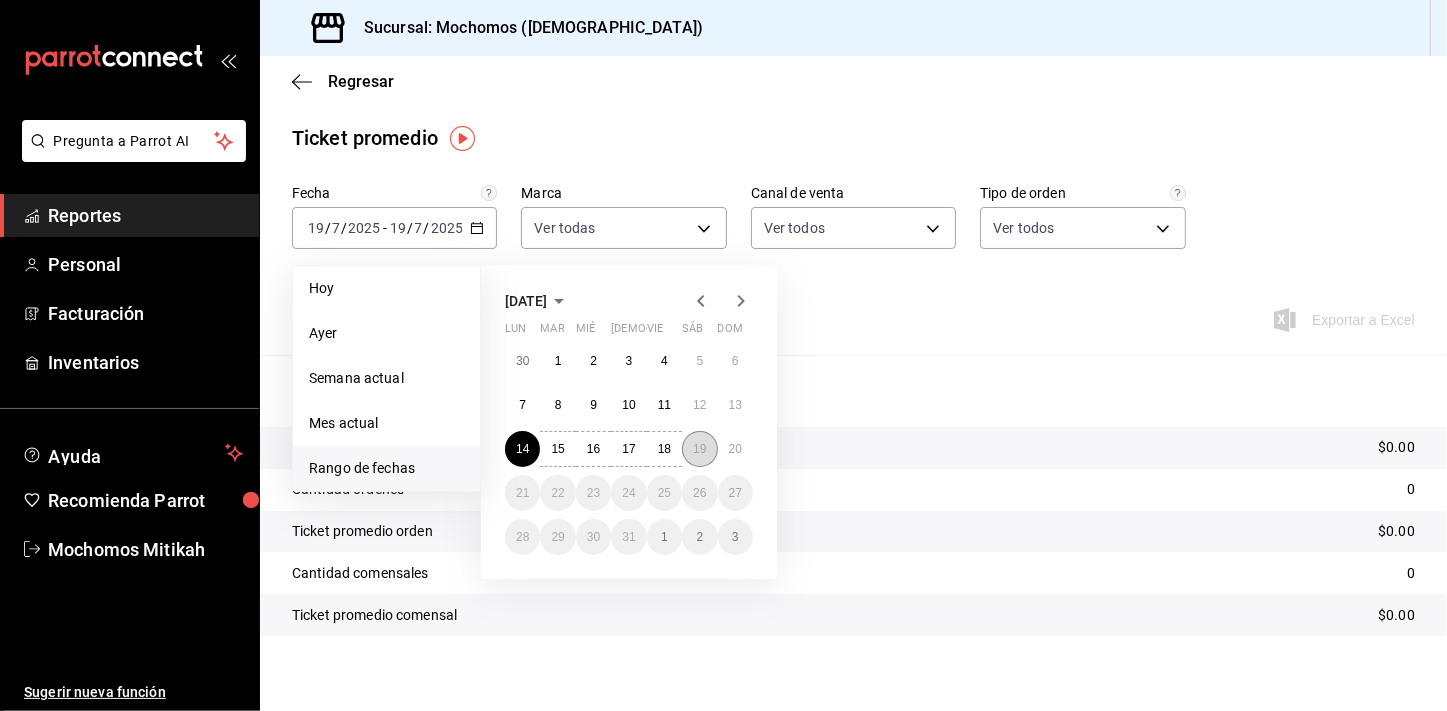 click on "19" at bounding box center [699, 449] 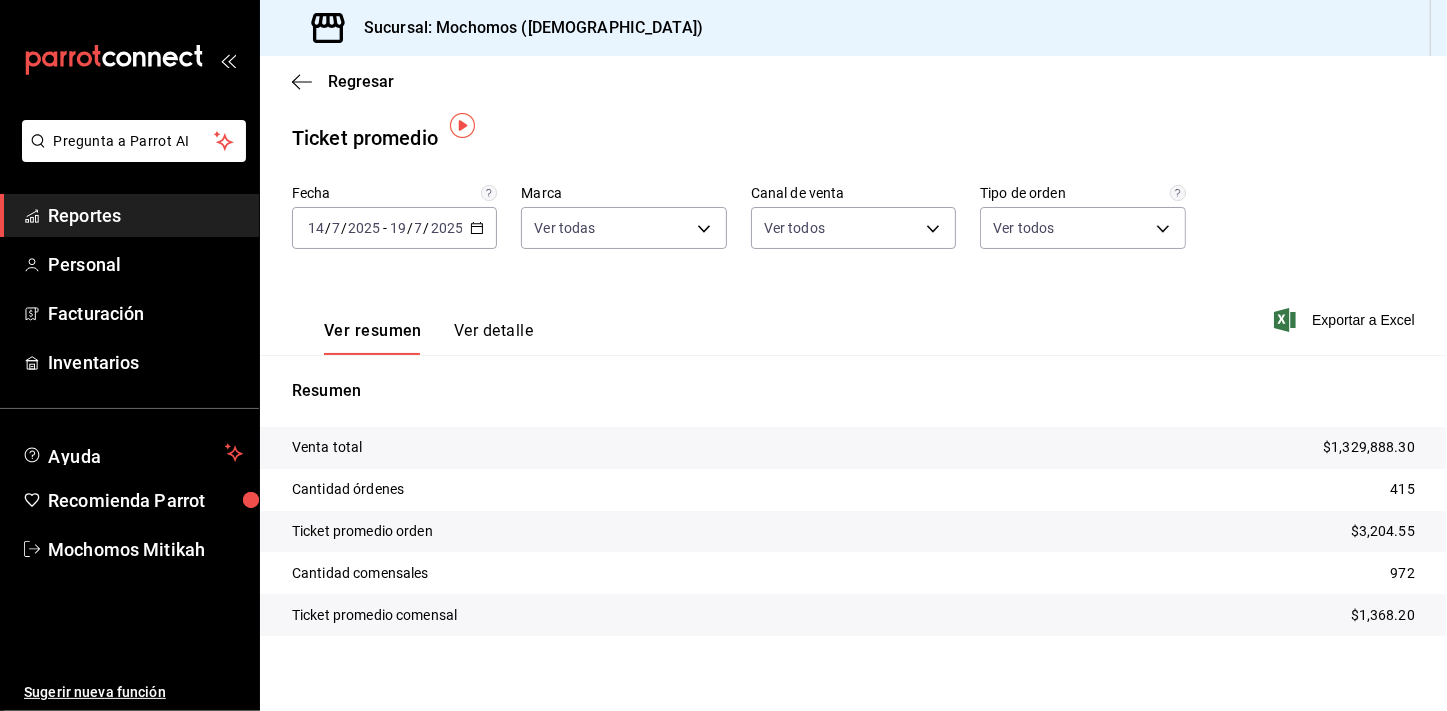 scroll, scrollTop: 12, scrollLeft: 0, axis: vertical 